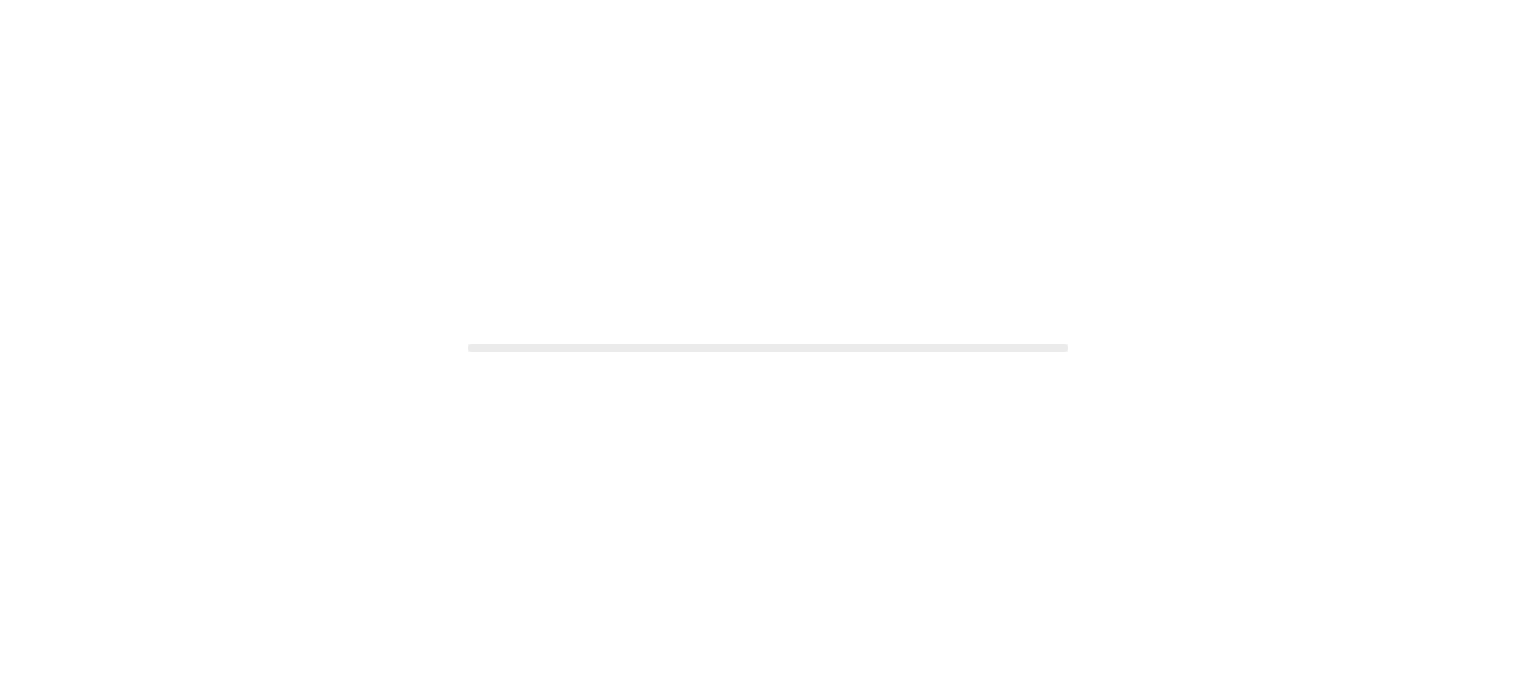 scroll, scrollTop: 0, scrollLeft: 0, axis: both 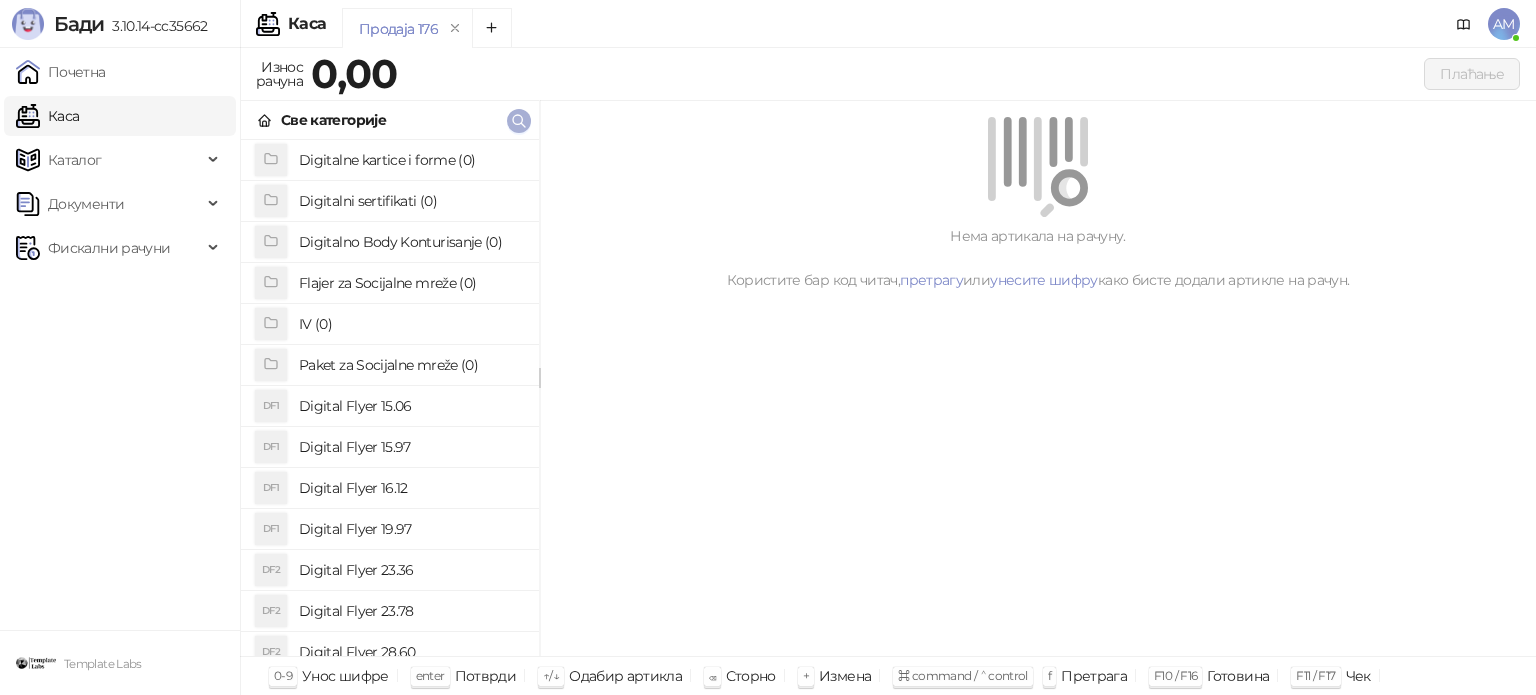 click 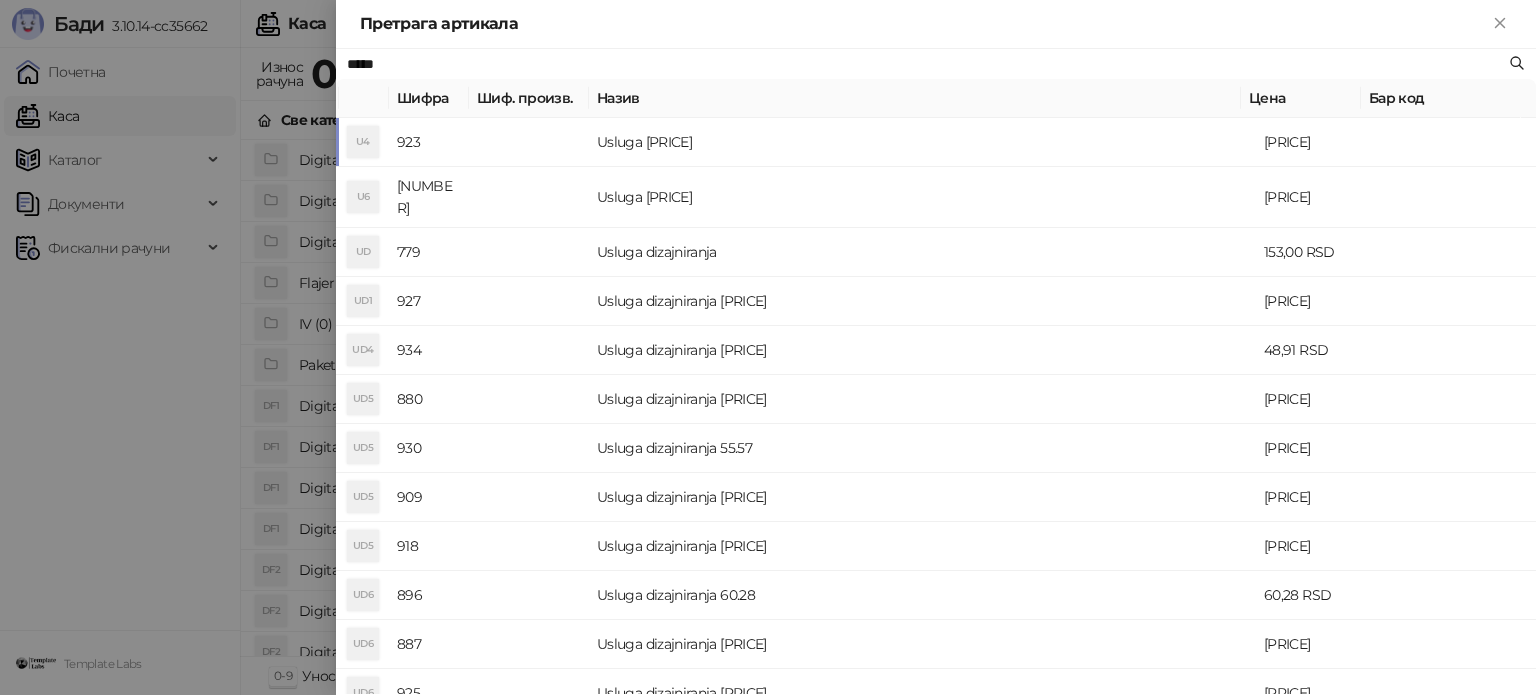 type on "*****" 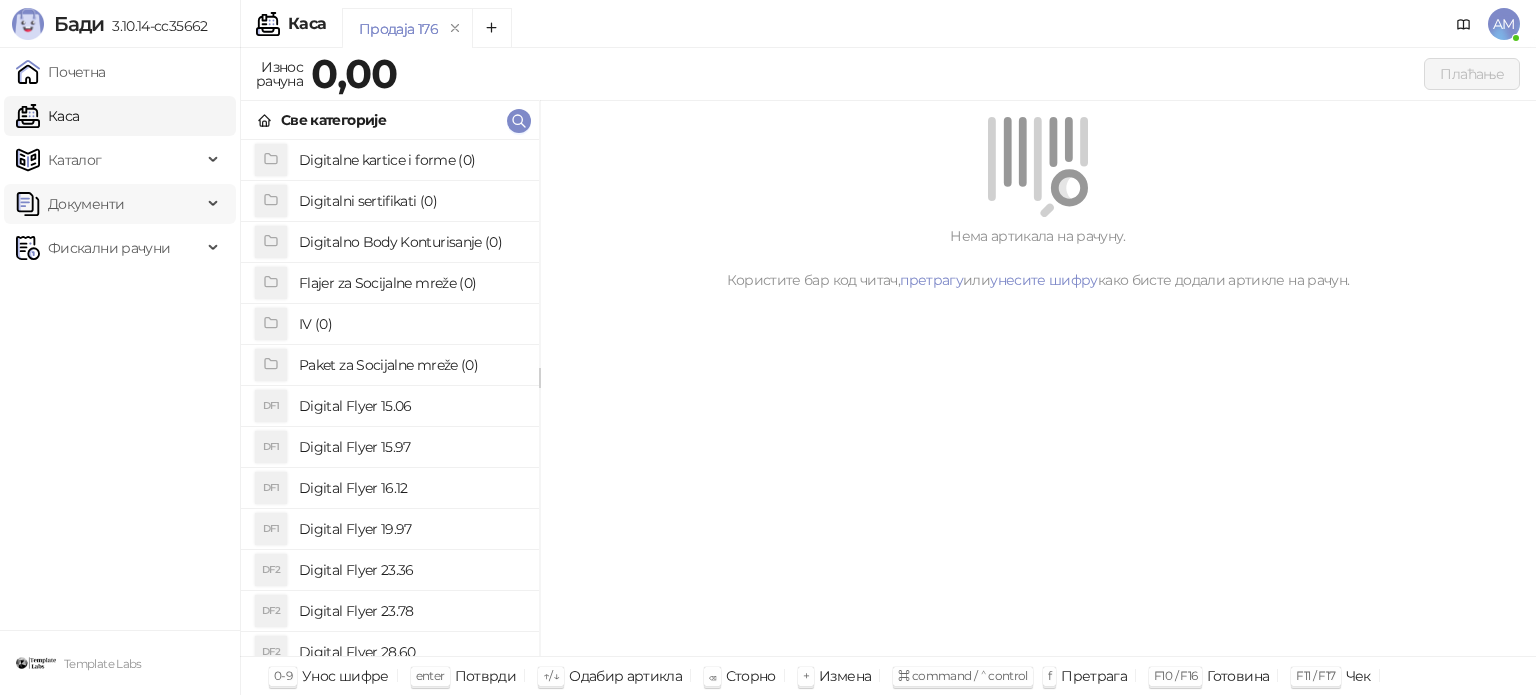 click on "Каталог" at bounding box center (109, 160) 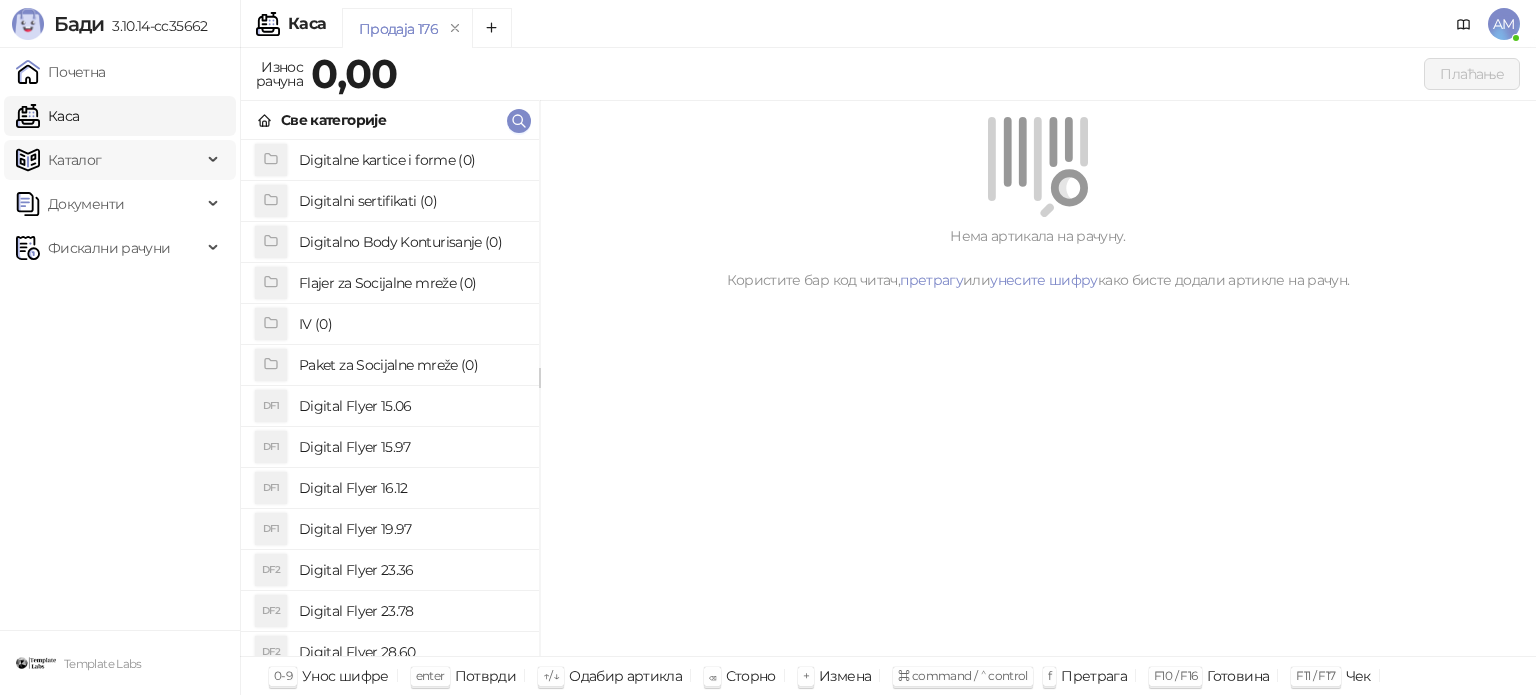 click on "Каталог" at bounding box center (109, 160) 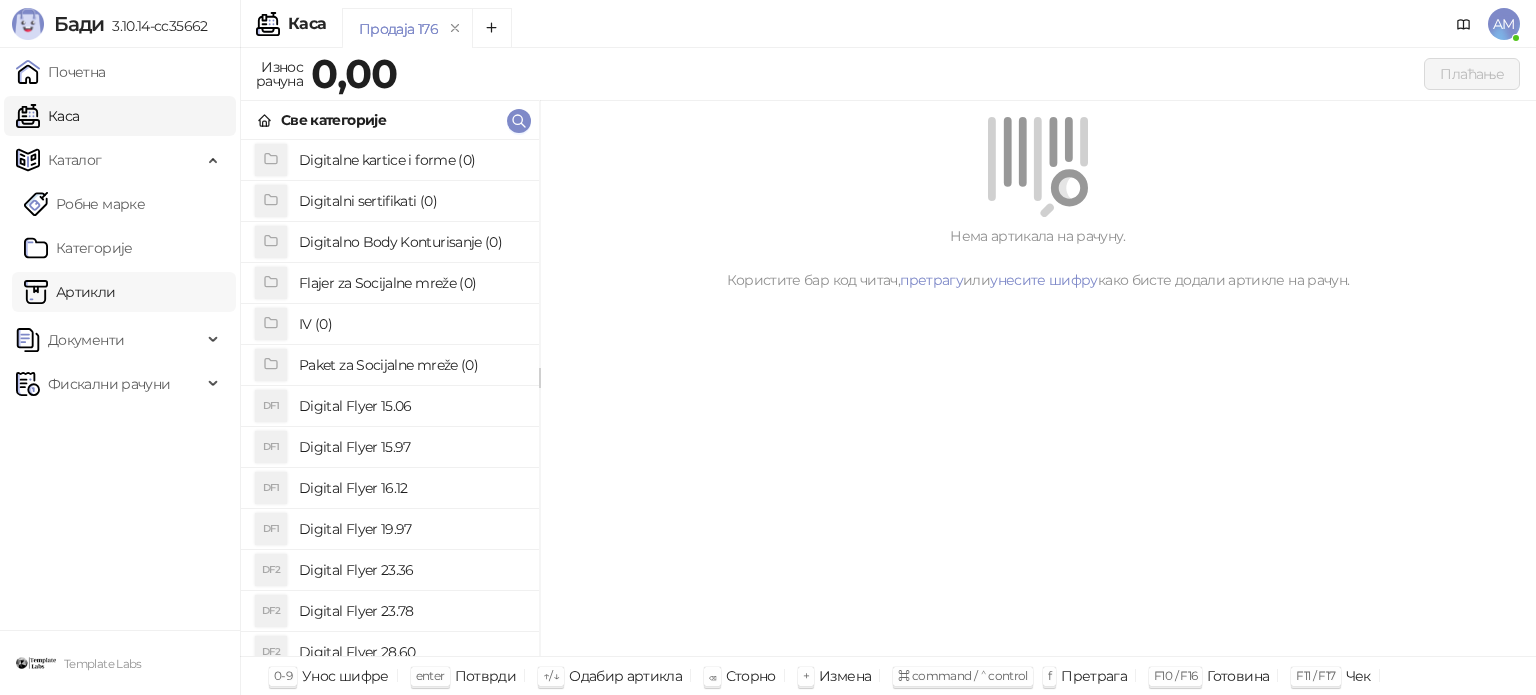 click on "Артикли" at bounding box center [70, 292] 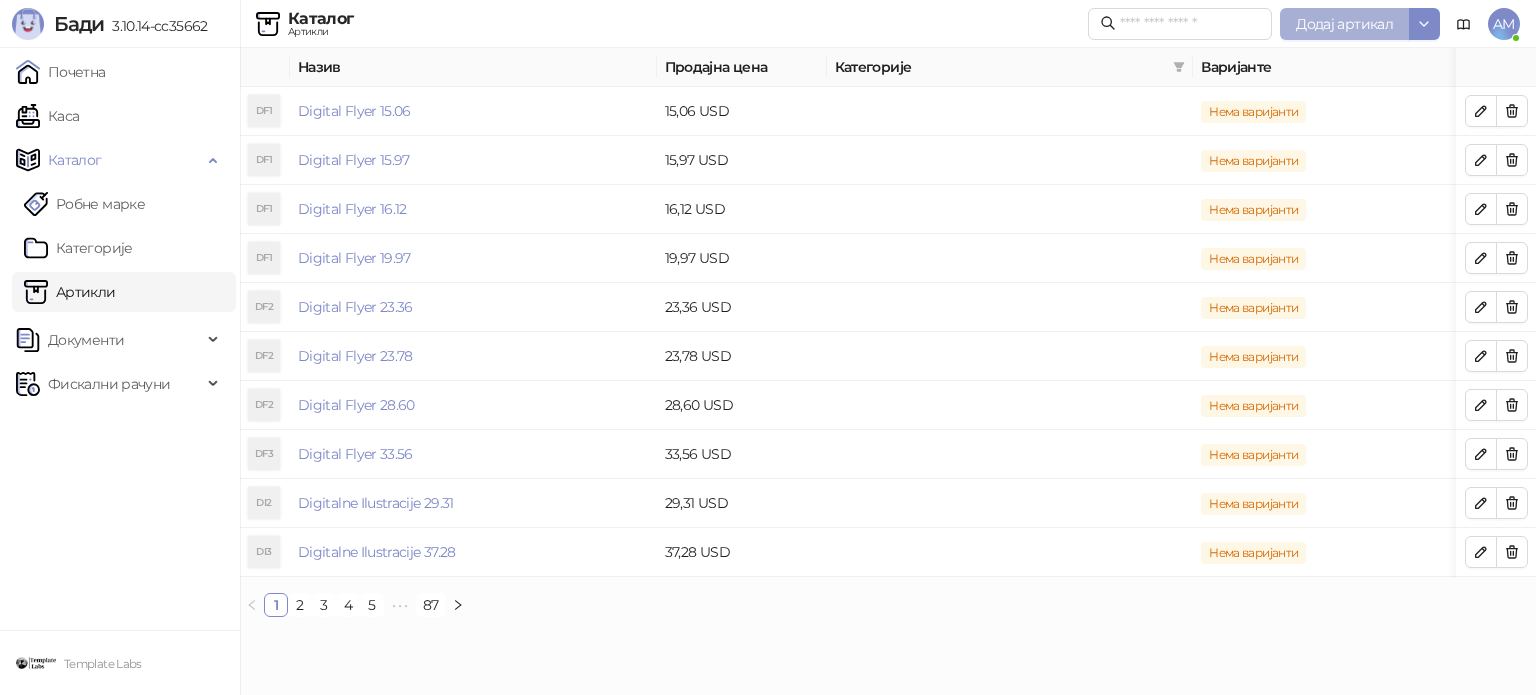 click on "Додај артикал" at bounding box center (1344, 24) 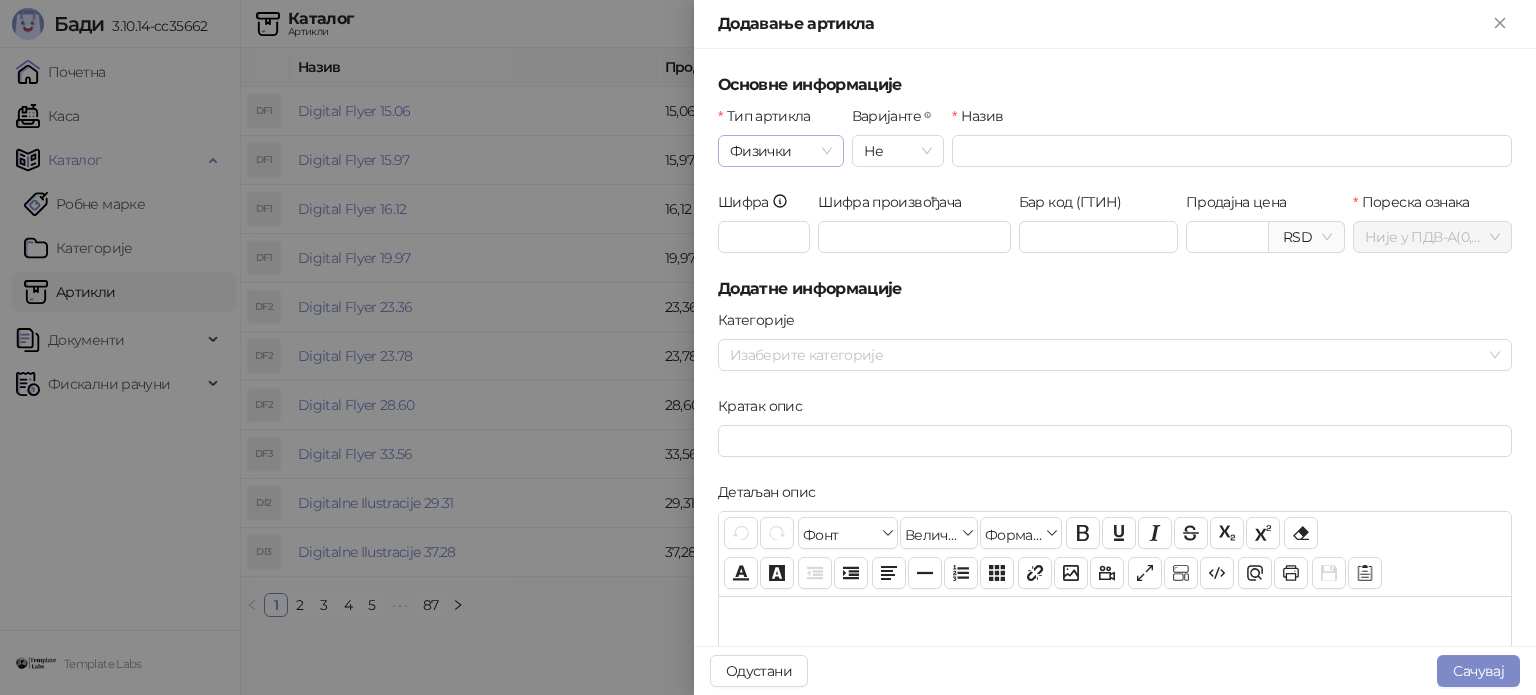 click on "Физички" at bounding box center (781, 151) 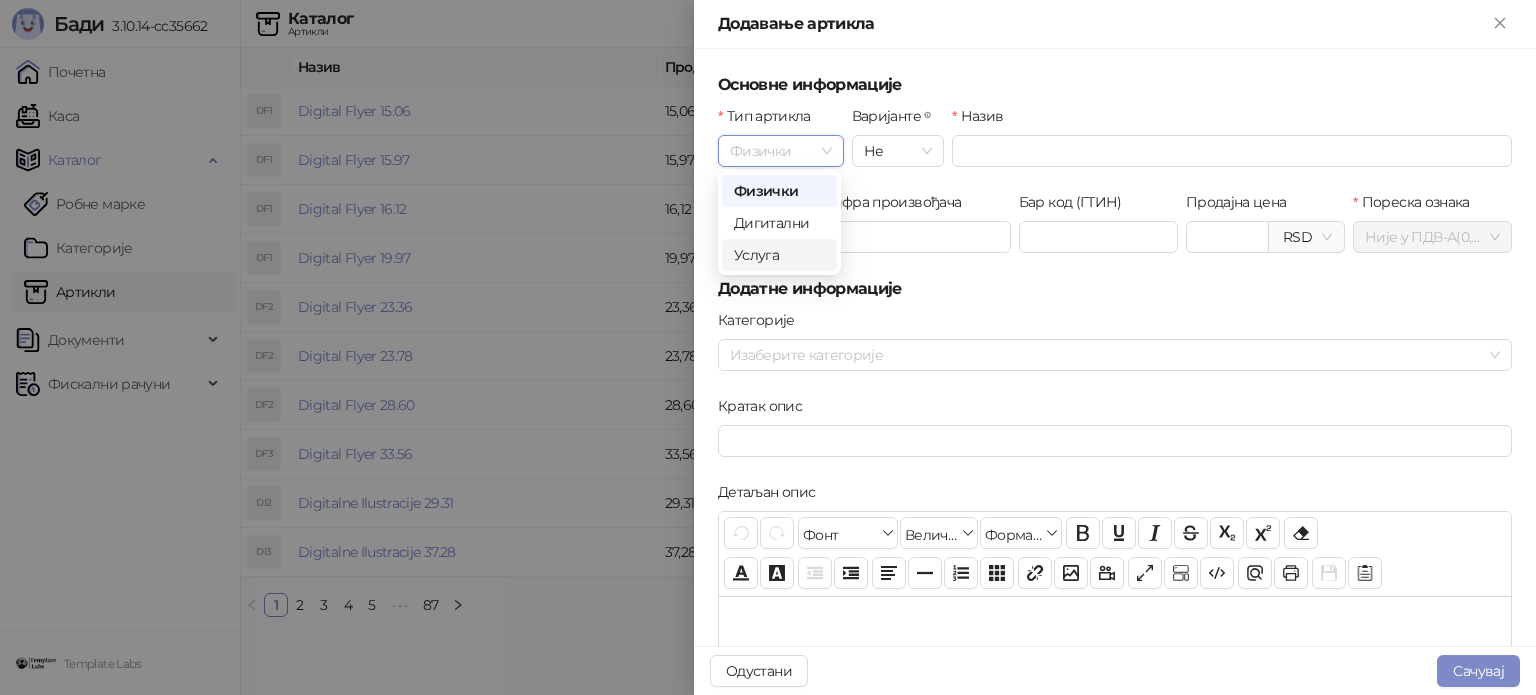 click on "Услуга" at bounding box center (779, 255) 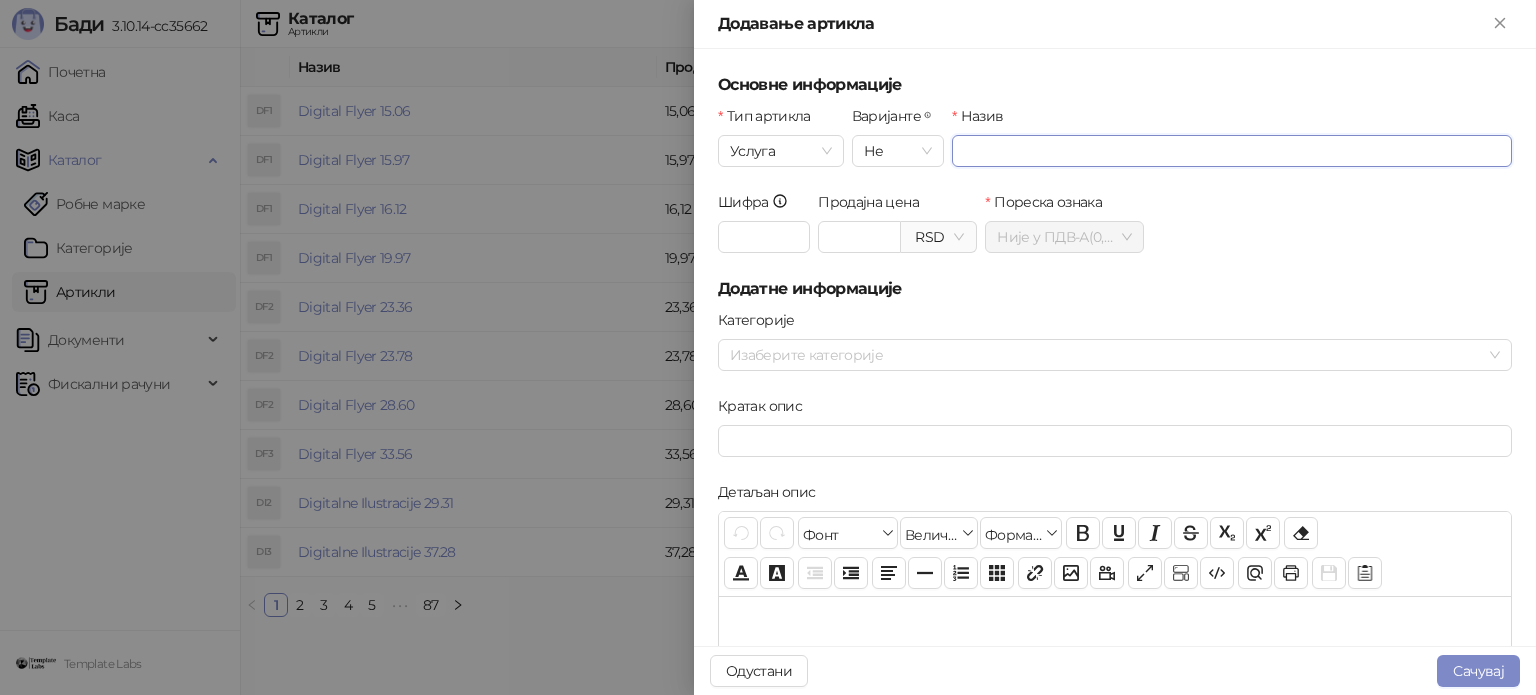 click on "Назив" at bounding box center (1232, 151) 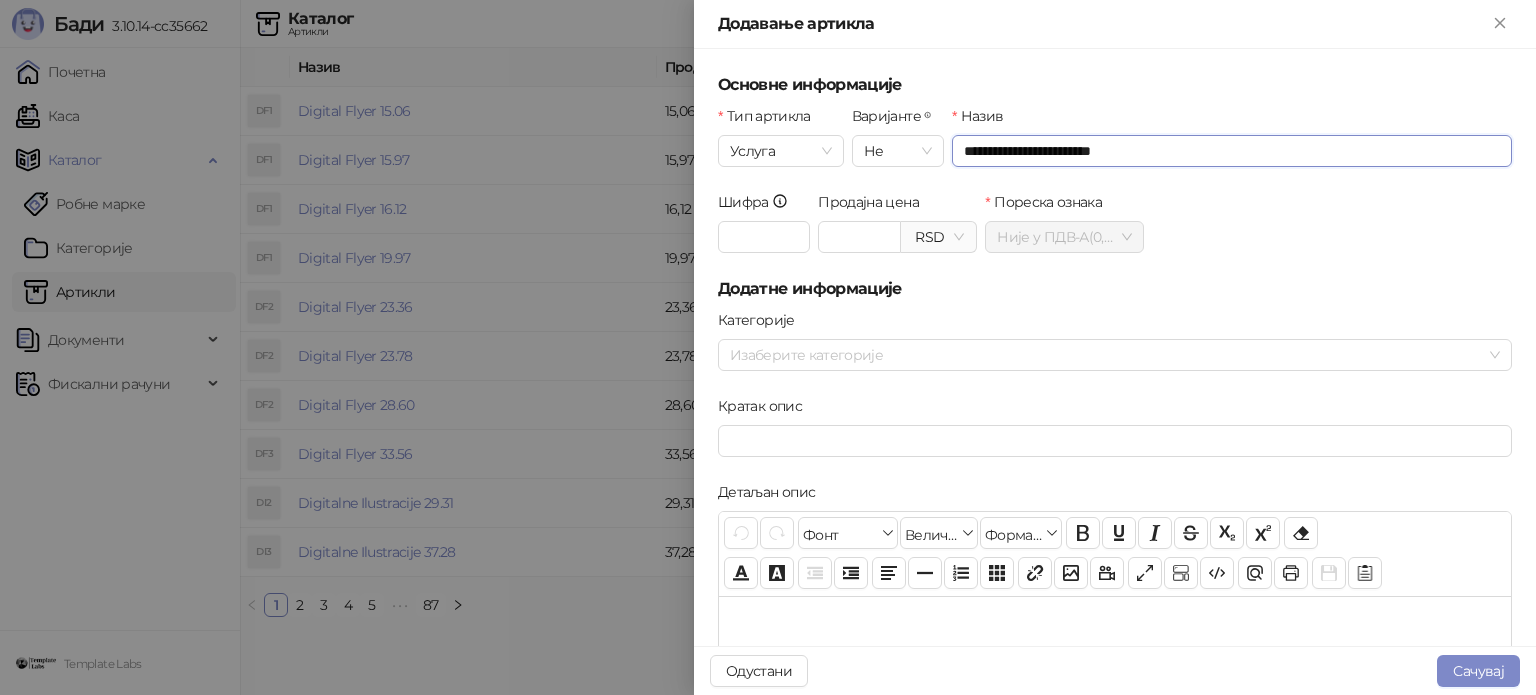 drag, startPoint x: 1131, startPoint y: 136, endPoint x: 1086, endPoint y: 134, distance: 45.044422 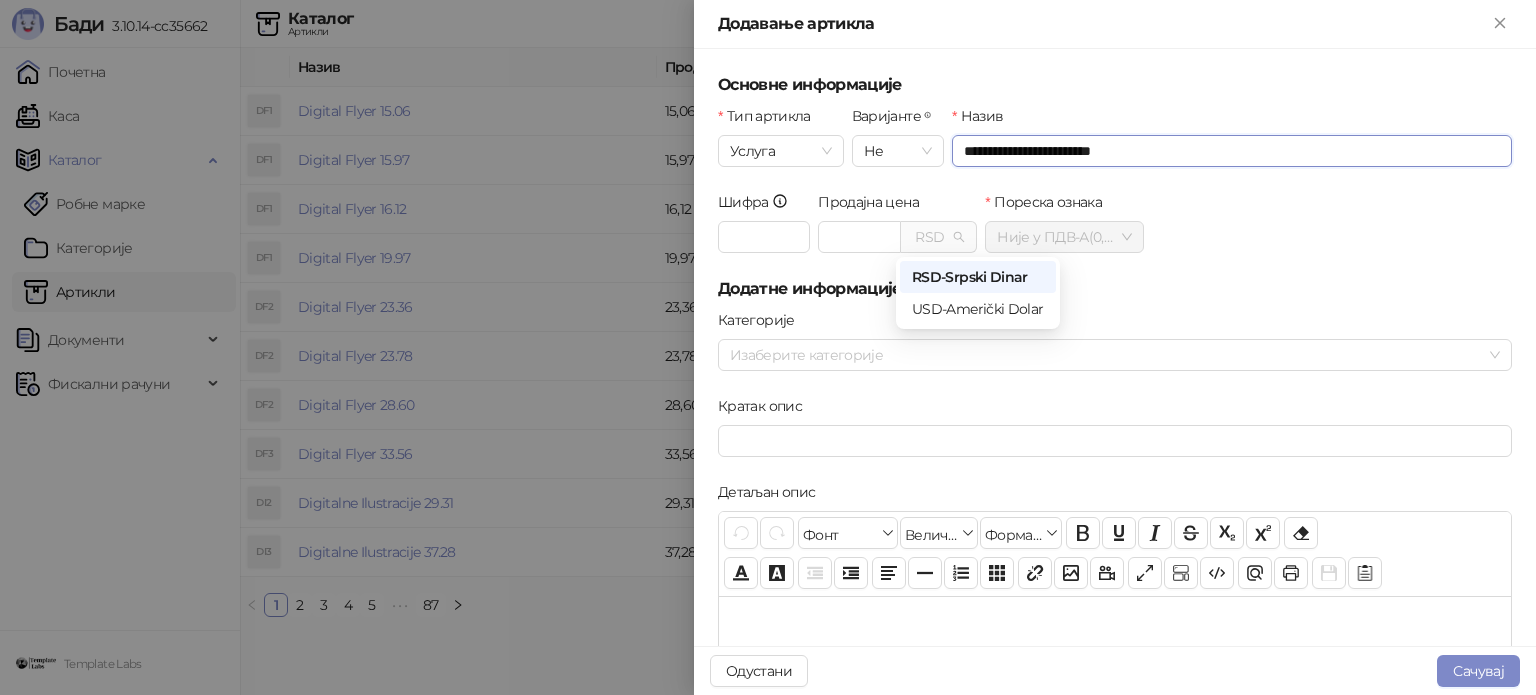 click on "RSD" at bounding box center (938, 237) 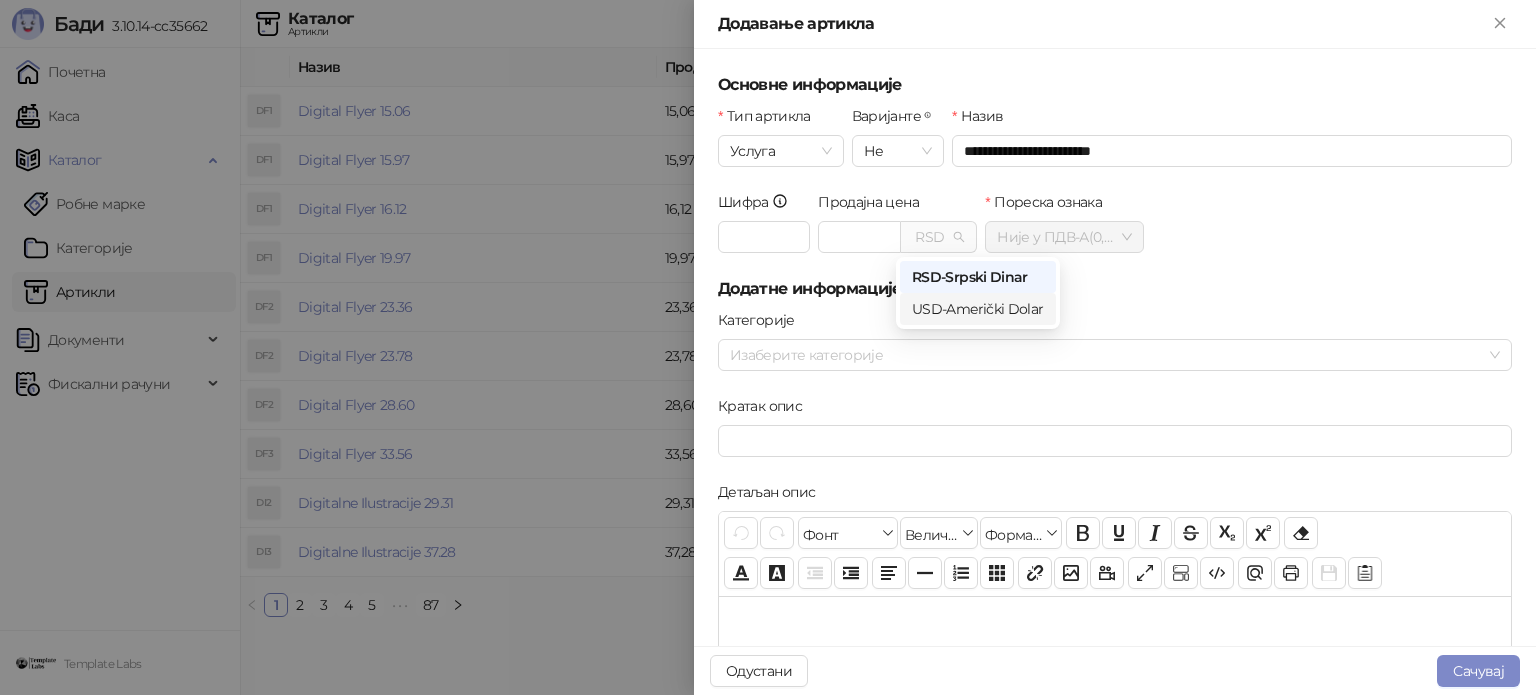click on "USD  -  Američki Dolar" at bounding box center [978, 309] 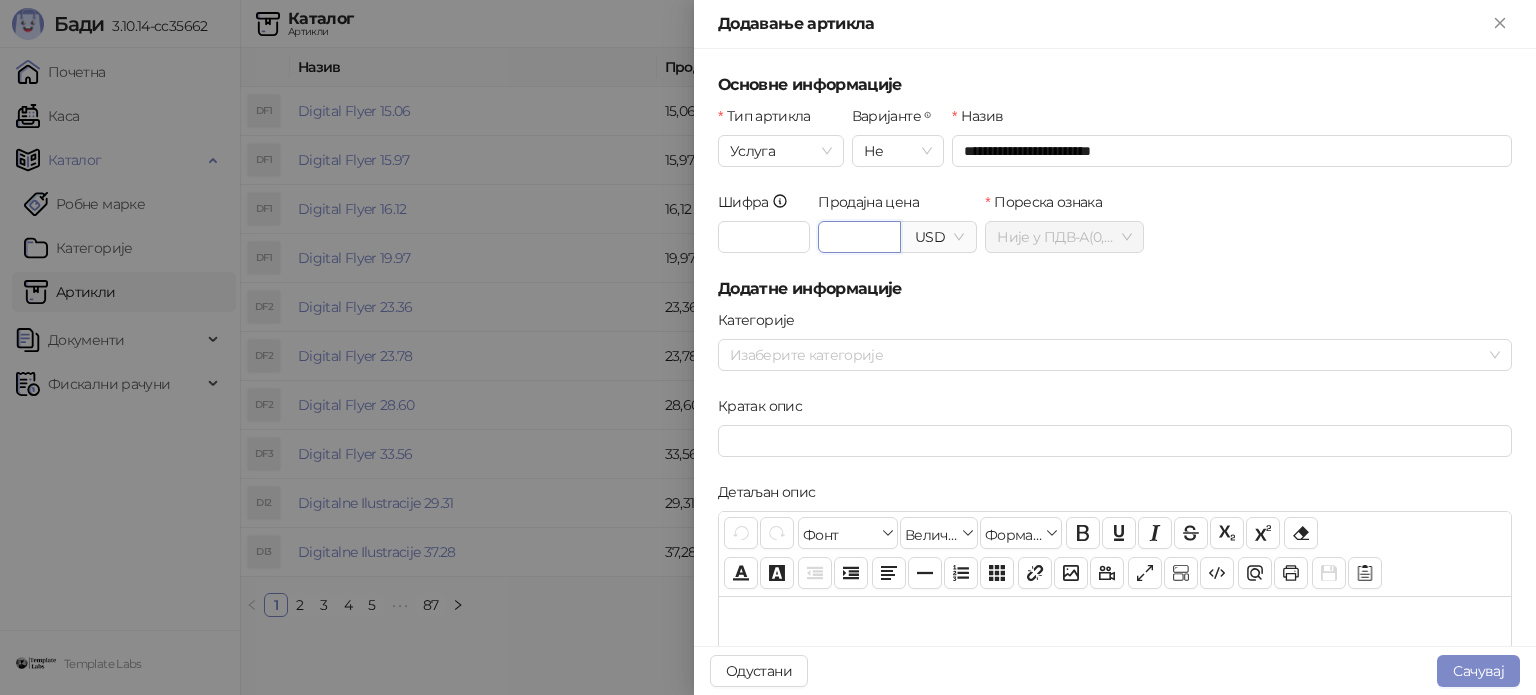 drag, startPoint x: 853, startPoint y: 239, endPoint x: 853, endPoint y: 252, distance: 13 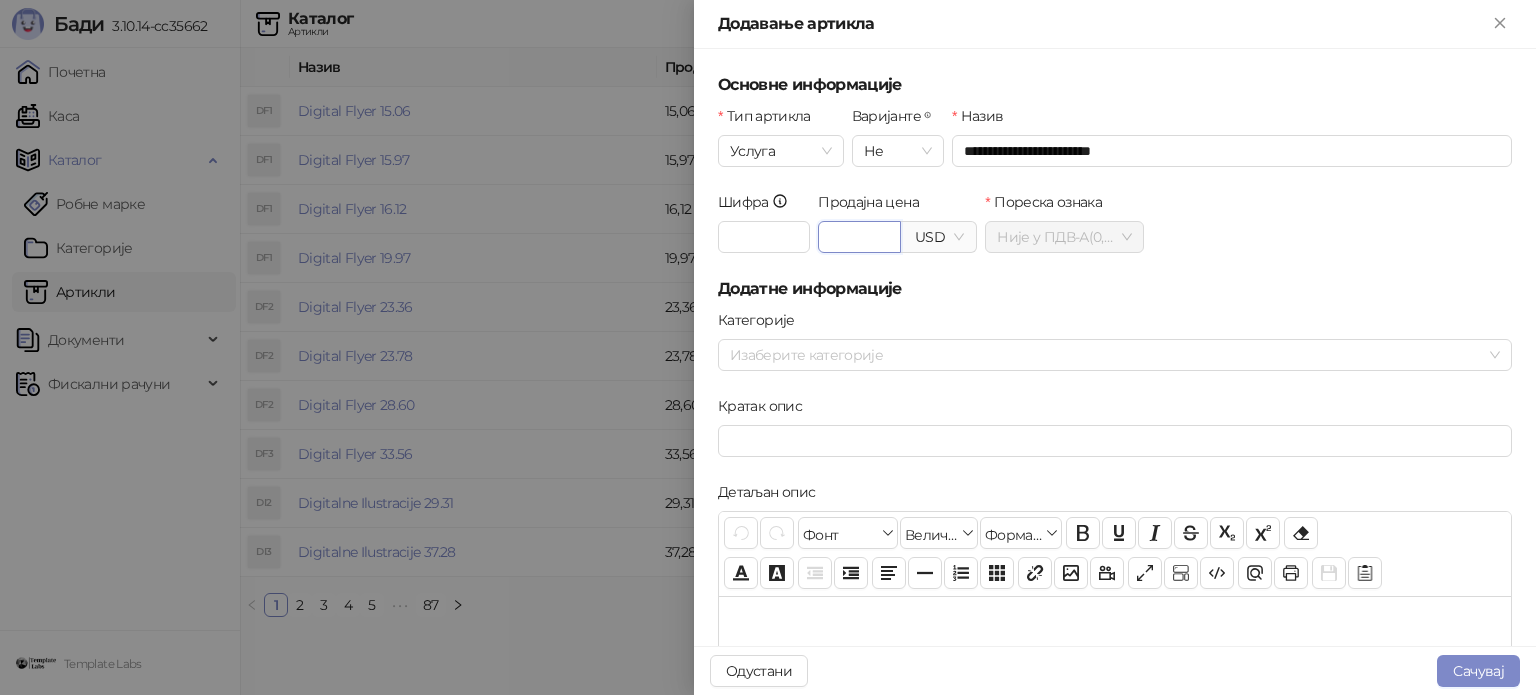 type on "*****" 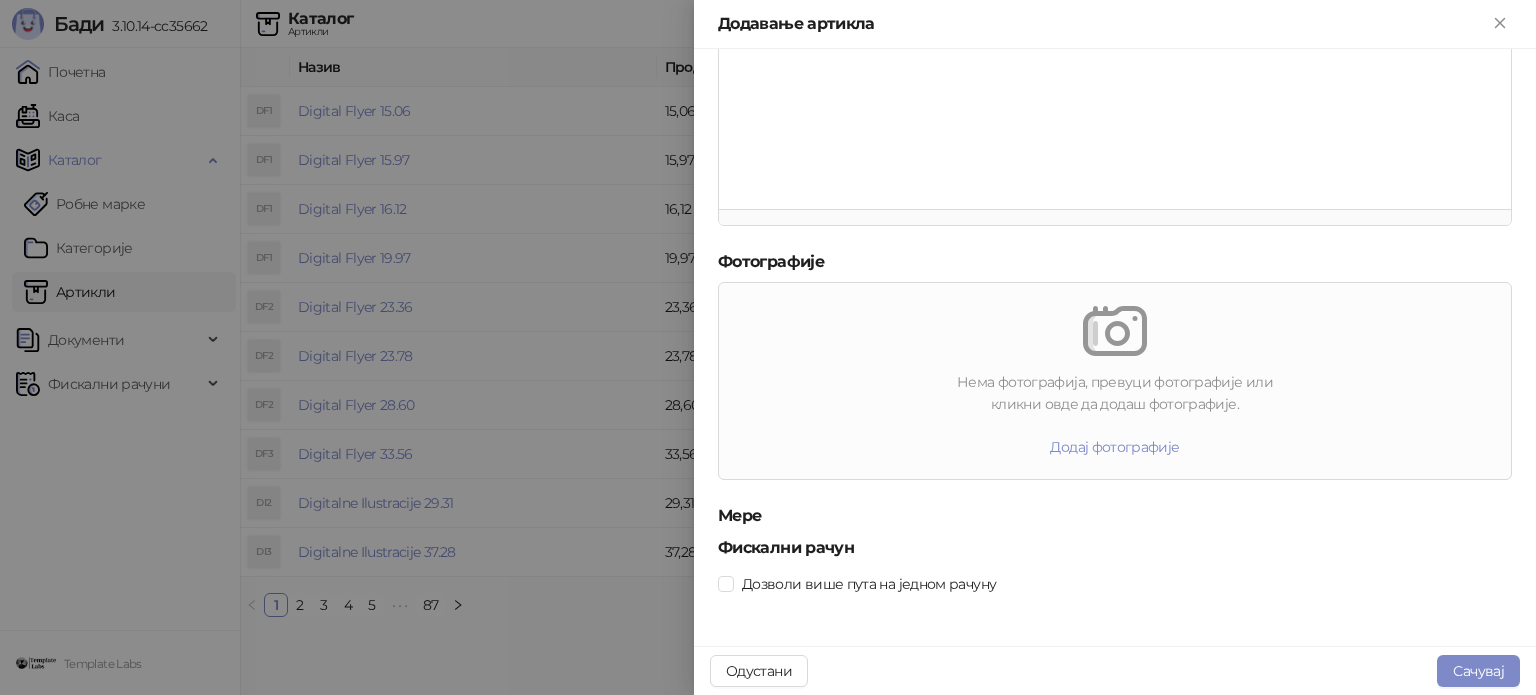scroll, scrollTop: 588, scrollLeft: 0, axis: vertical 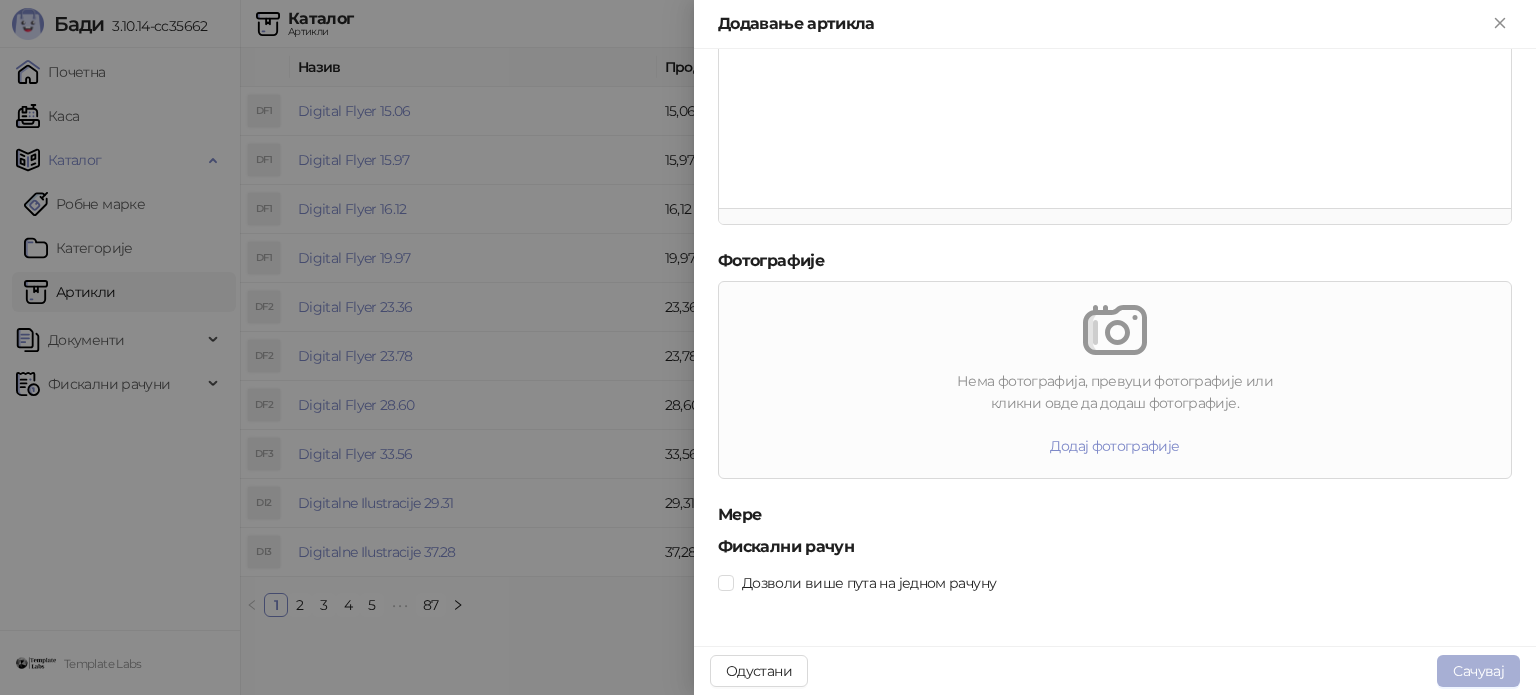 click on "Сачувај" at bounding box center (1478, 671) 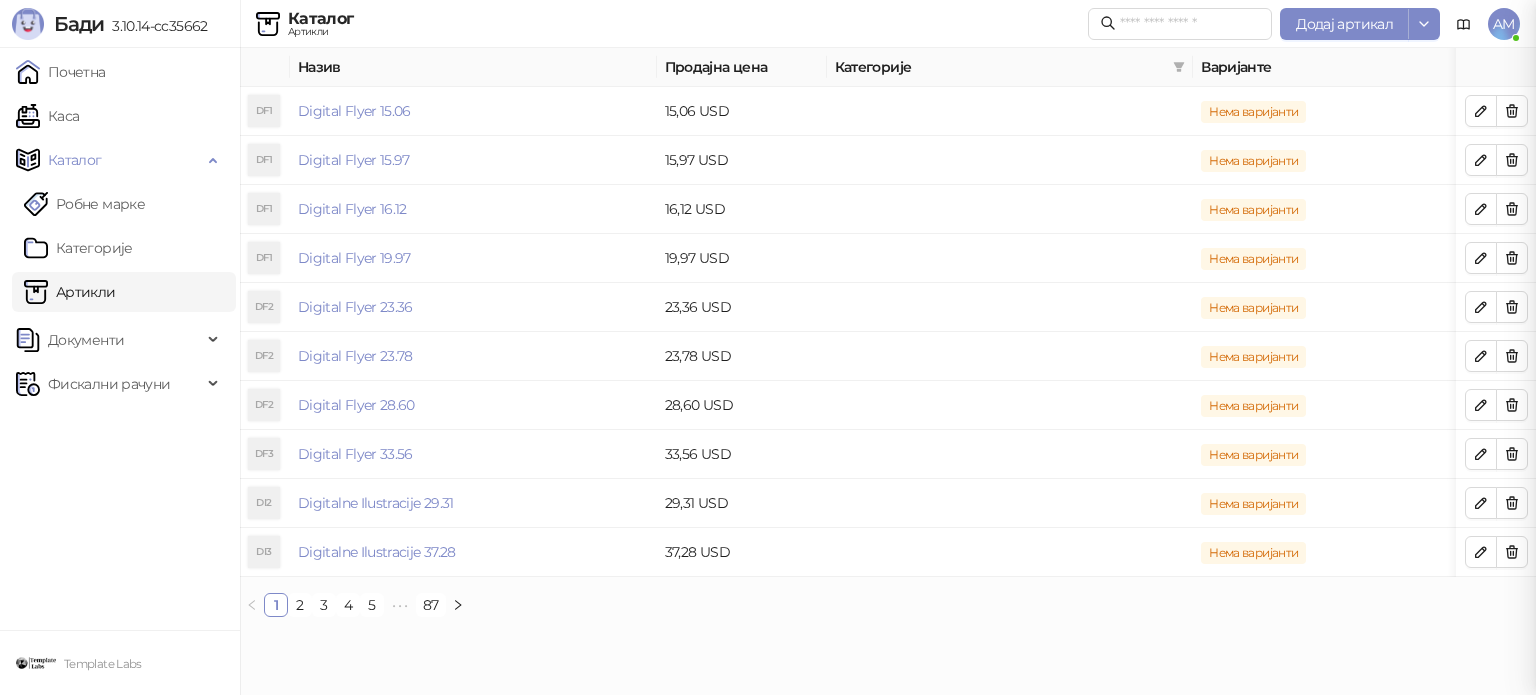 scroll, scrollTop: 0, scrollLeft: 0, axis: both 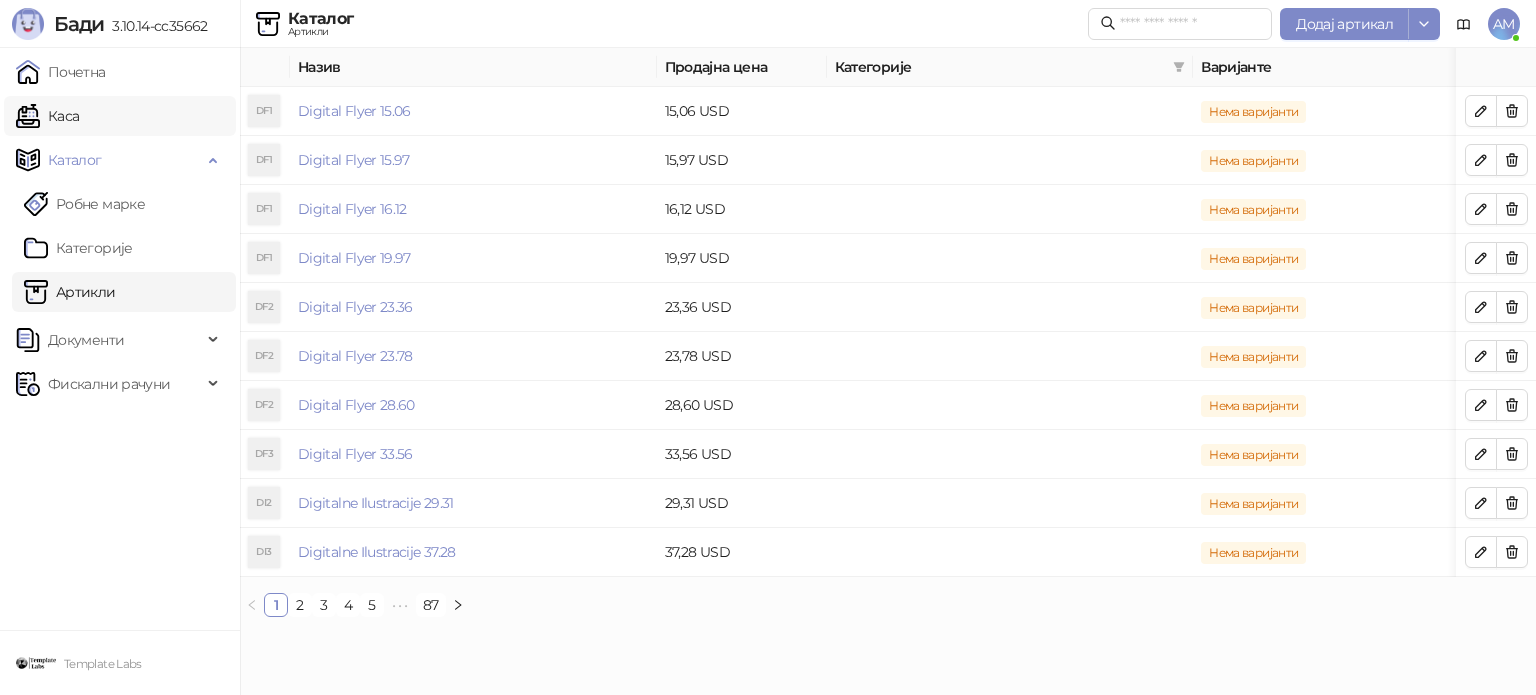 click on "Каса" at bounding box center [47, 116] 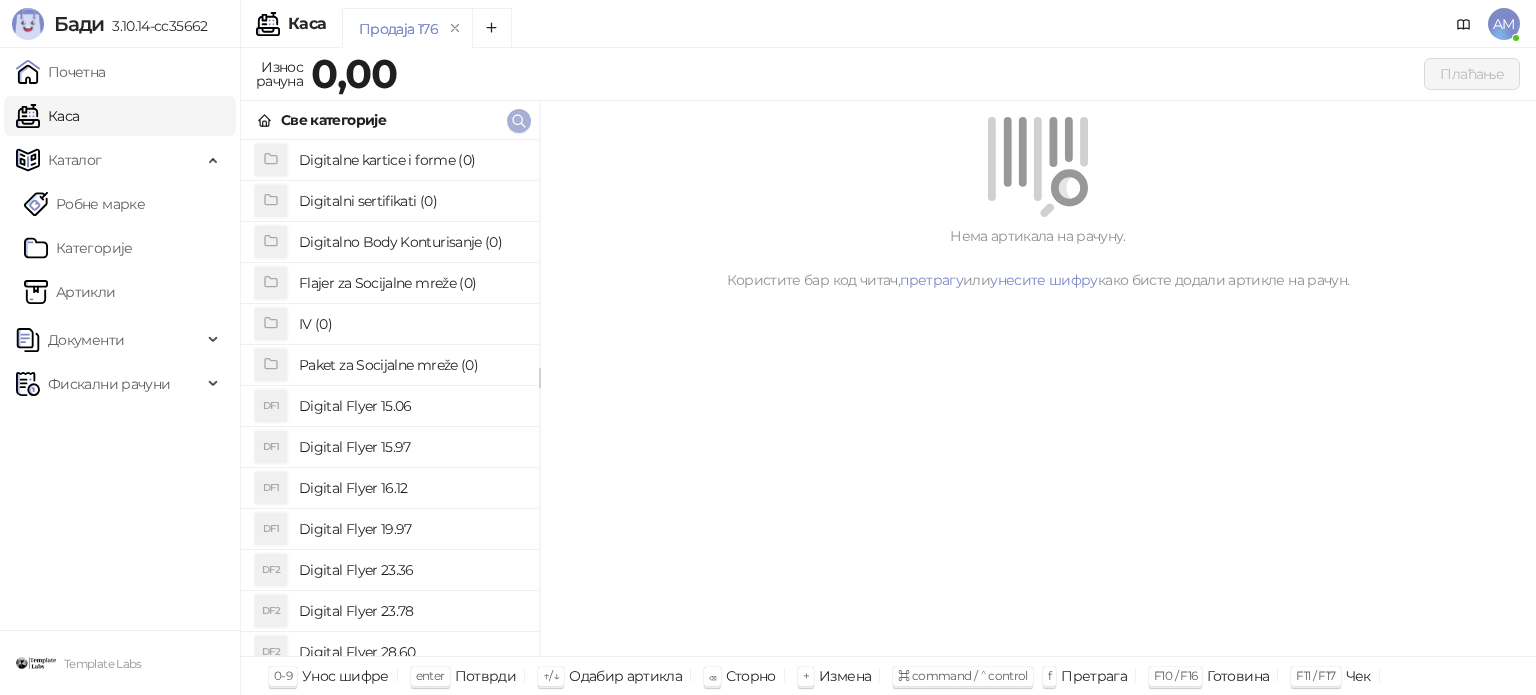 click 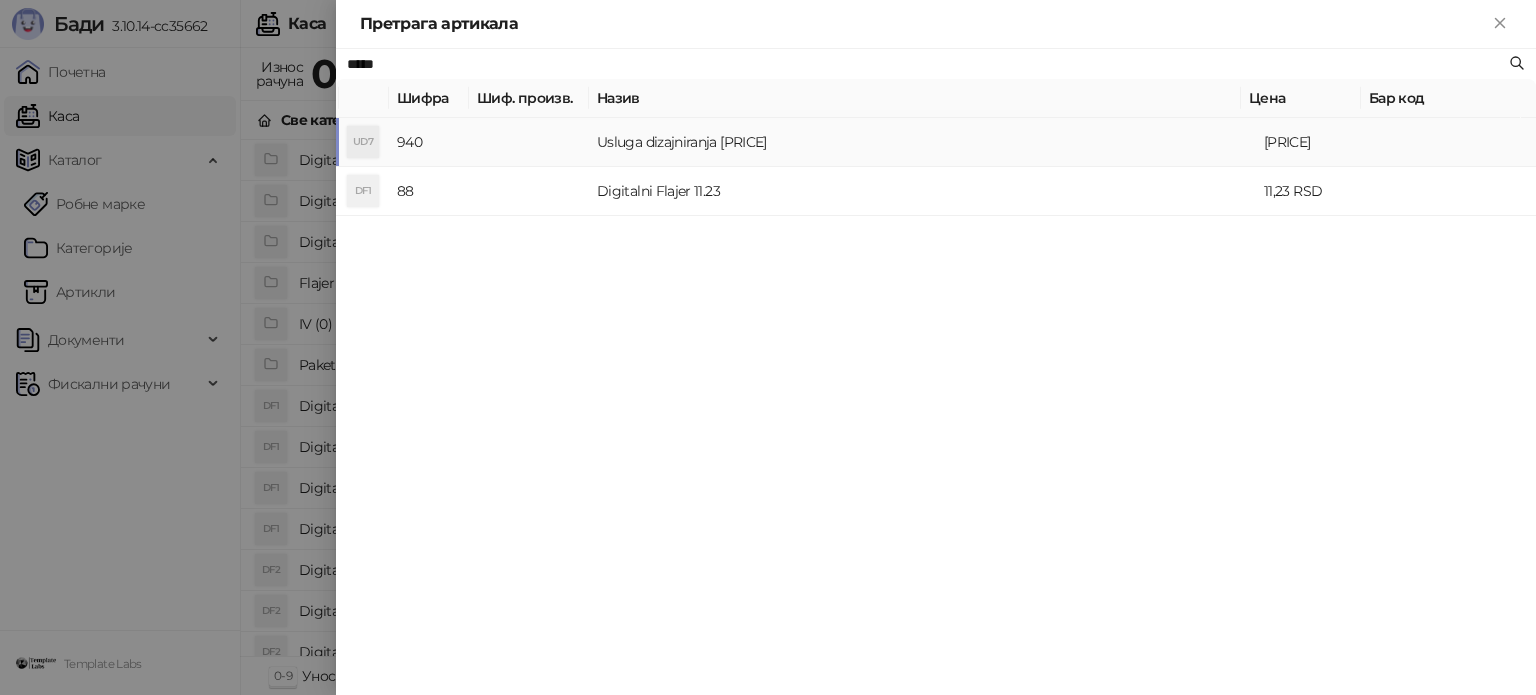type on "*****" 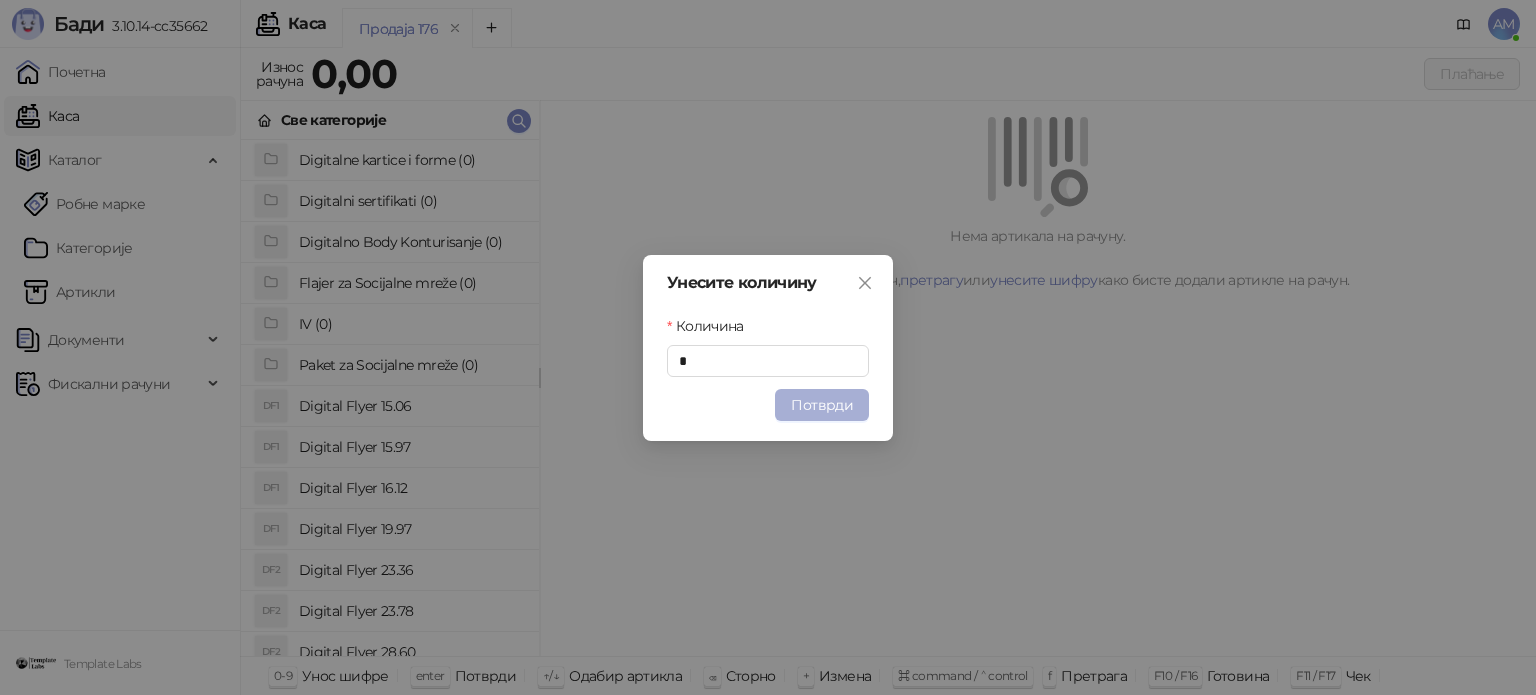click on "Потврди" at bounding box center [822, 405] 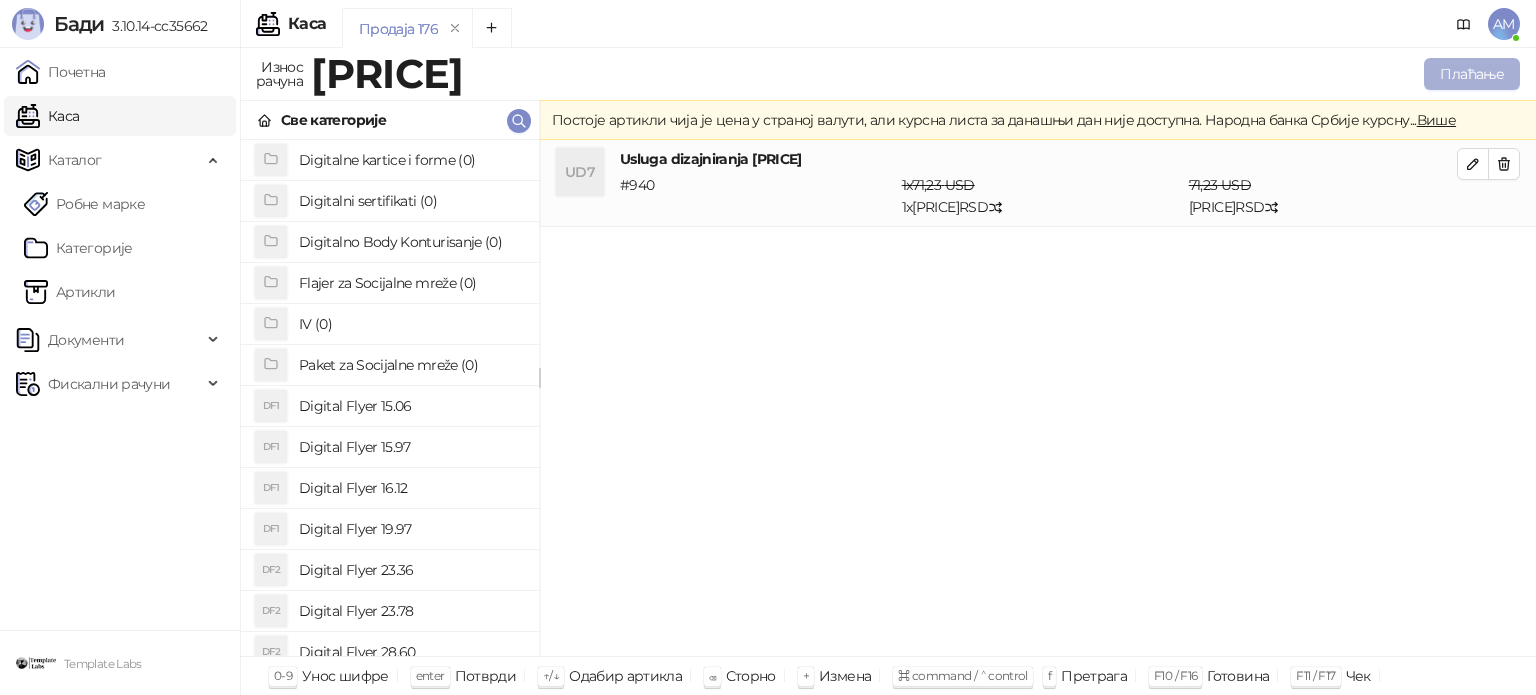 click on "Плаћање" at bounding box center [1472, 74] 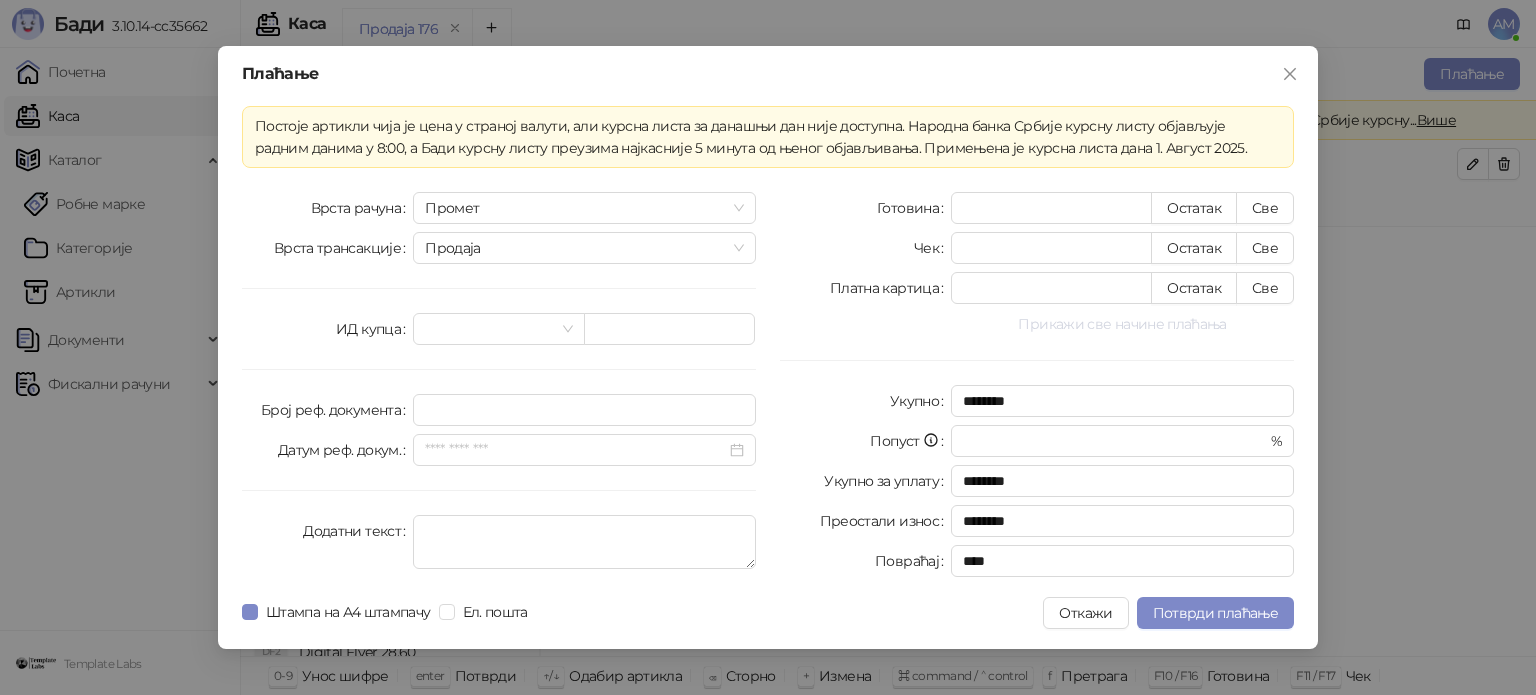 click on "Прикажи све начине плаћања" at bounding box center [1122, 324] 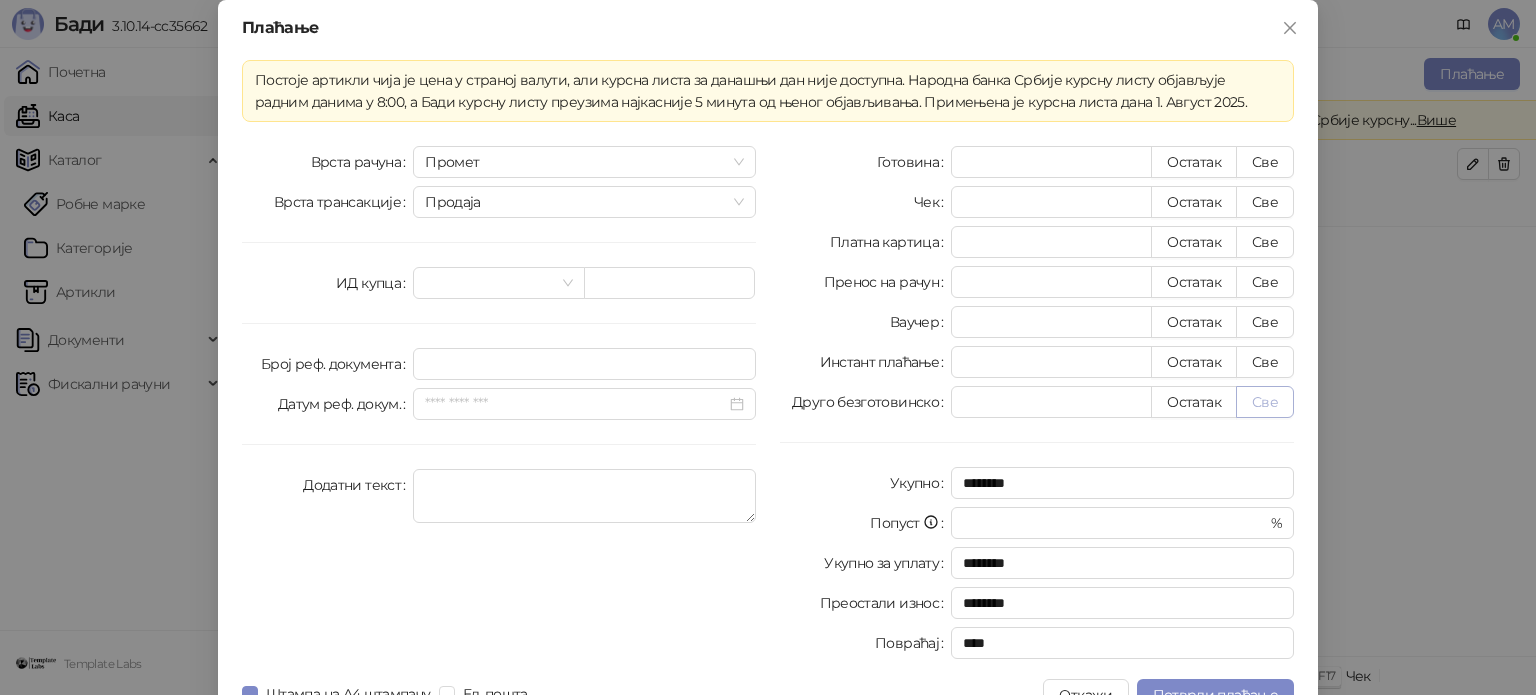 click on "Све" at bounding box center (1265, 402) 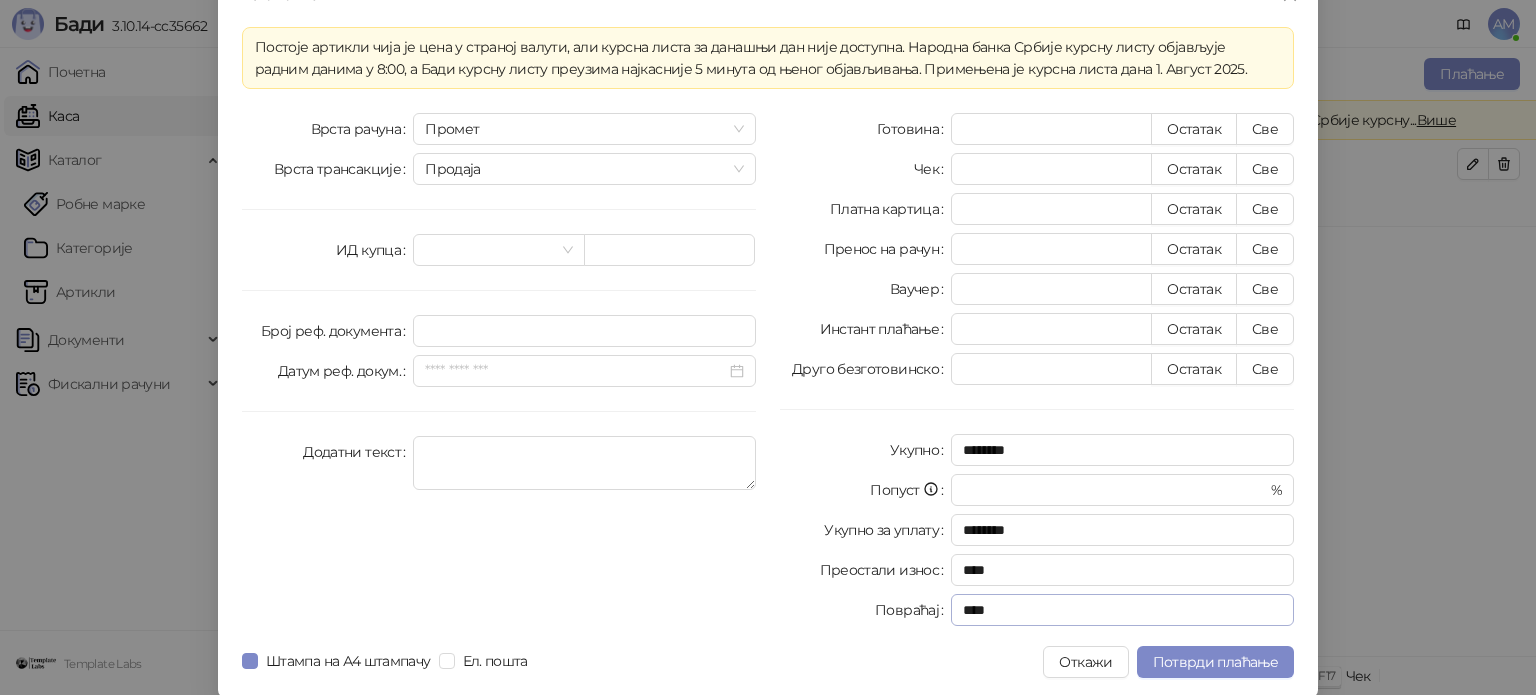 scroll, scrollTop: 35, scrollLeft: 0, axis: vertical 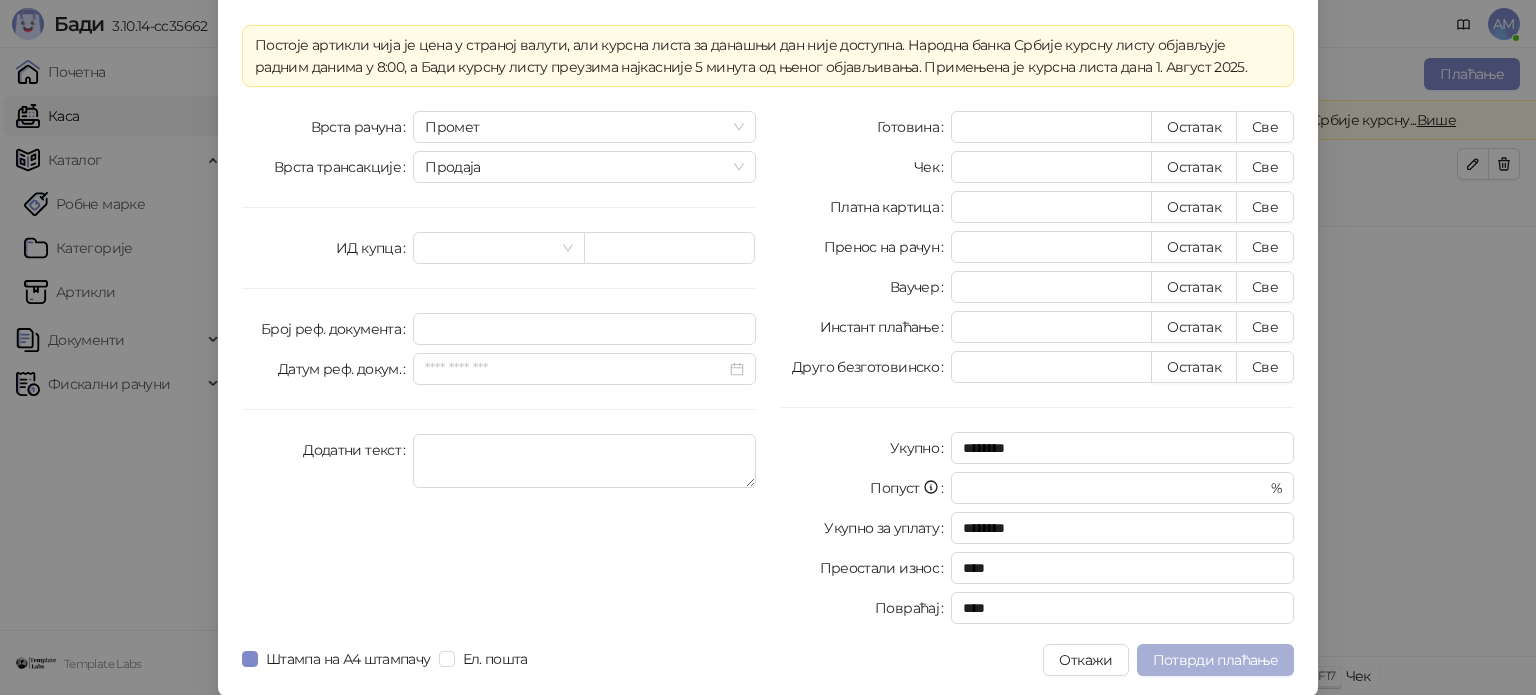 click on "Потврди плаћање" at bounding box center [1215, 660] 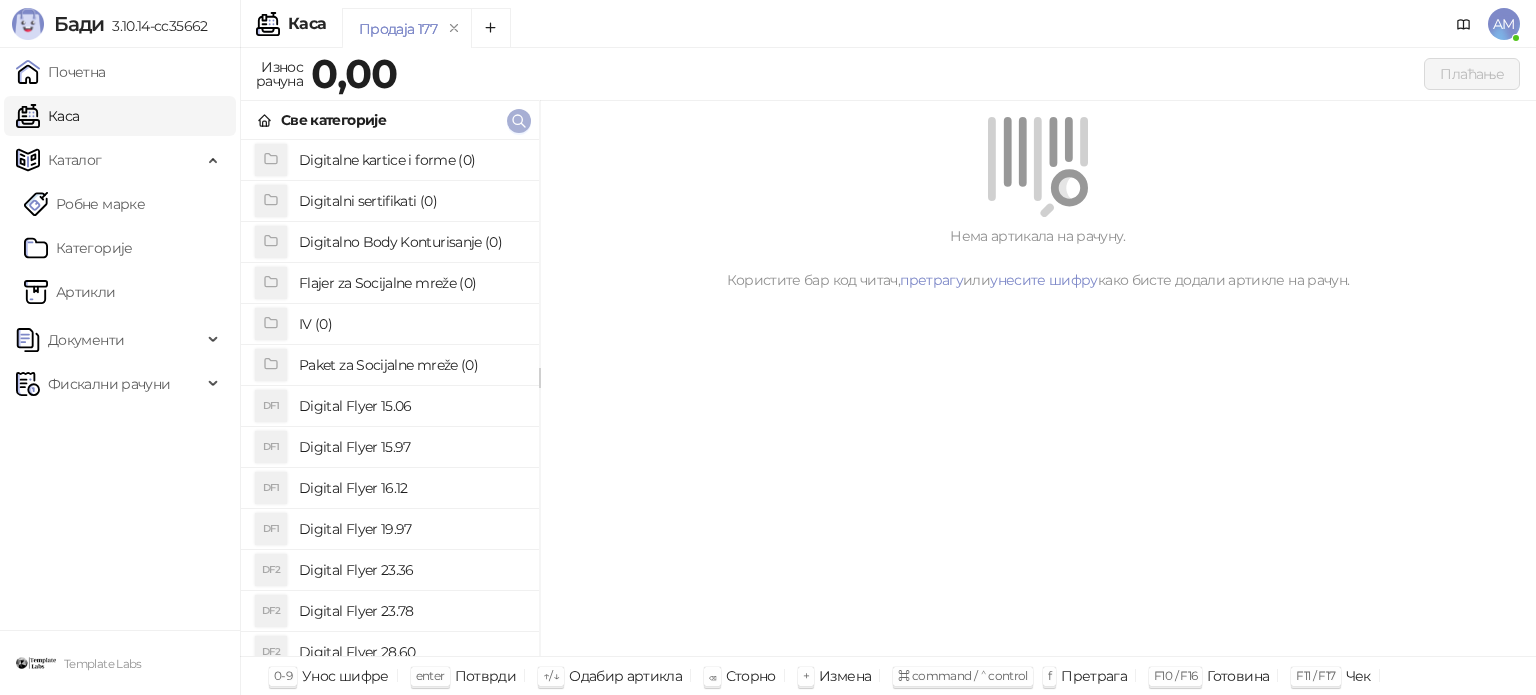 click 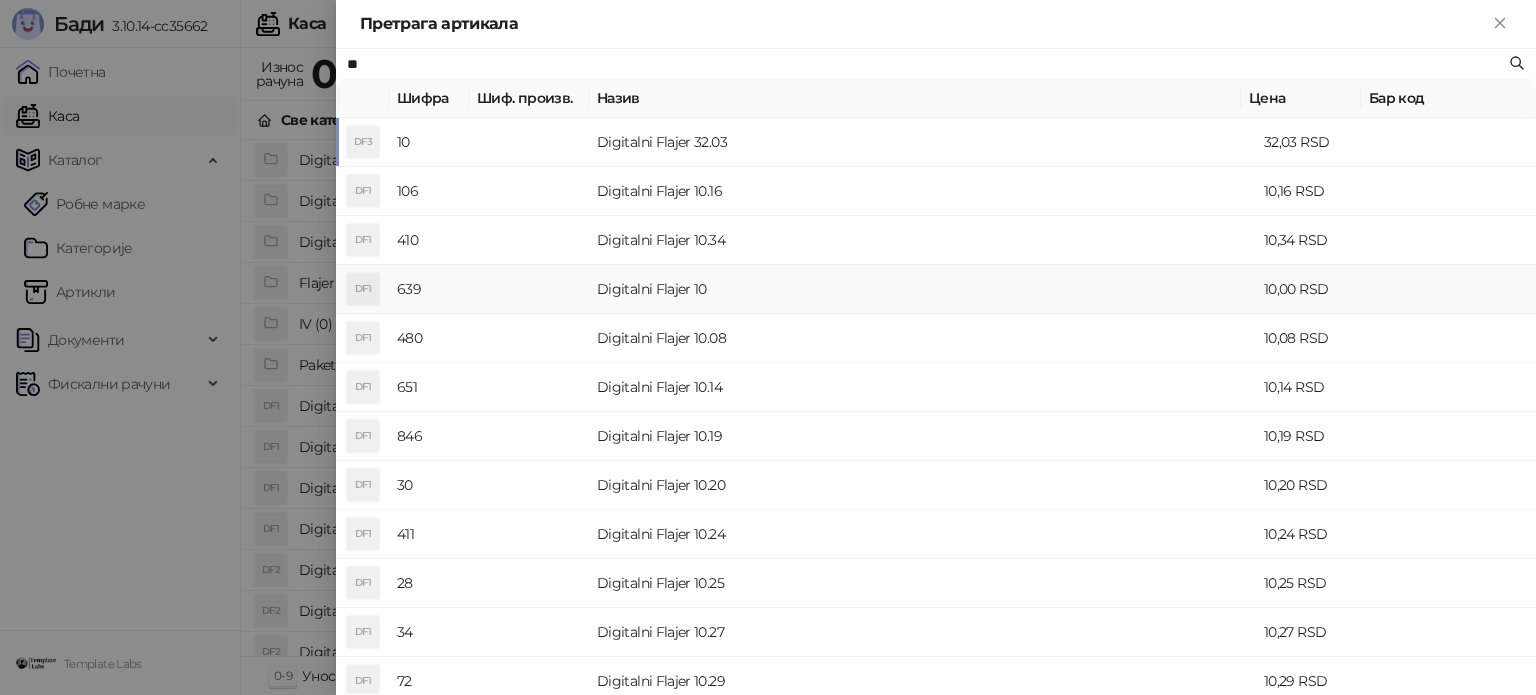 type on "**" 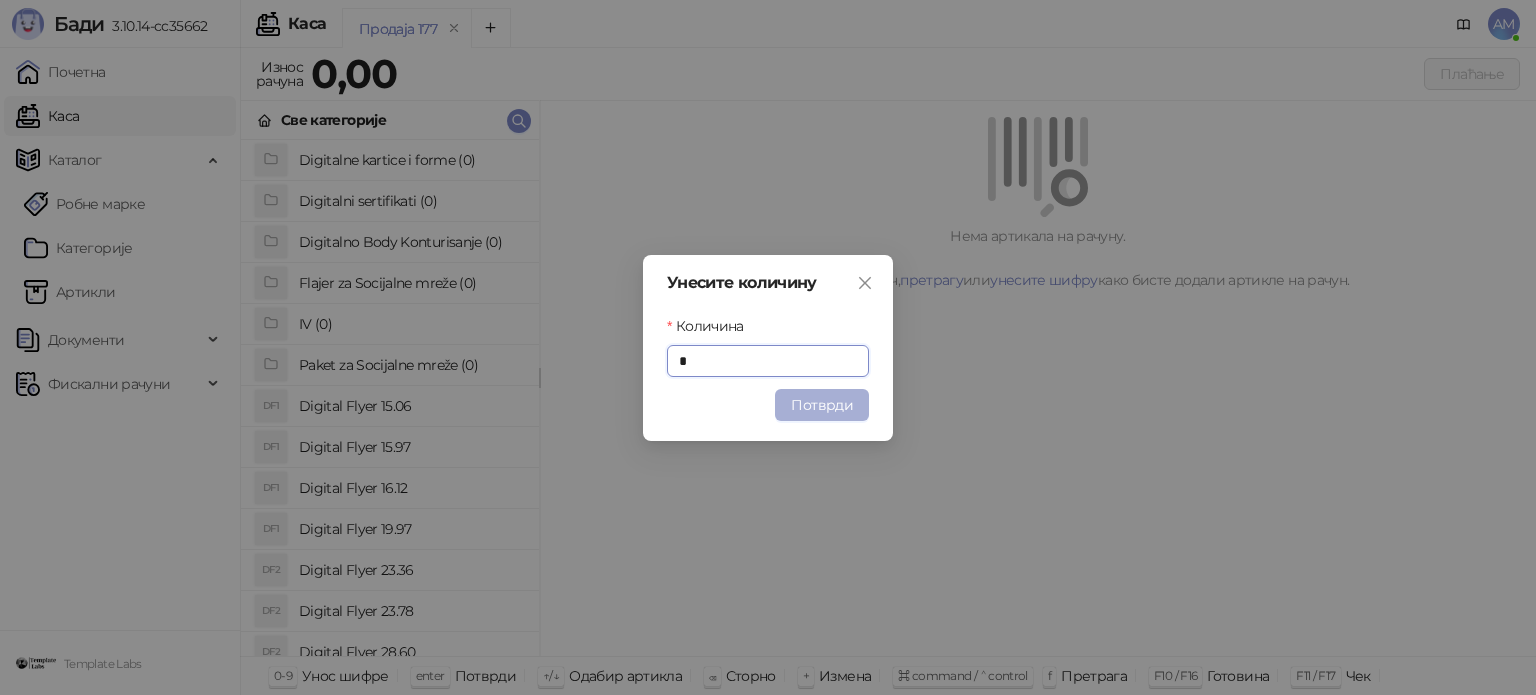 click on "Потврди" at bounding box center (822, 405) 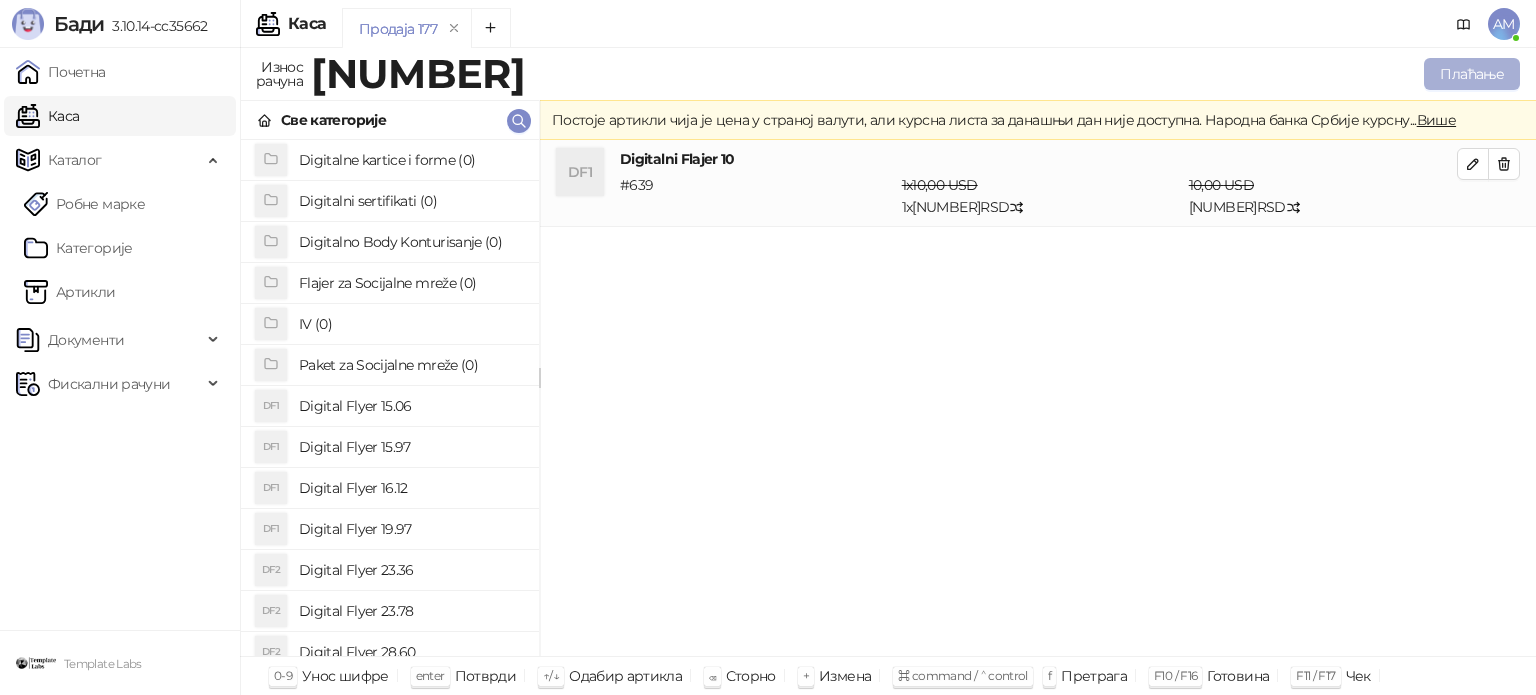 click on "Плаћање" at bounding box center [1472, 74] 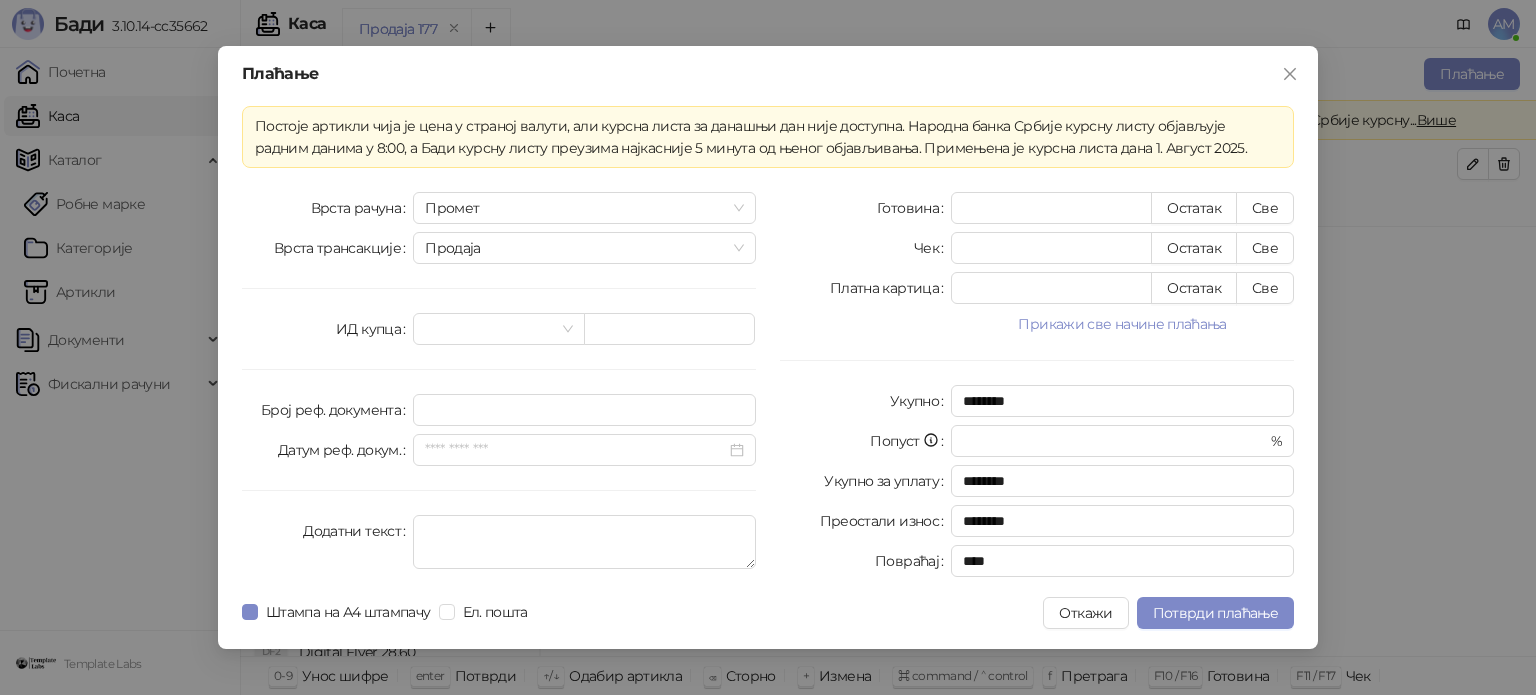 click on "Прикажи све начине плаћања" at bounding box center (1122, 324) 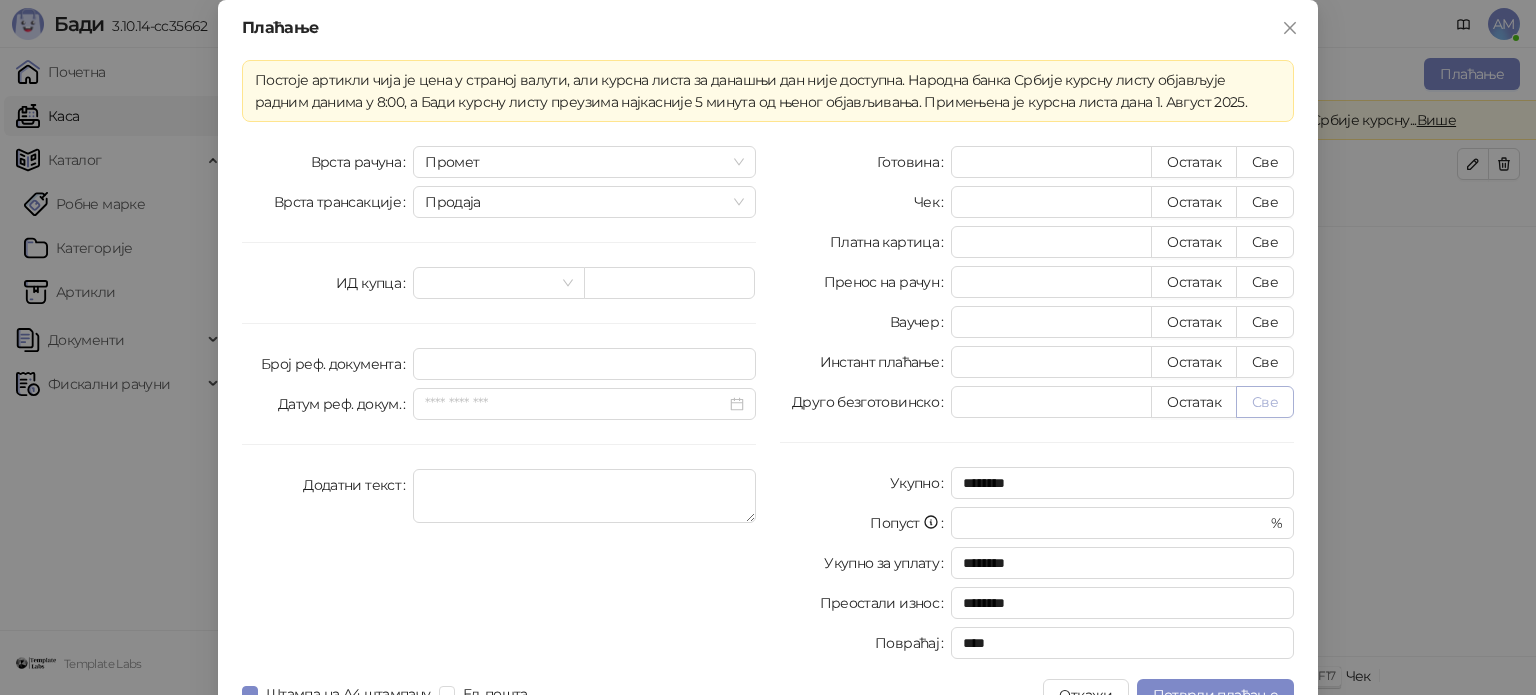 click on "Све" at bounding box center [1265, 402] 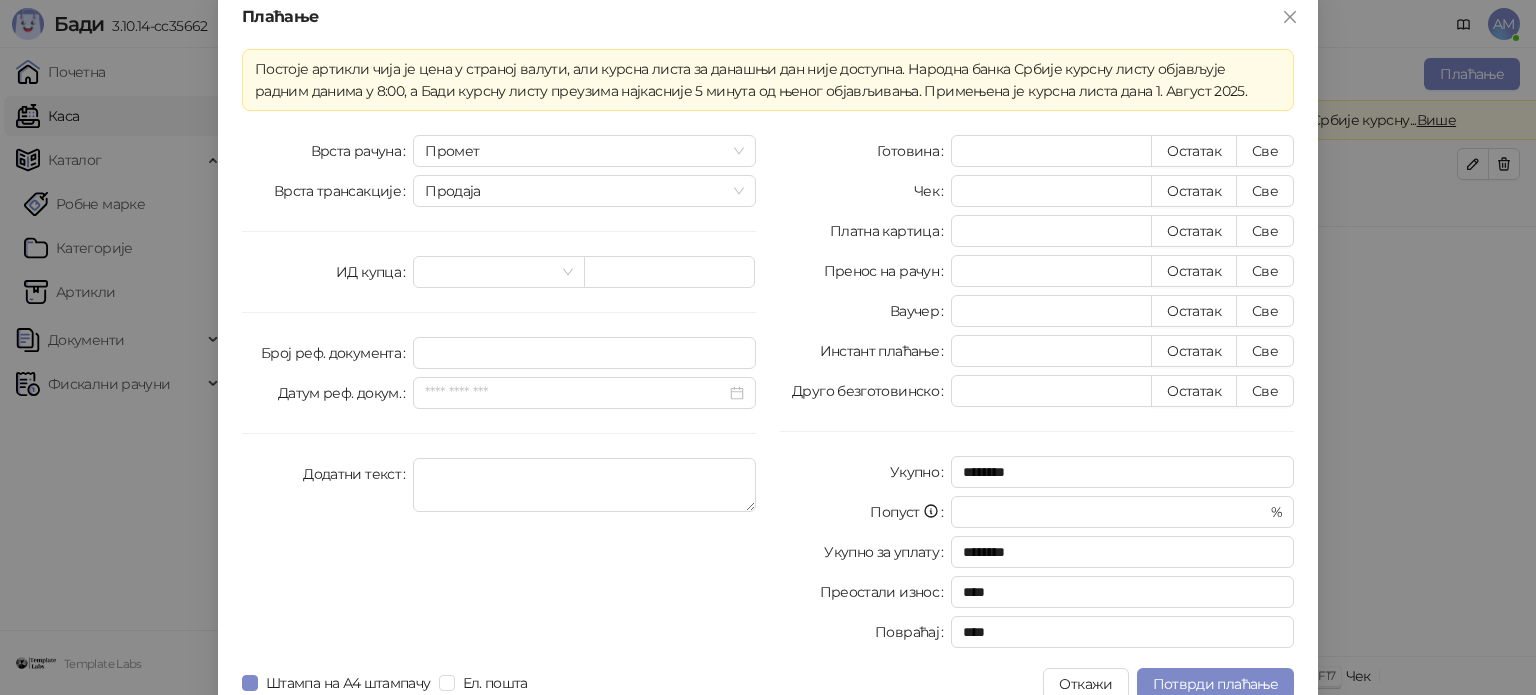 scroll, scrollTop: 35, scrollLeft: 0, axis: vertical 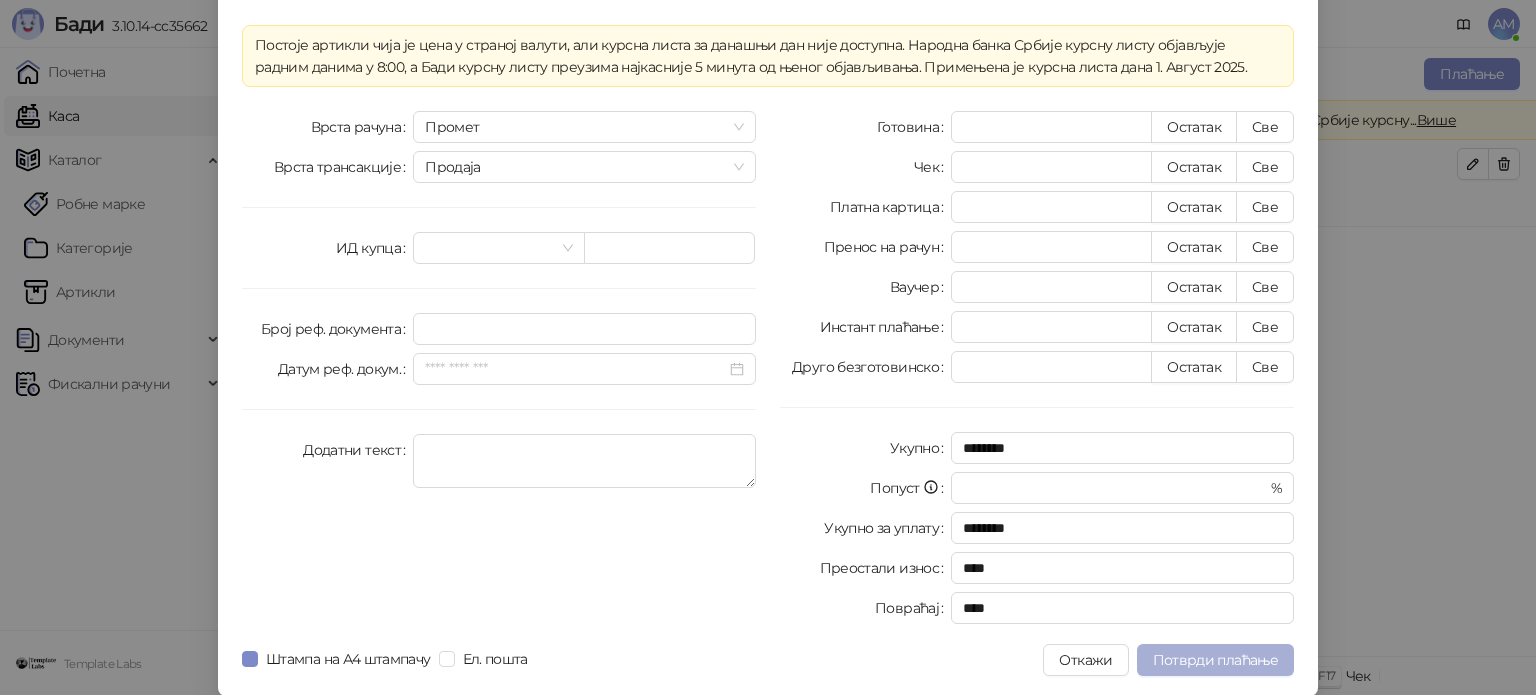 click on "Потврди плаћање" at bounding box center [1215, 660] 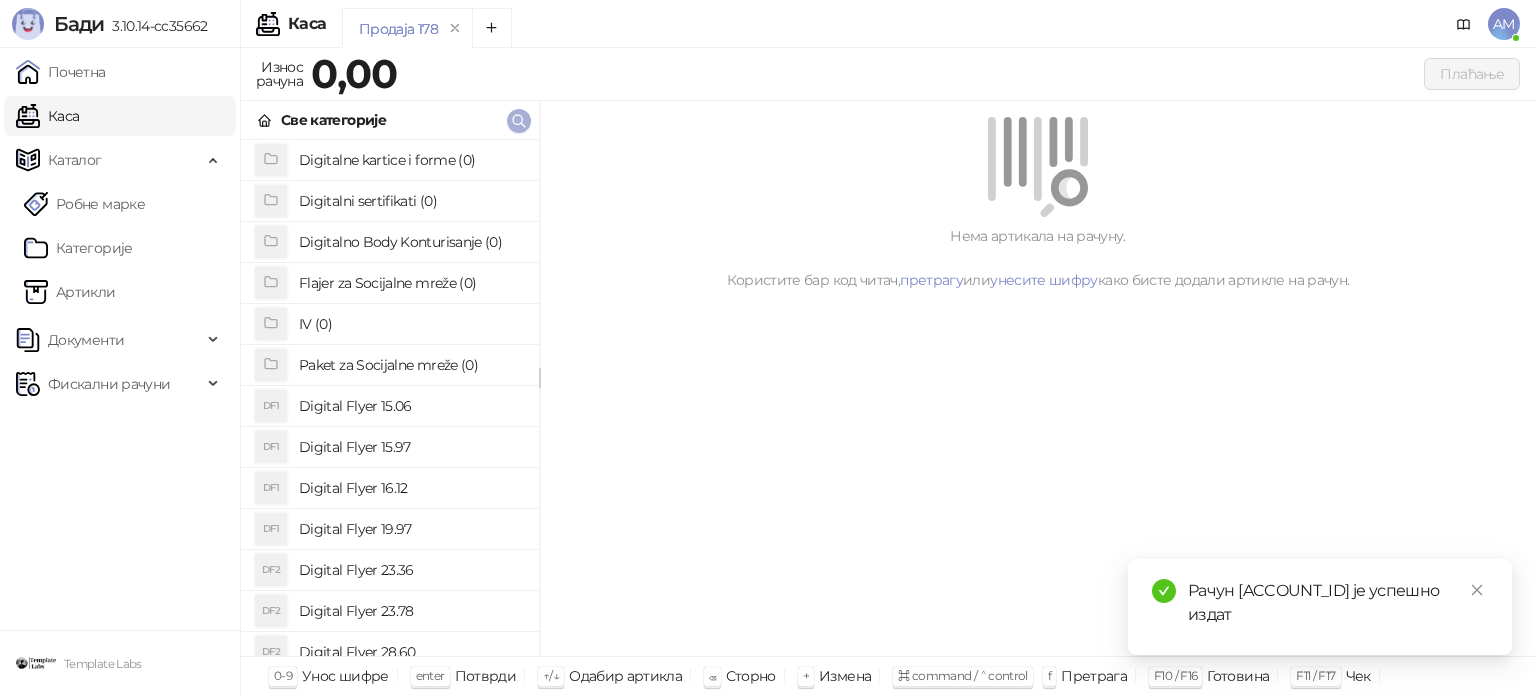 click 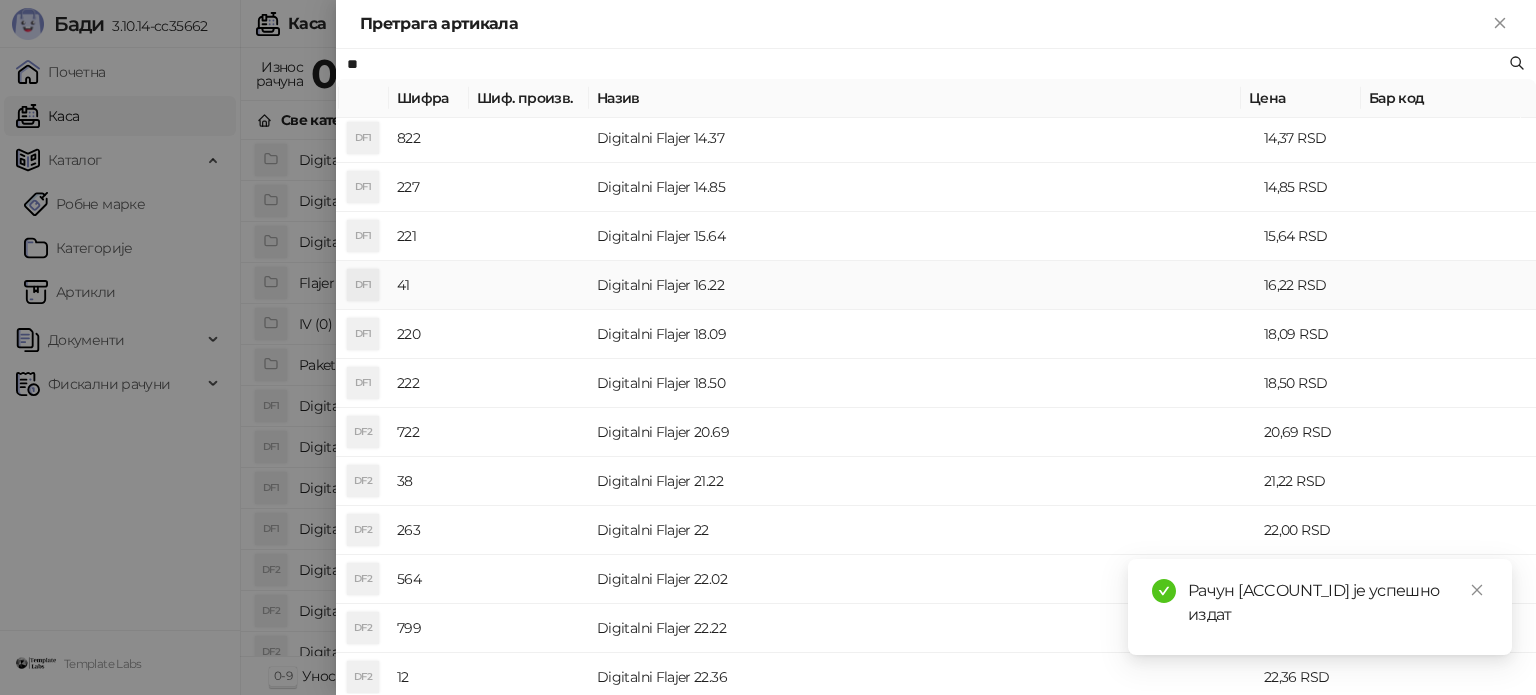 scroll, scrollTop: 300, scrollLeft: 0, axis: vertical 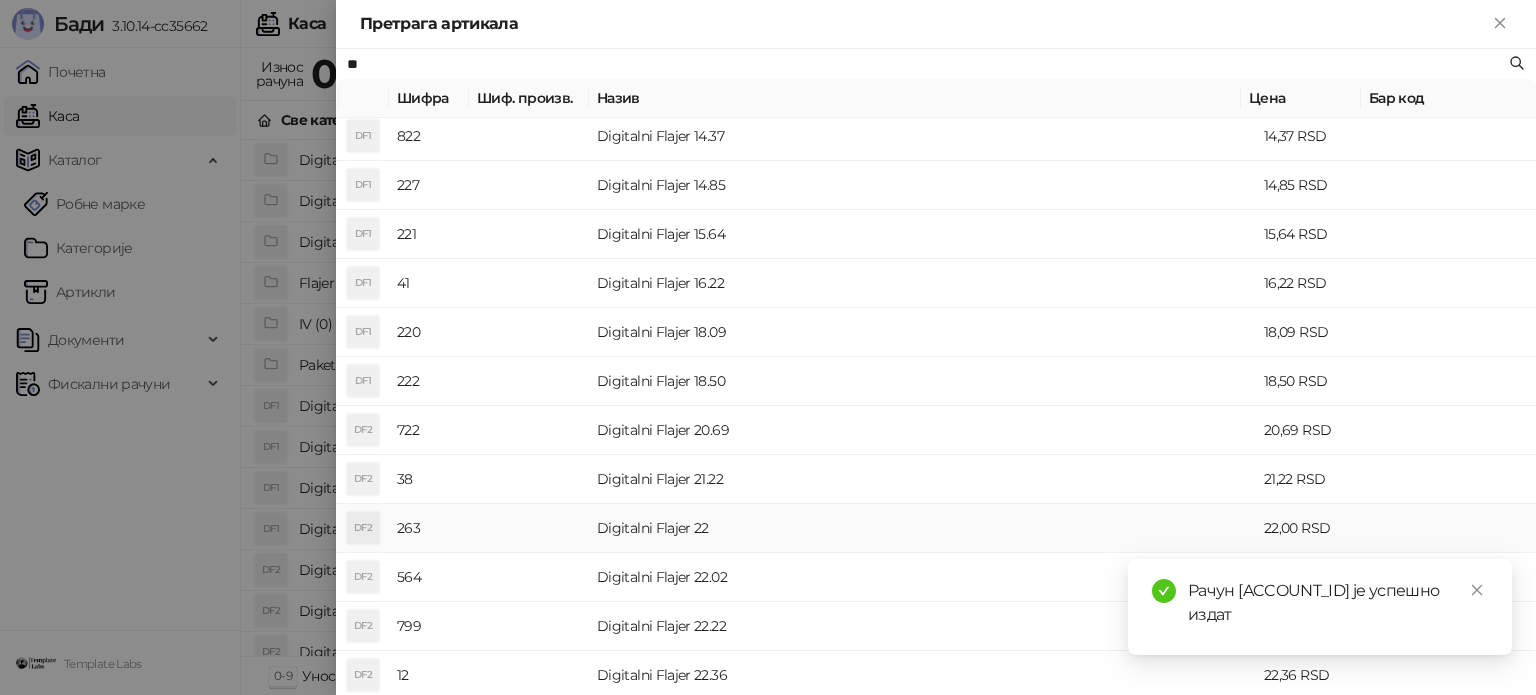 type on "**" 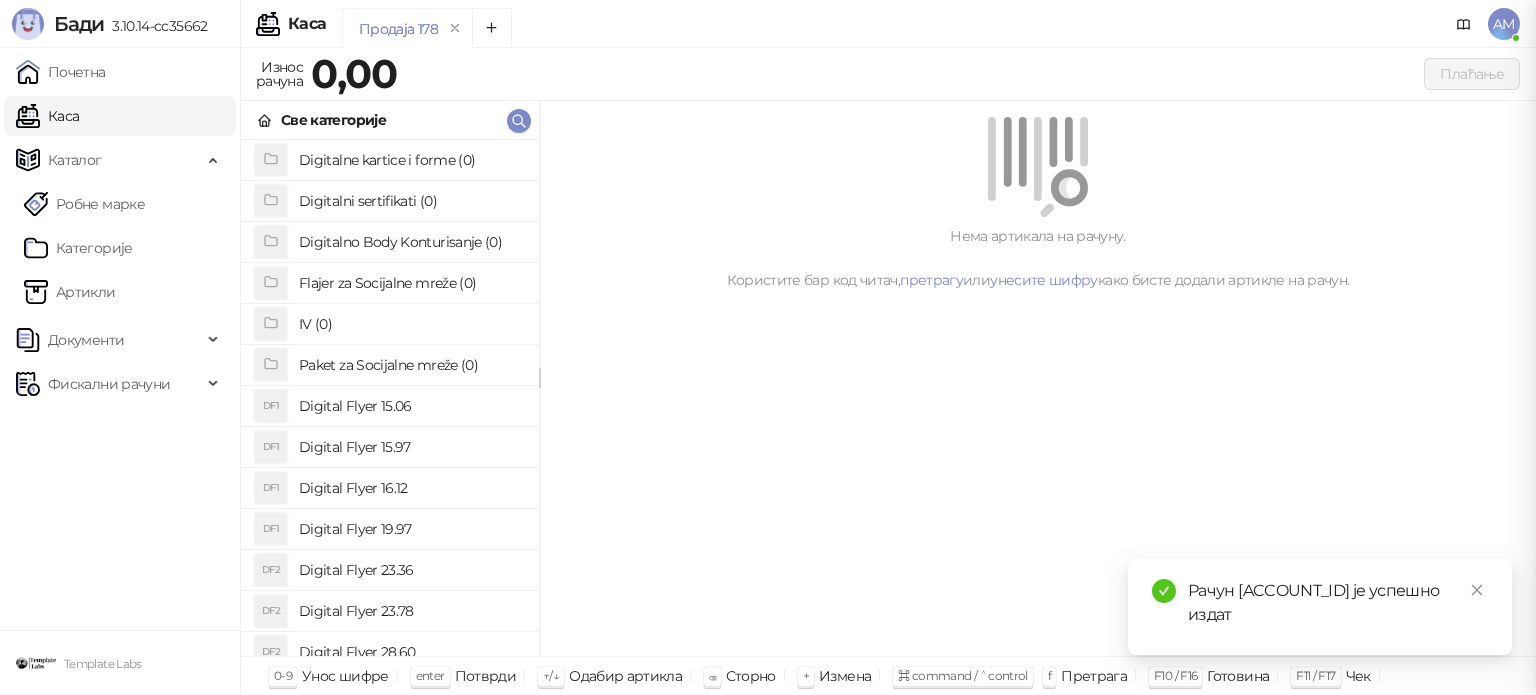scroll, scrollTop: 0, scrollLeft: 0, axis: both 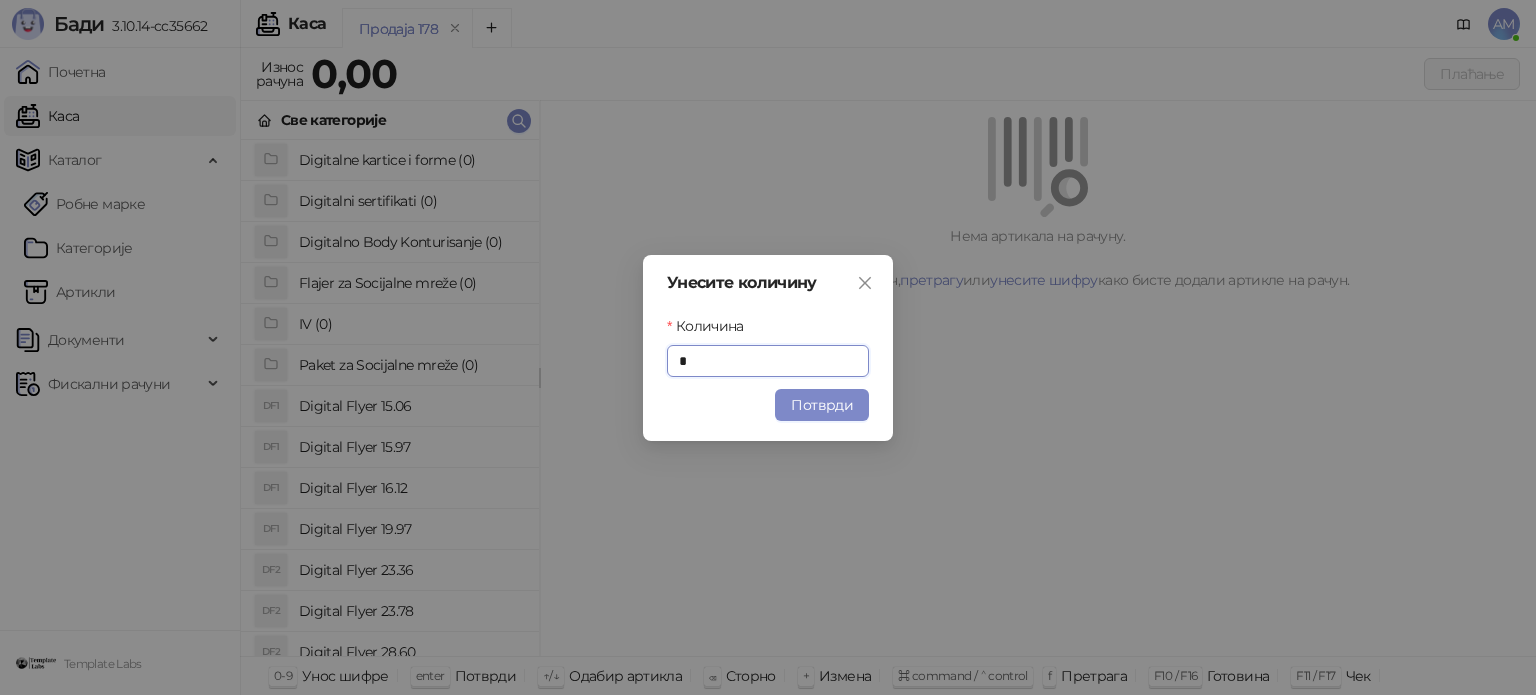 click on "Потврди" at bounding box center (822, 405) 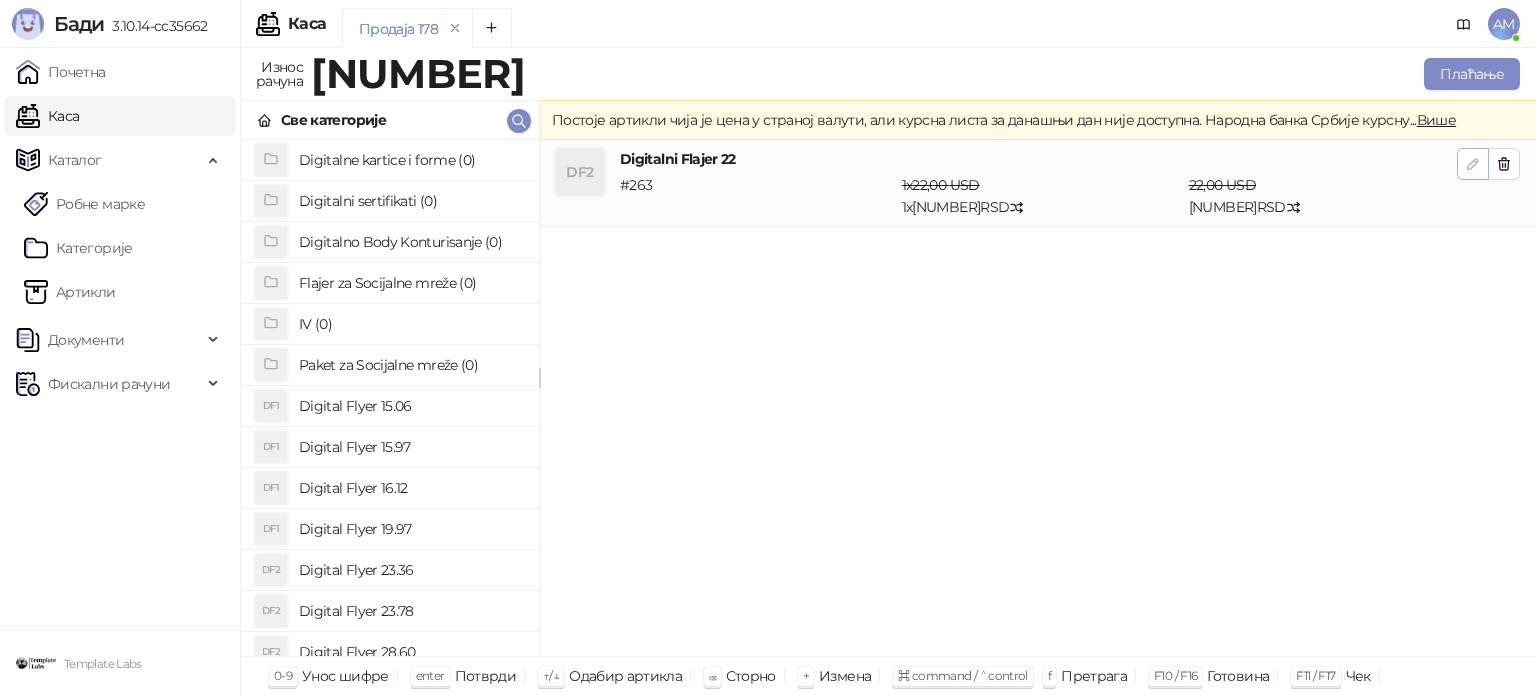click at bounding box center (1473, 164) 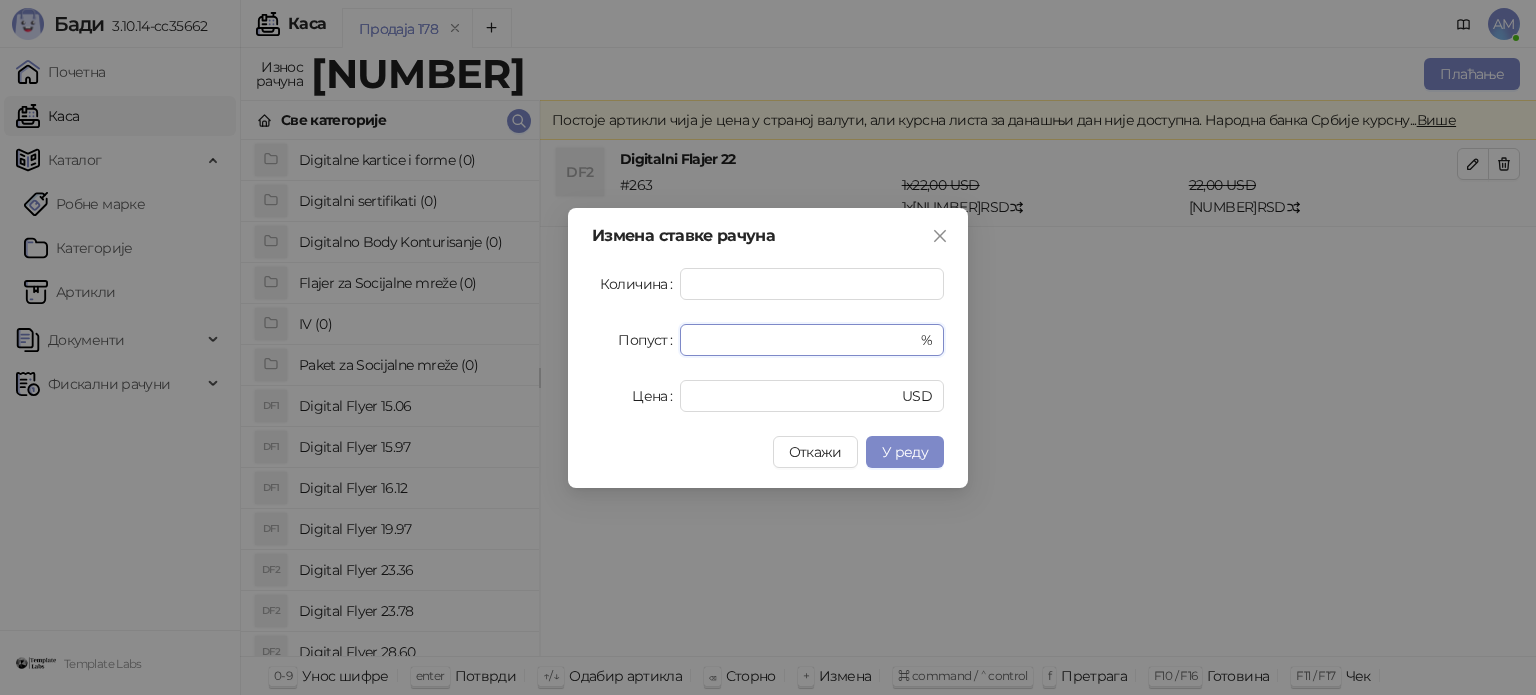 drag, startPoint x: 712, startPoint y: 327, endPoint x: 676, endPoint y: 332, distance: 36.345562 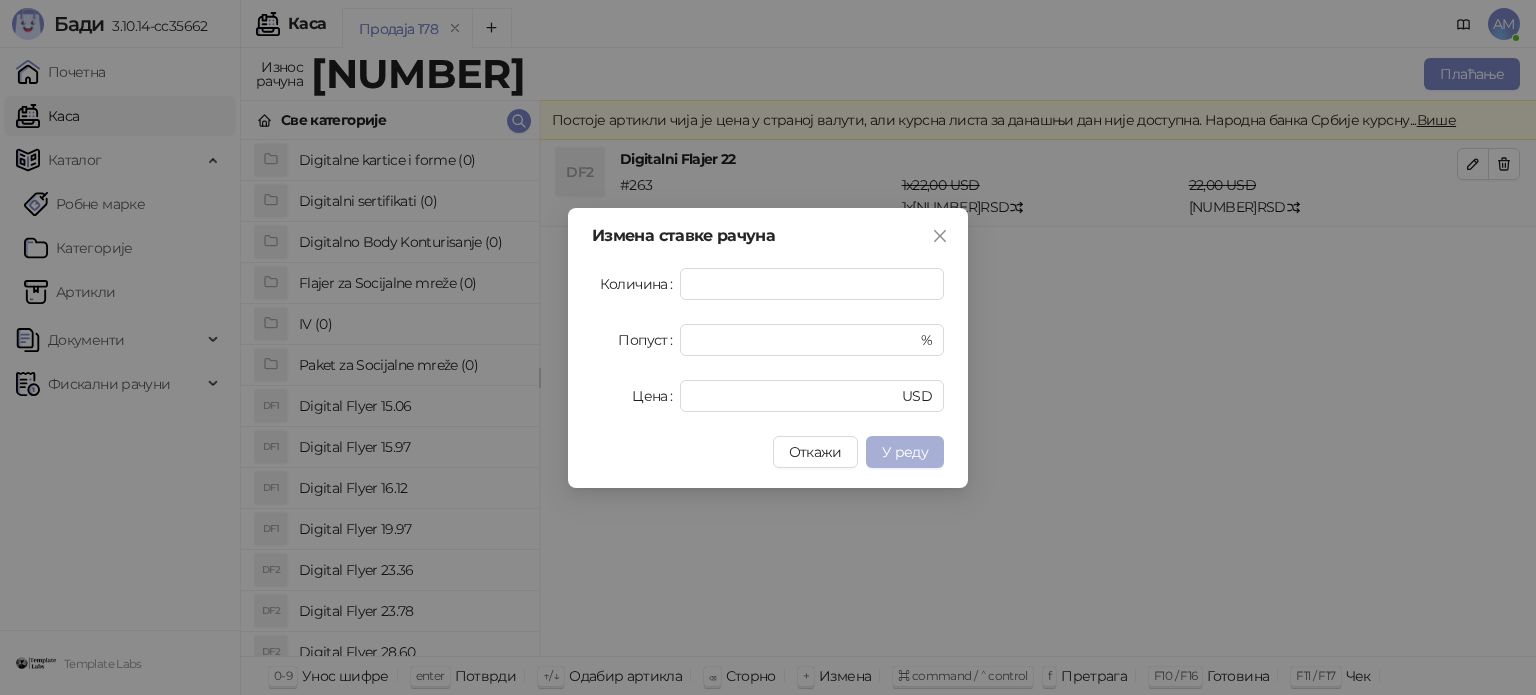 click on "У реду" at bounding box center (905, 452) 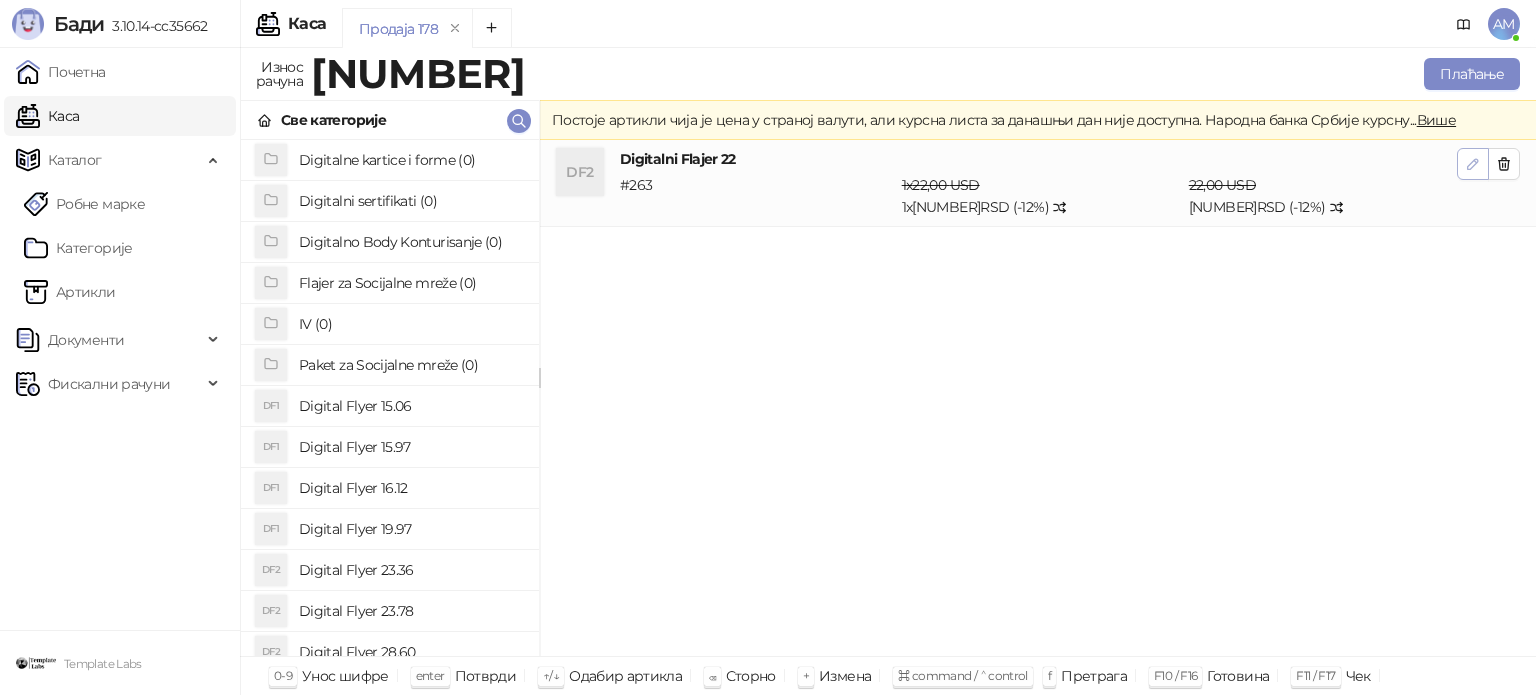 drag, startPoint x: 1458, startPoint y: 163, endPoint x: 1448, endPoint y: 177, distance: 17.20465 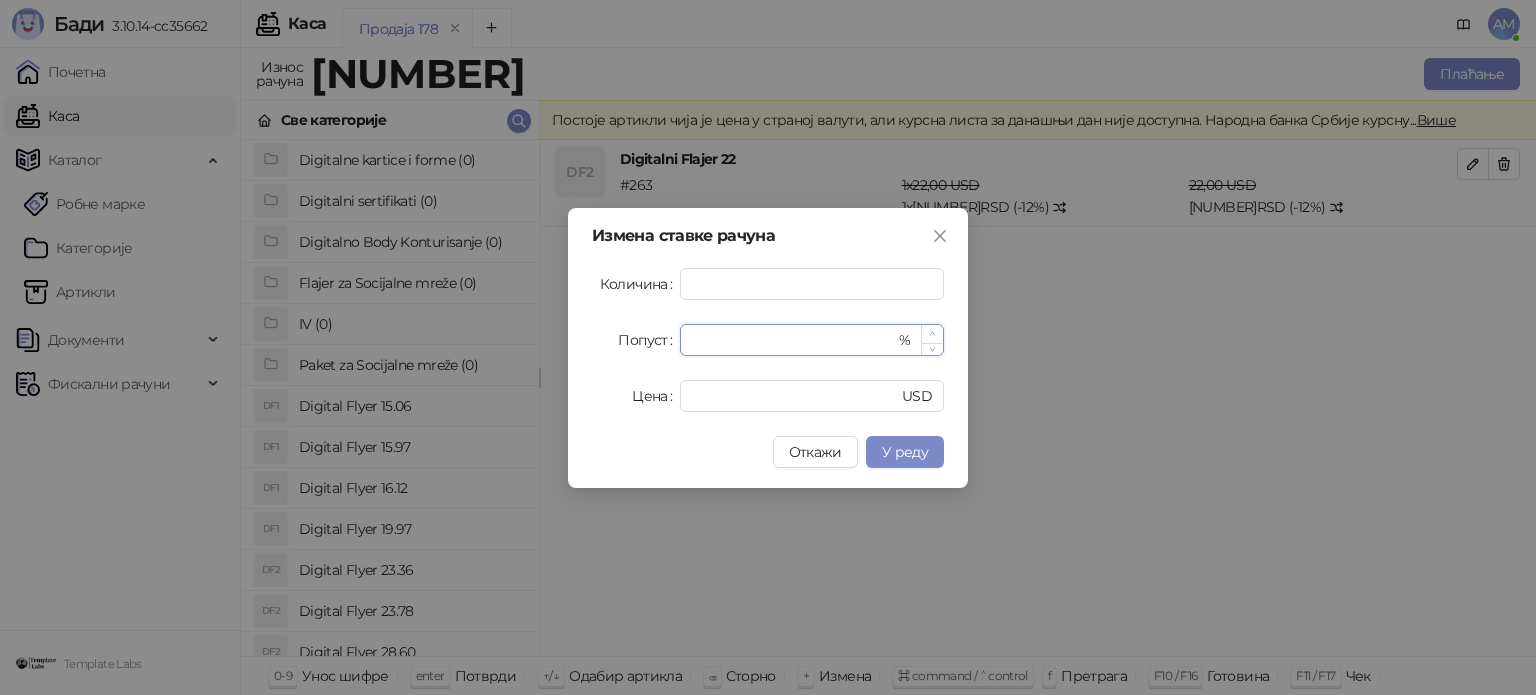 click at bounding box center [932, 334] 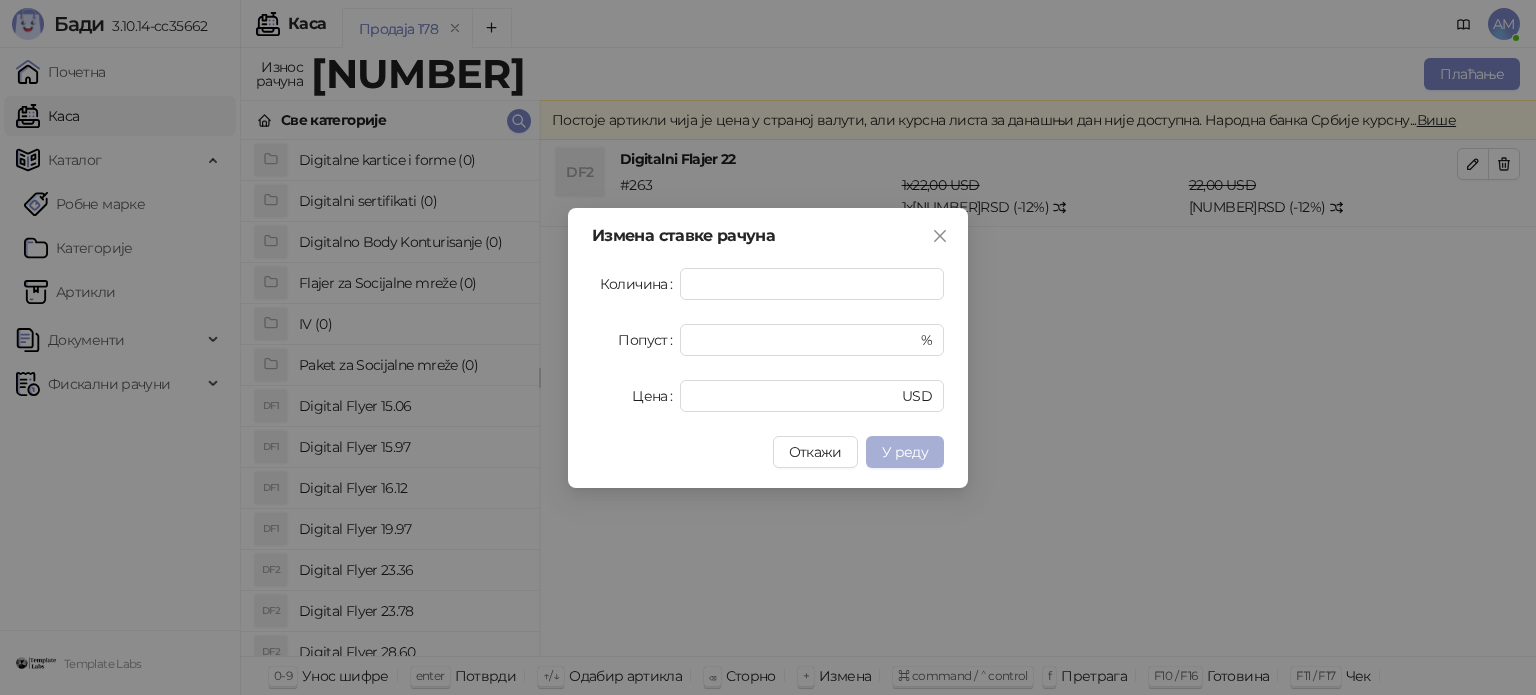 click on "У реду" at bounding box center (905, 452) 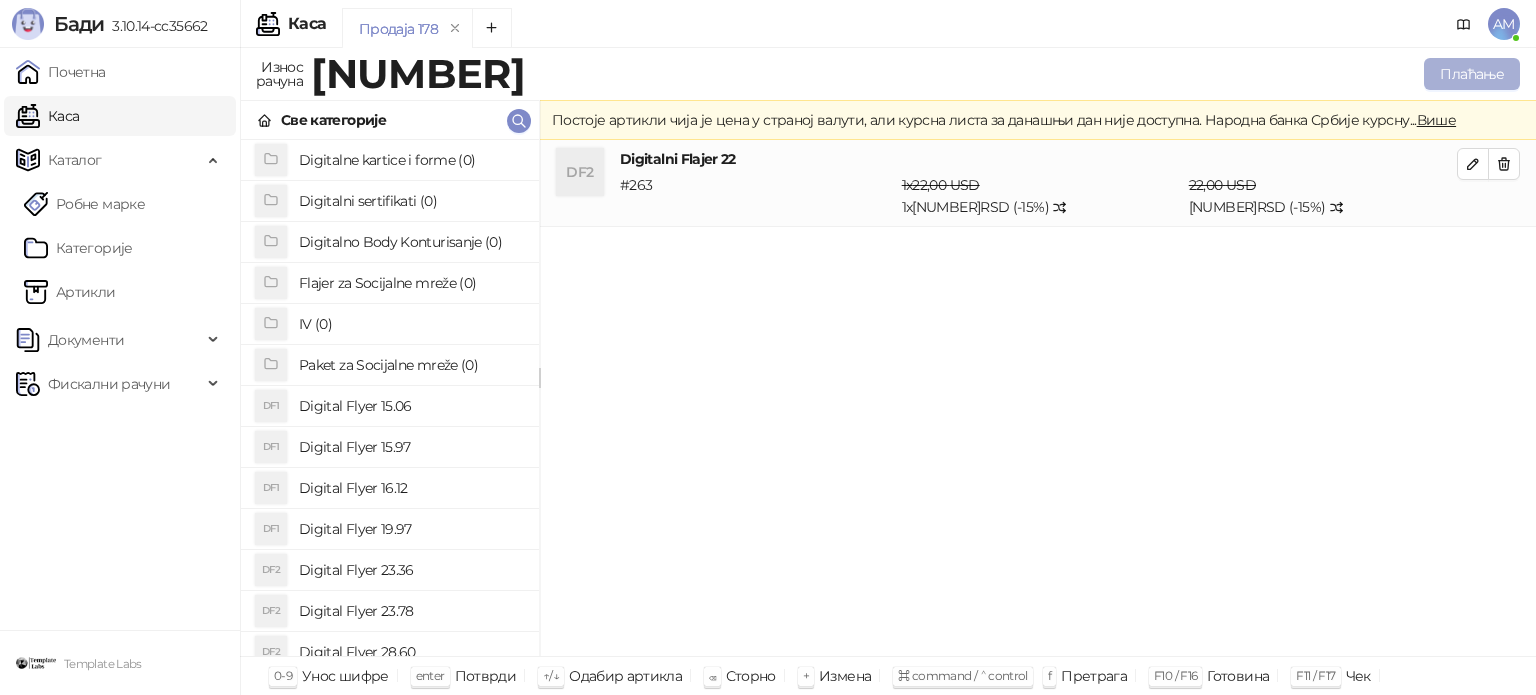 click on "Плаћање" at bounding box center [1472, 74] 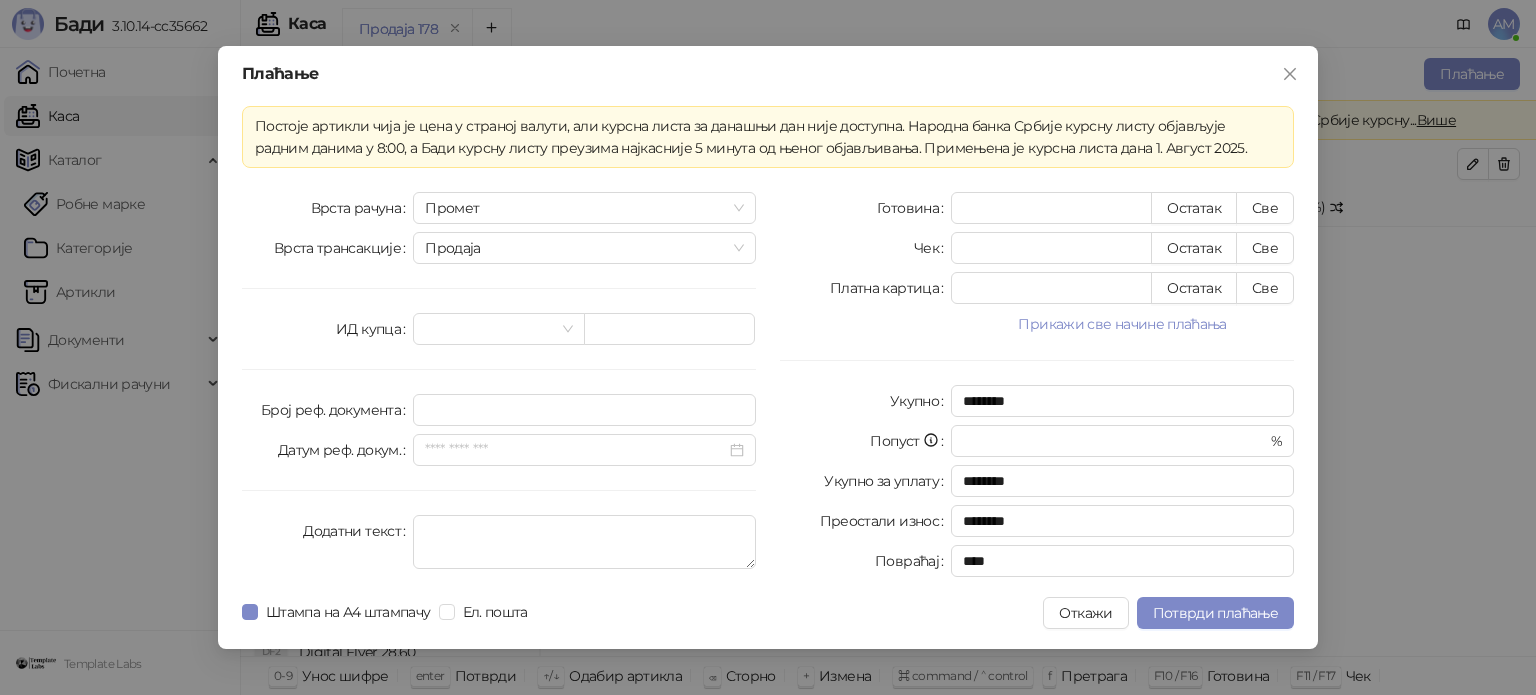 drag, startPoint x: 1063, startPoint y: 321, endPoint x: 1162, endPoint y: 344, distance: 101.636604 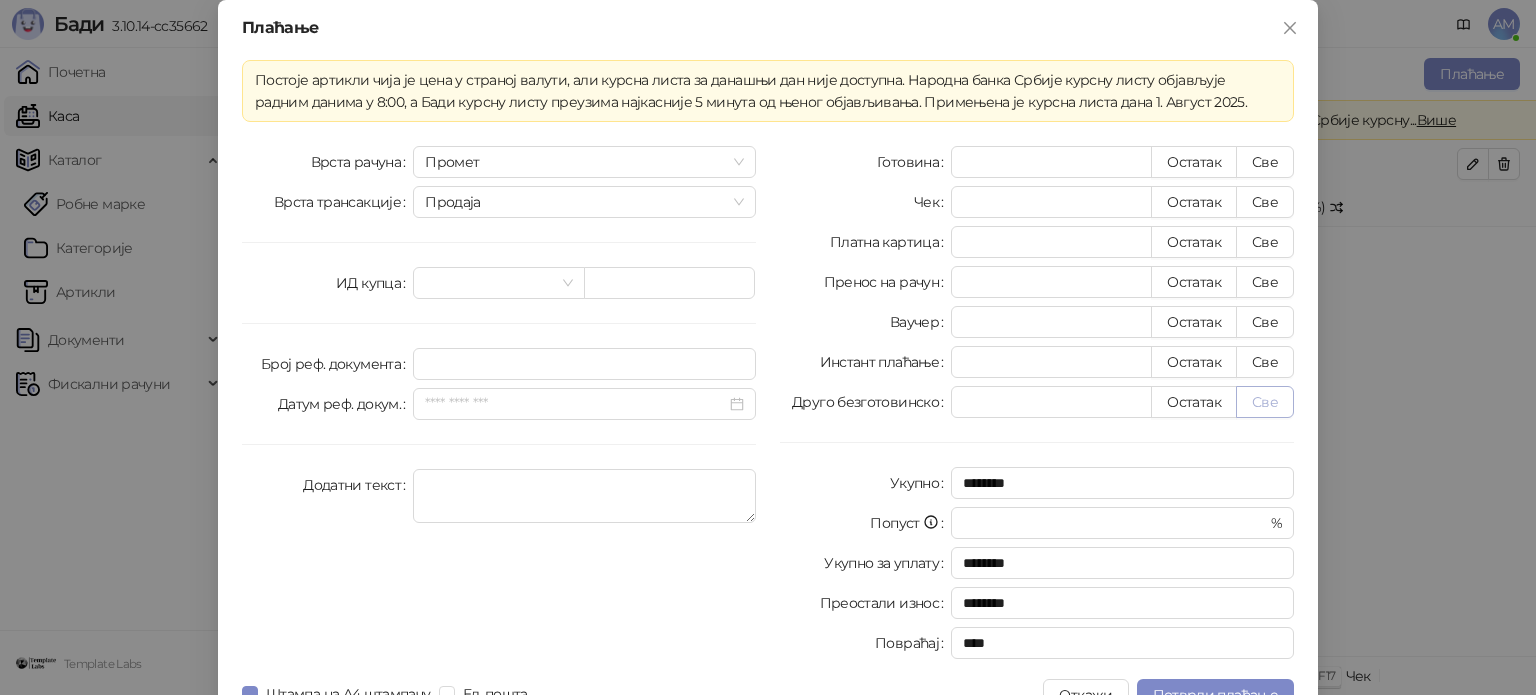 click on "Све" at bounding box center [1265, 402] 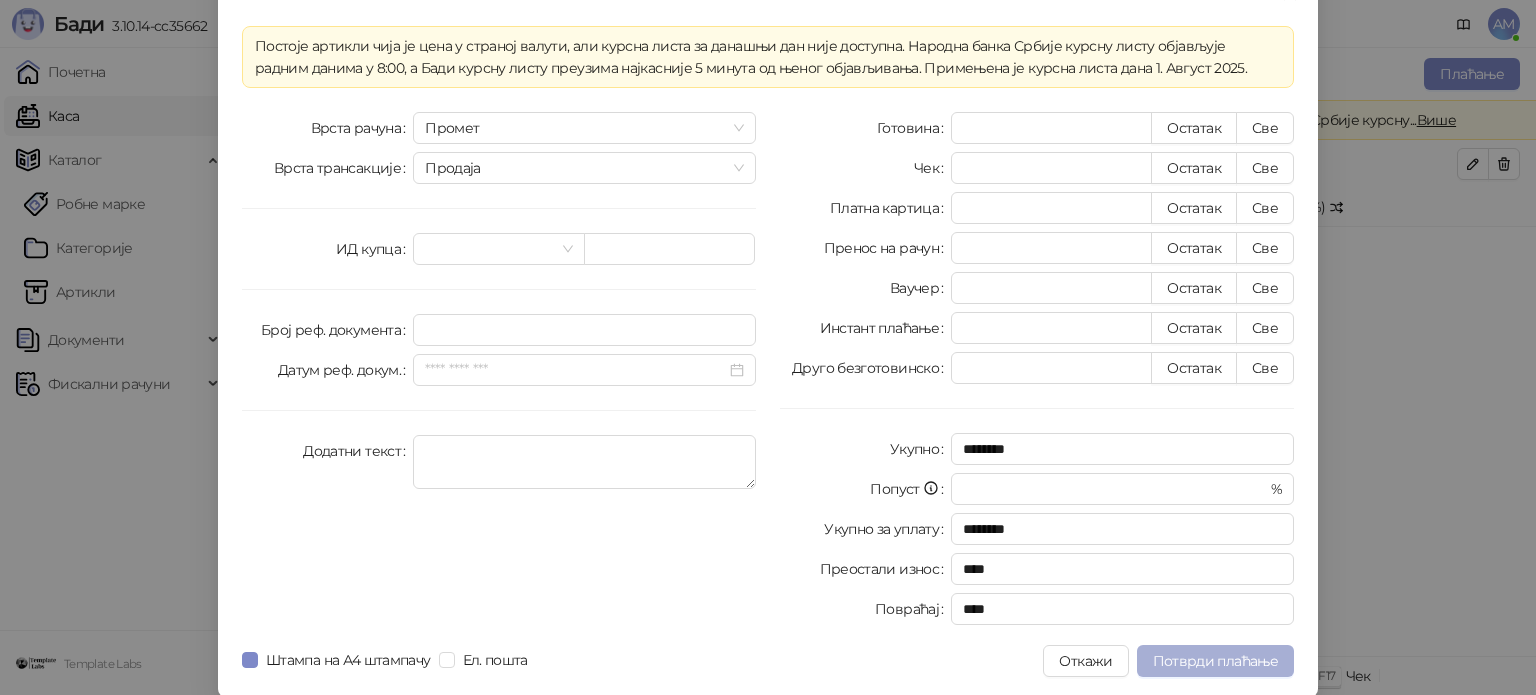 scroll, scrollTop: 35, scrollLeft: 0, axis: vertical 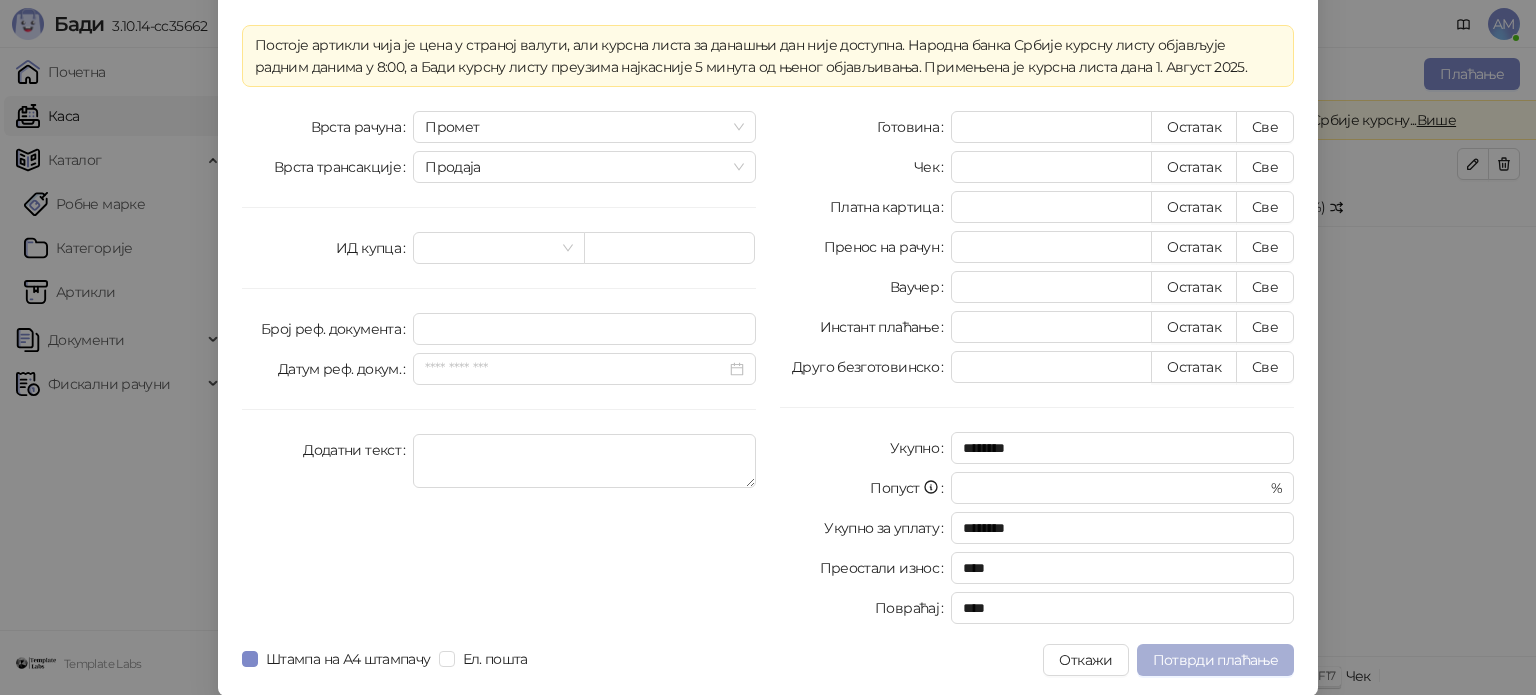click on "Потврди плаћање" at bounding box center (1215, 660) 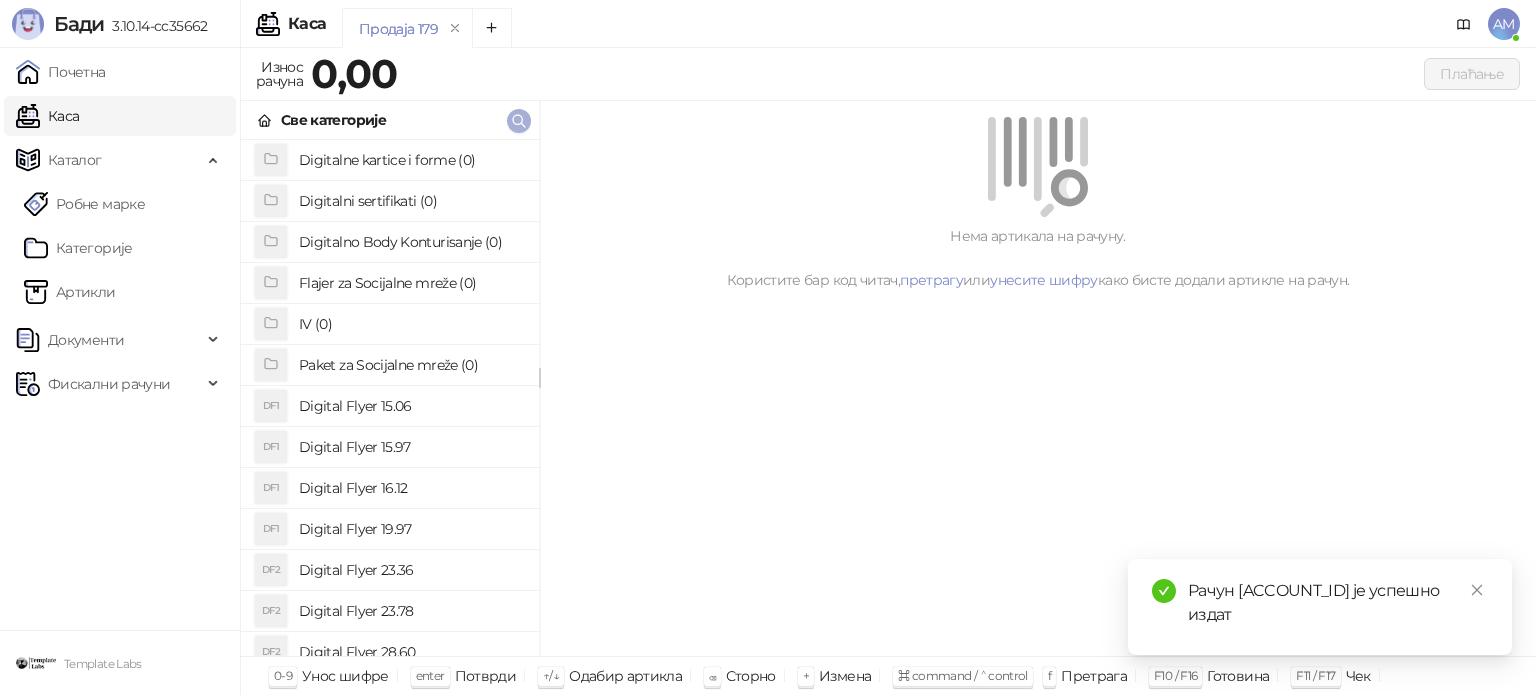 click at bounding box center (519, 121) 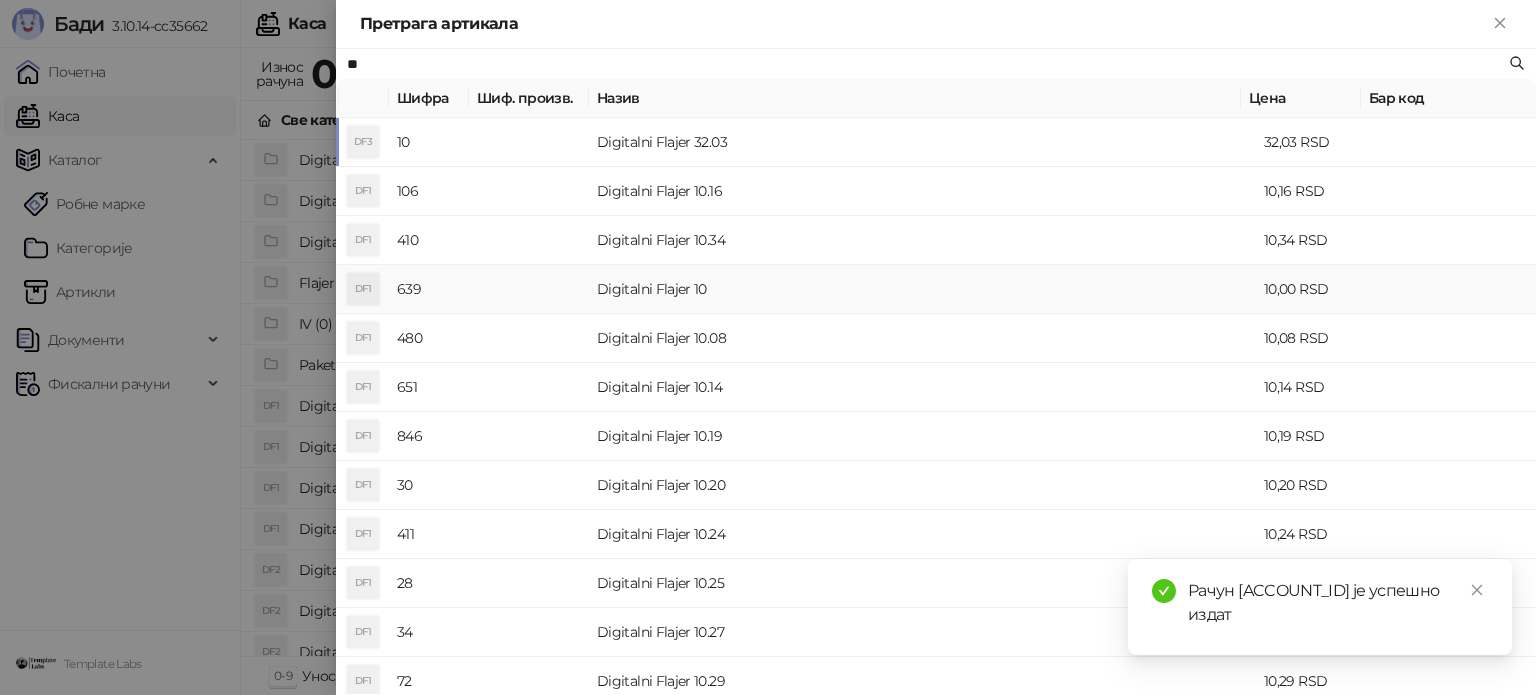 type on "**" 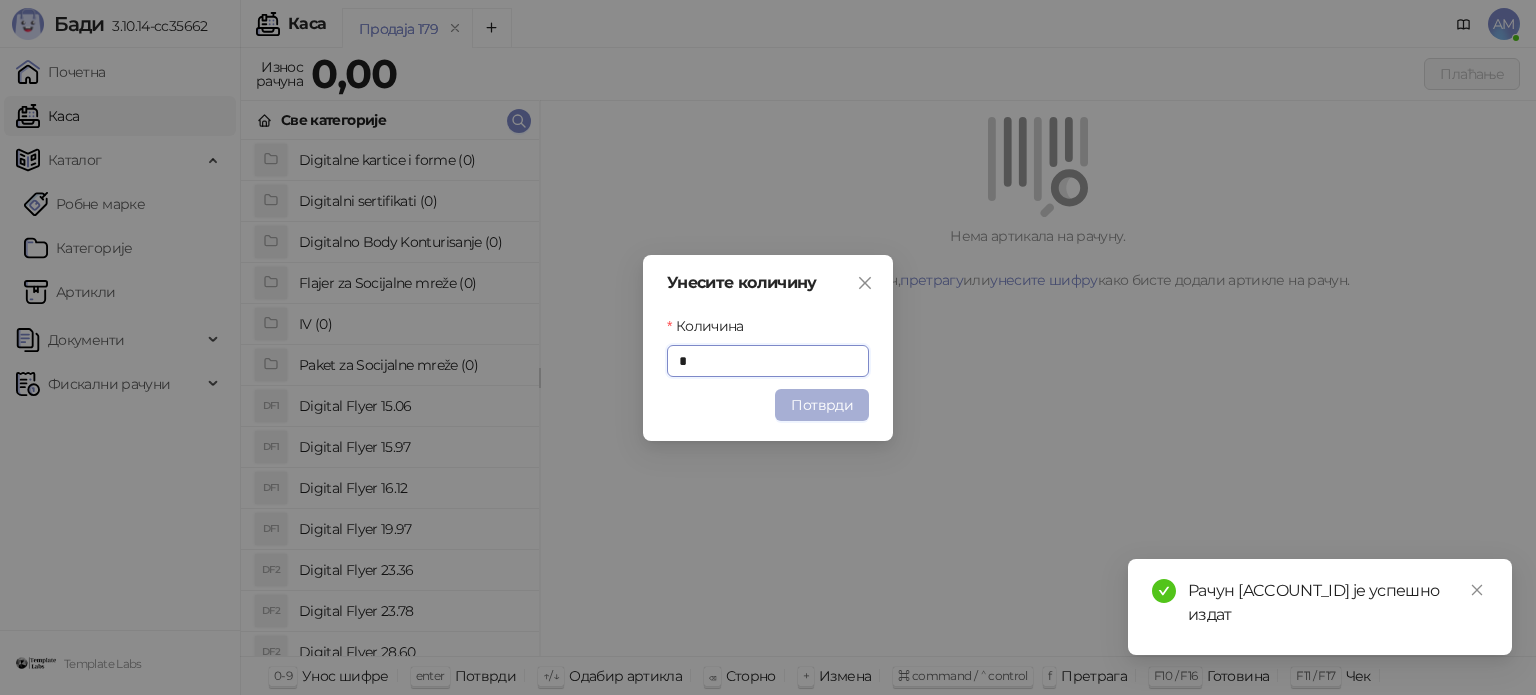 type on "*" 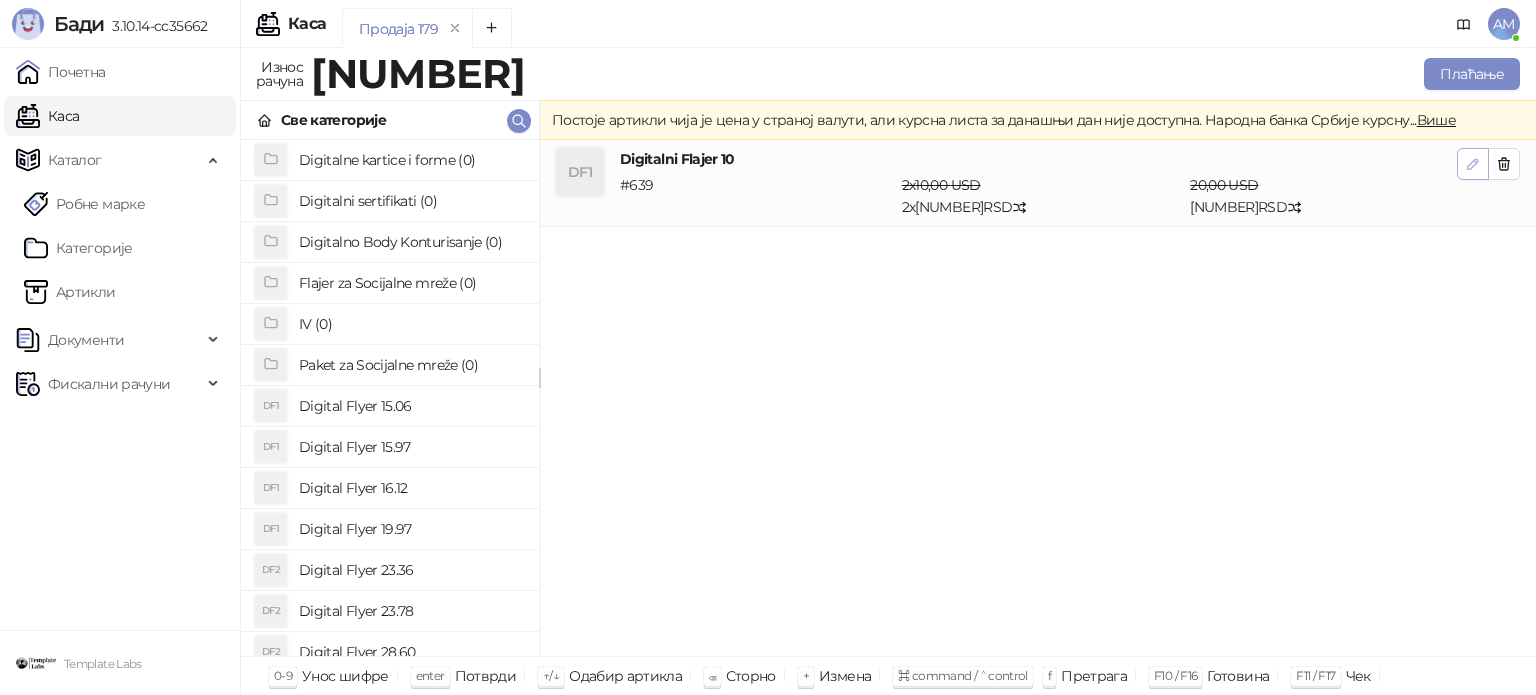 click 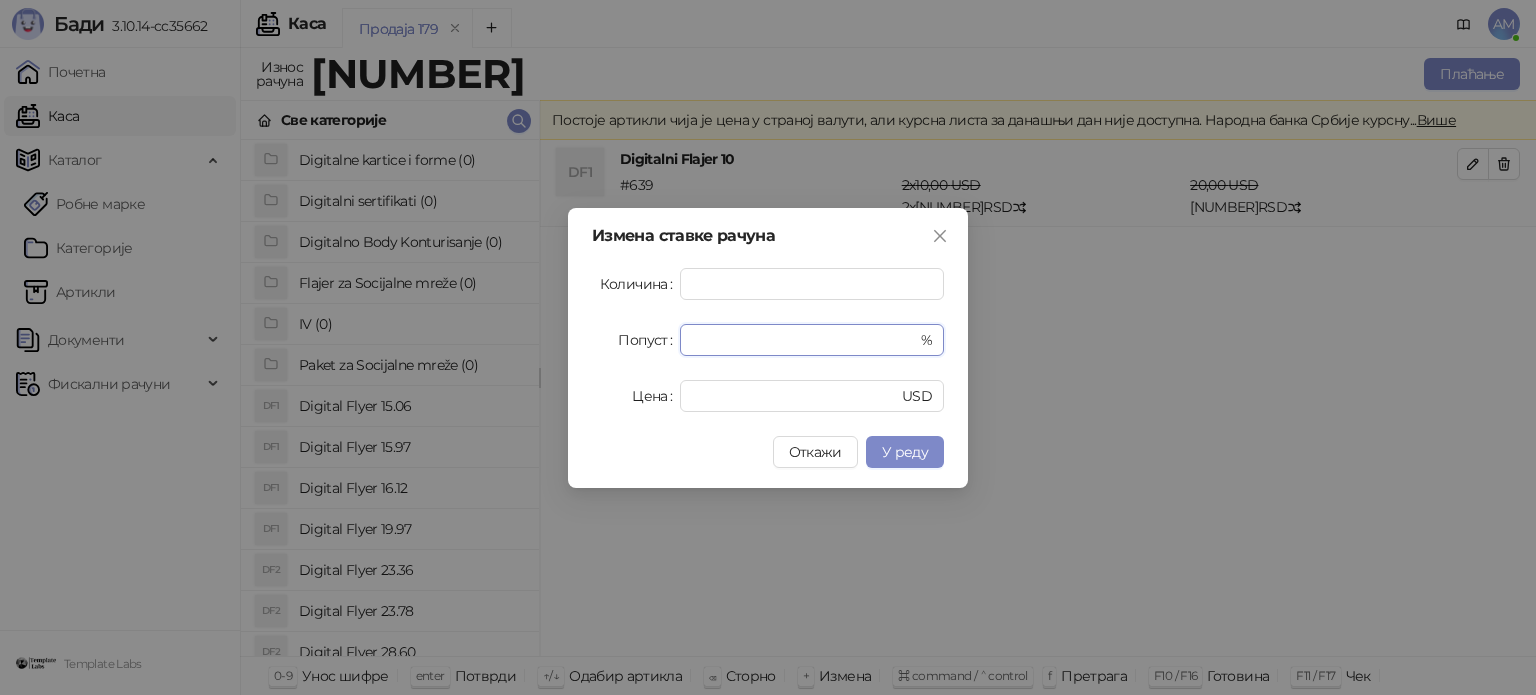 drag, startPoint x: 702, startPoint y: 340, endPoint x: 666, endPoint y: 343, distance: 36.124783 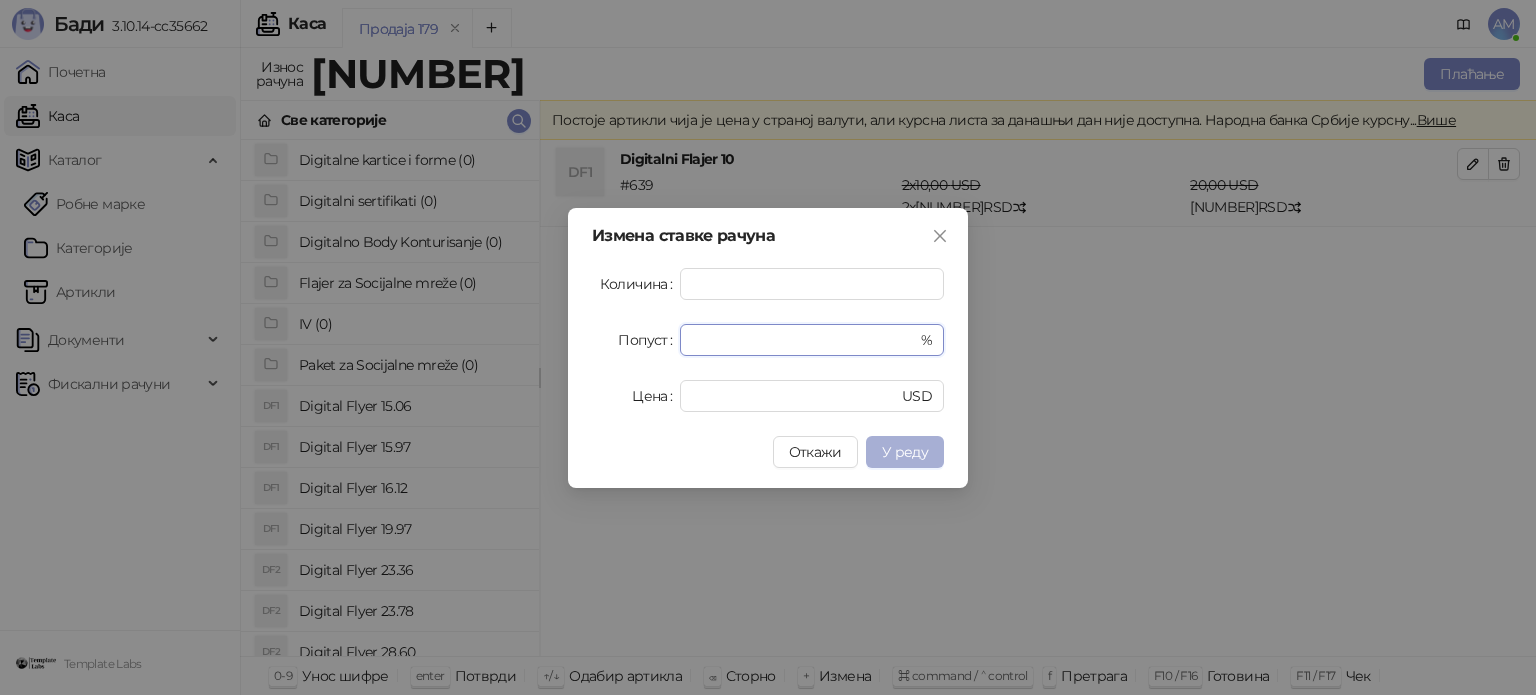 type on "**" 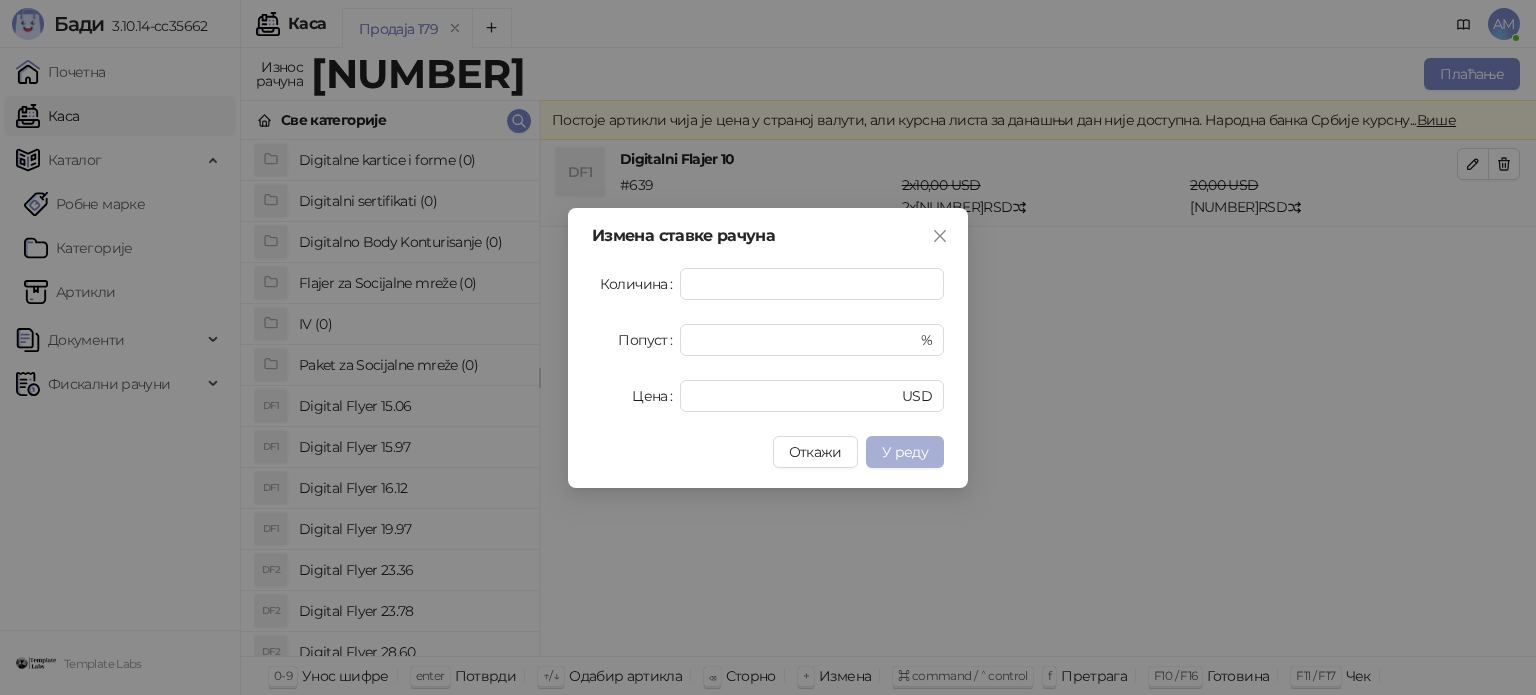 click on "У реду" at bounding box center (905, 452) 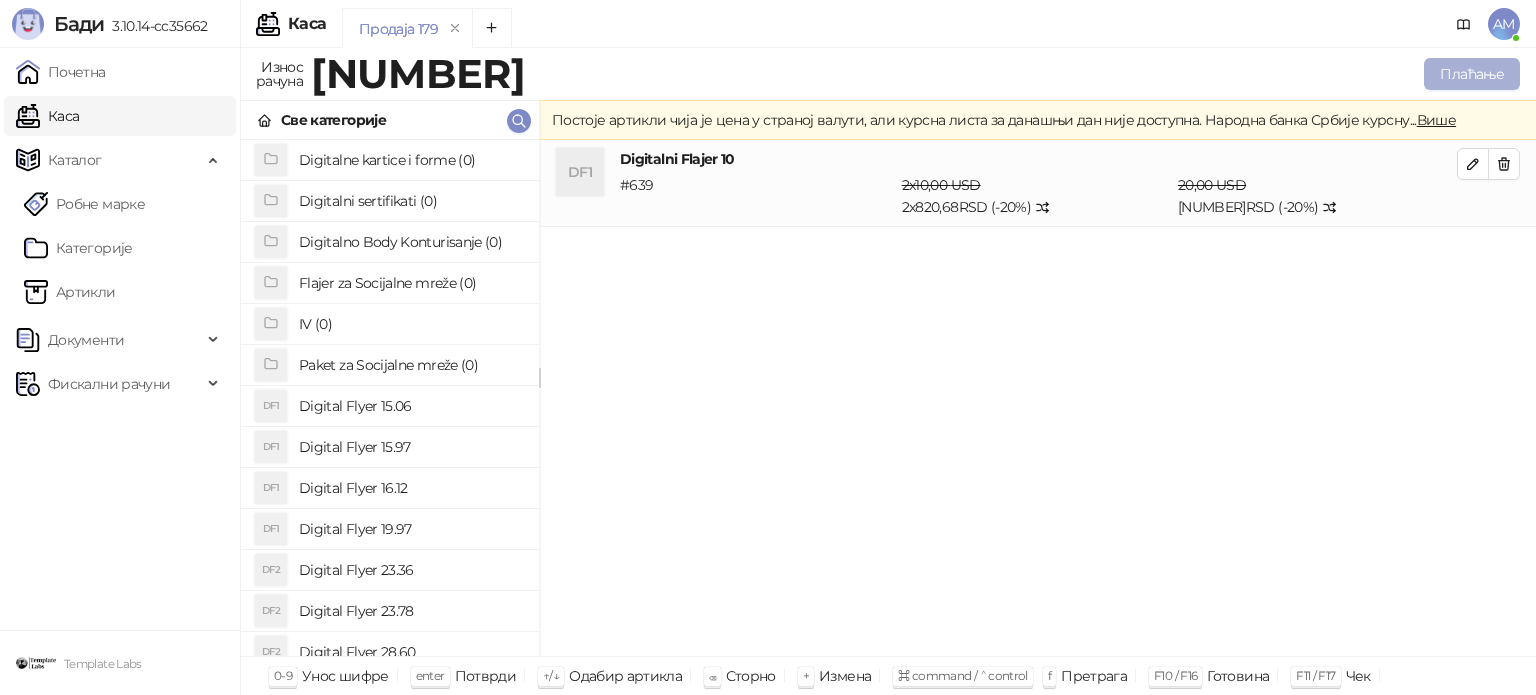 click on "Плаћање" at bounding box center [1472, 74] 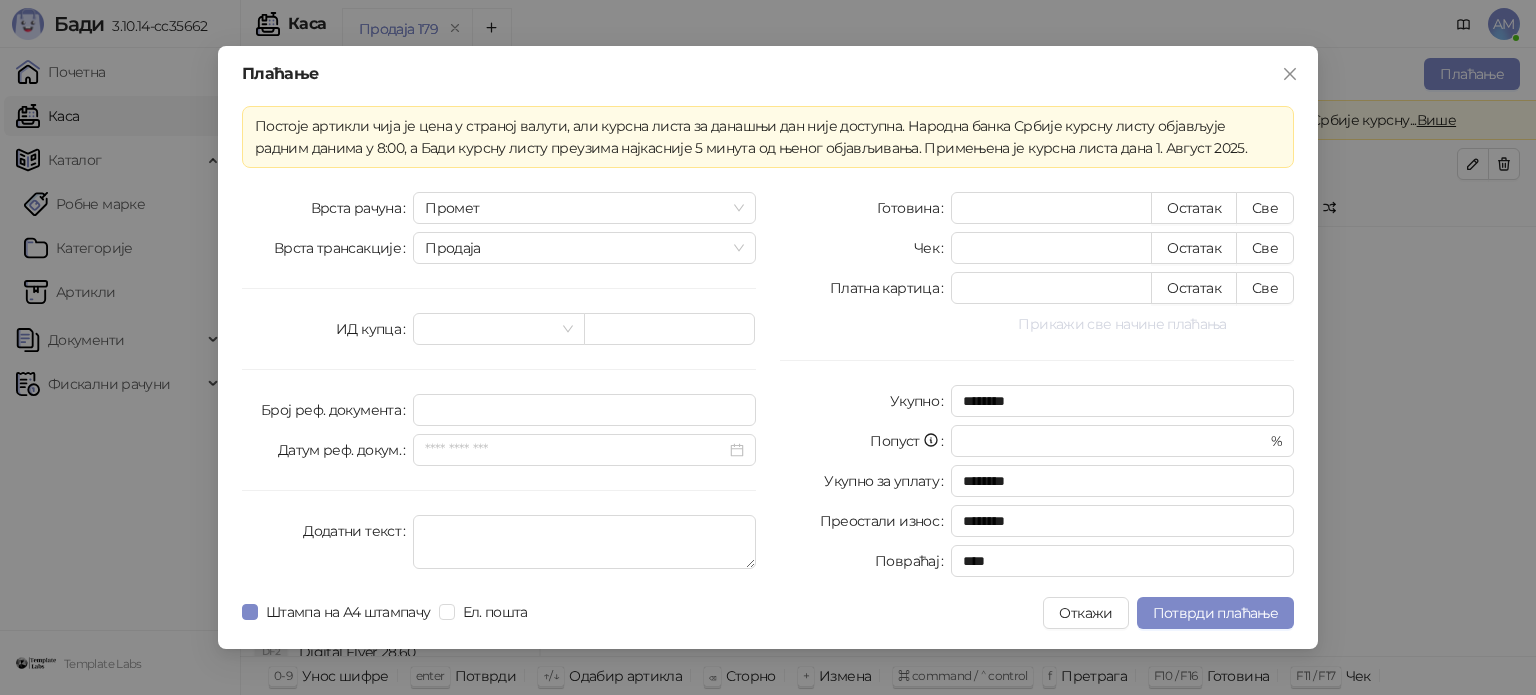 click on "Прикажи све начине плаћања" at bounding box center (1122, 324) 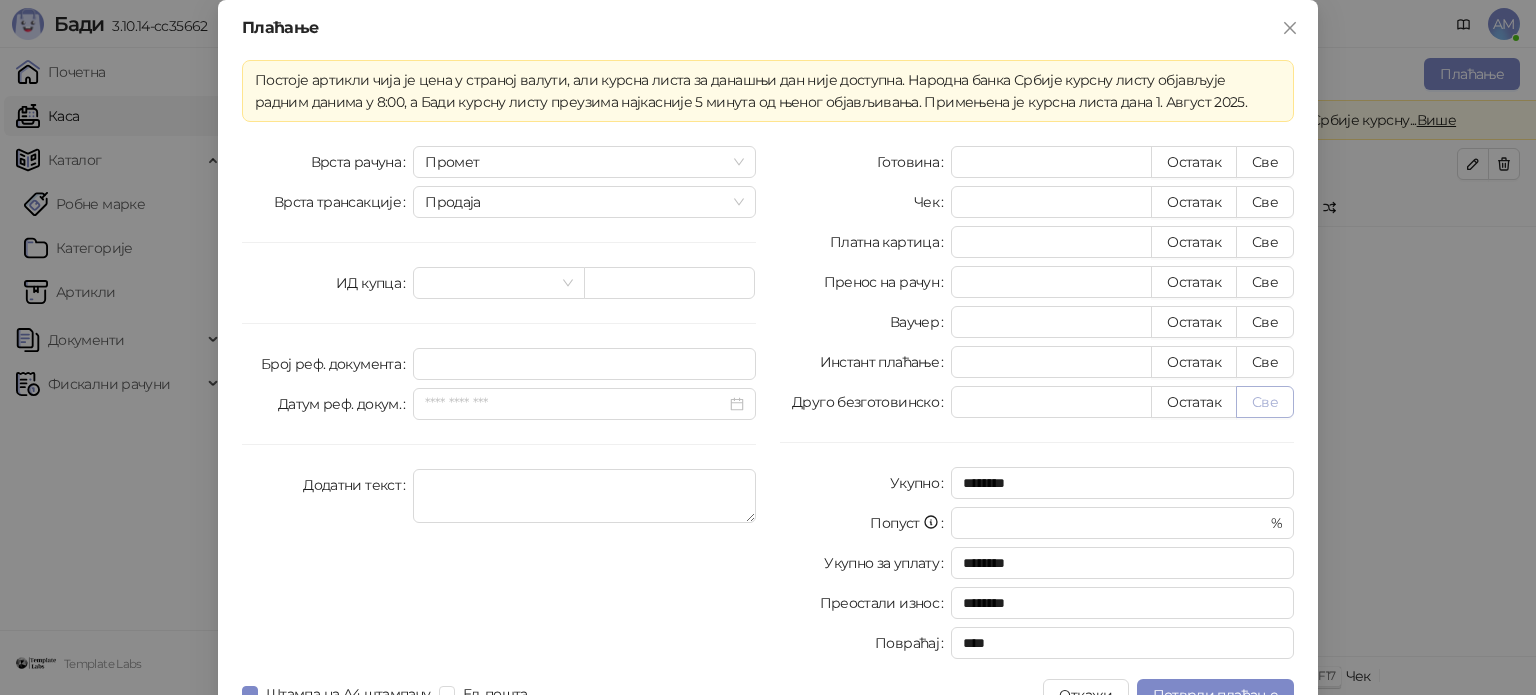 click on "Све" at bounding box center (1265, 402) 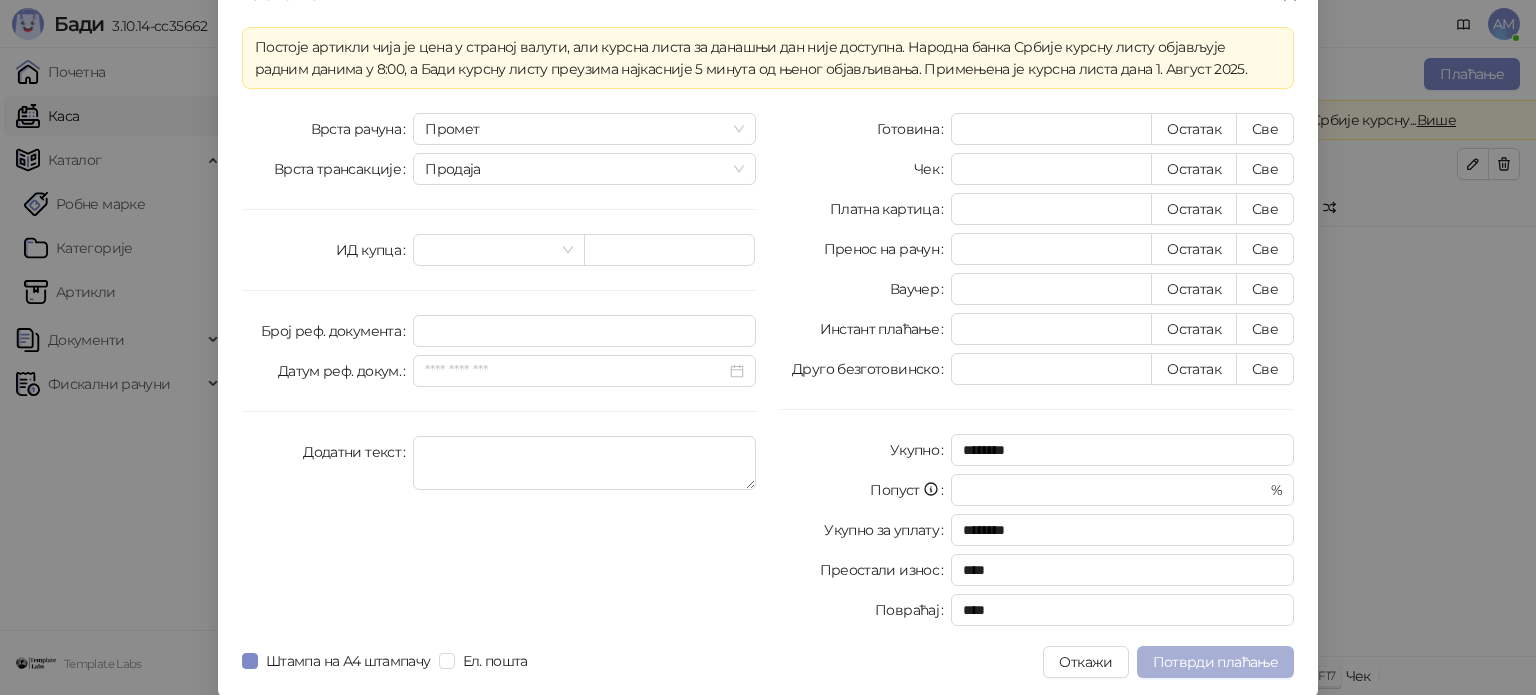scroll, scrollTop: 35, scrollLeft: 0, axis: vertical 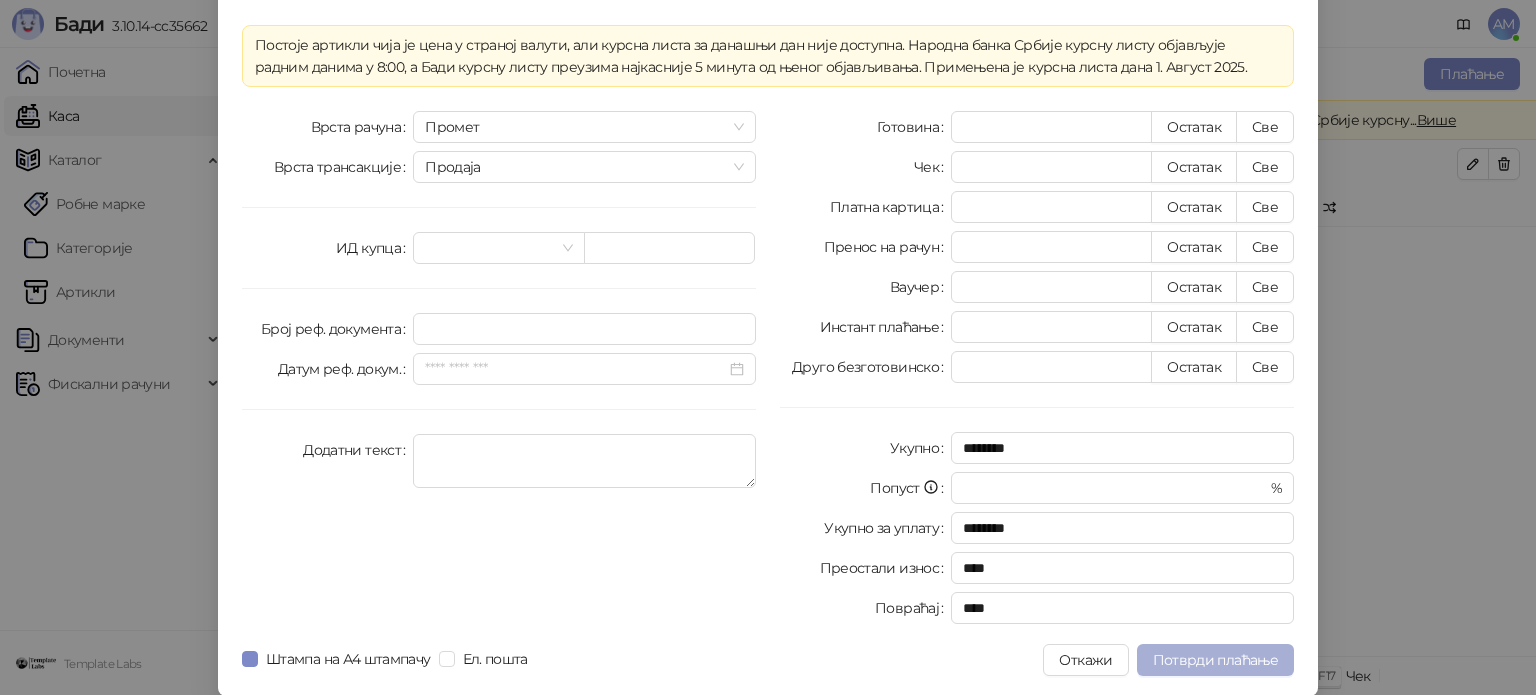 click on "Потврди плаћање" at bounding box center [1215, 660] 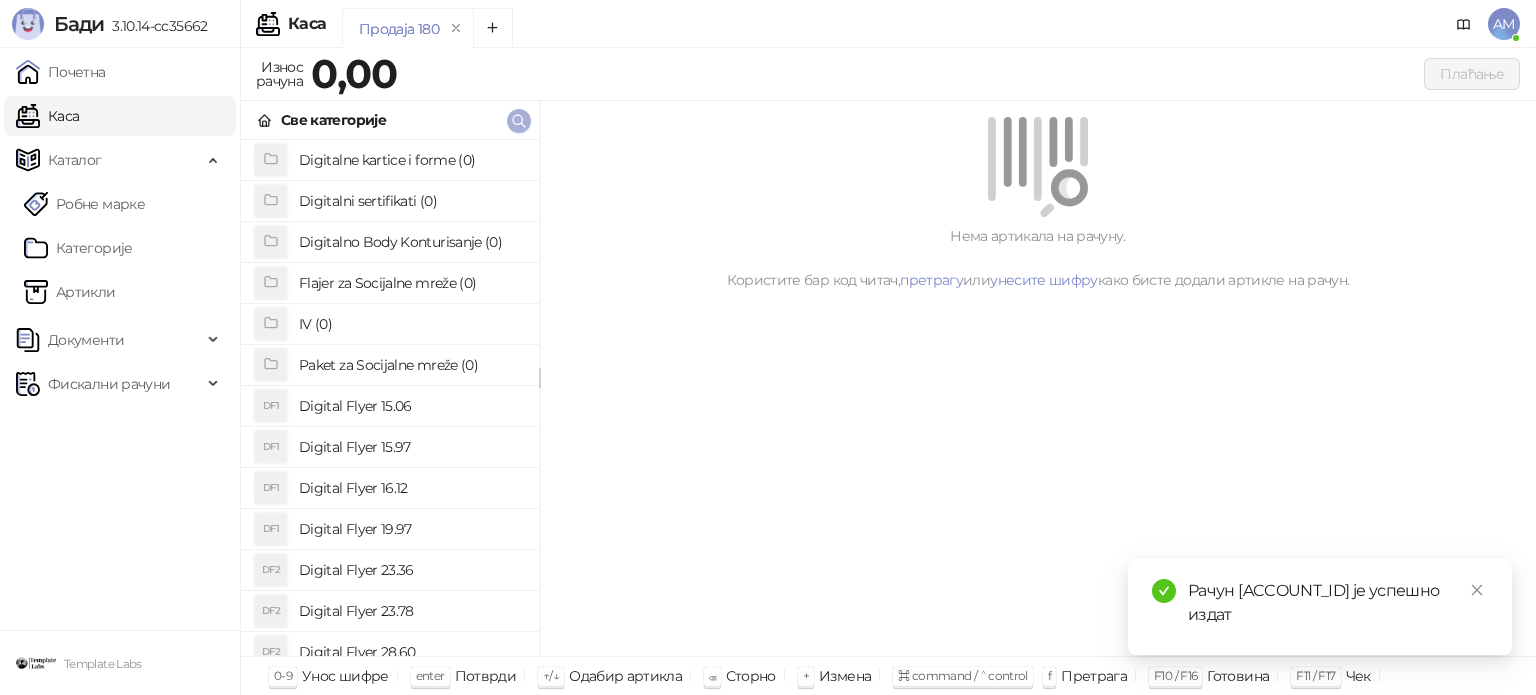 click 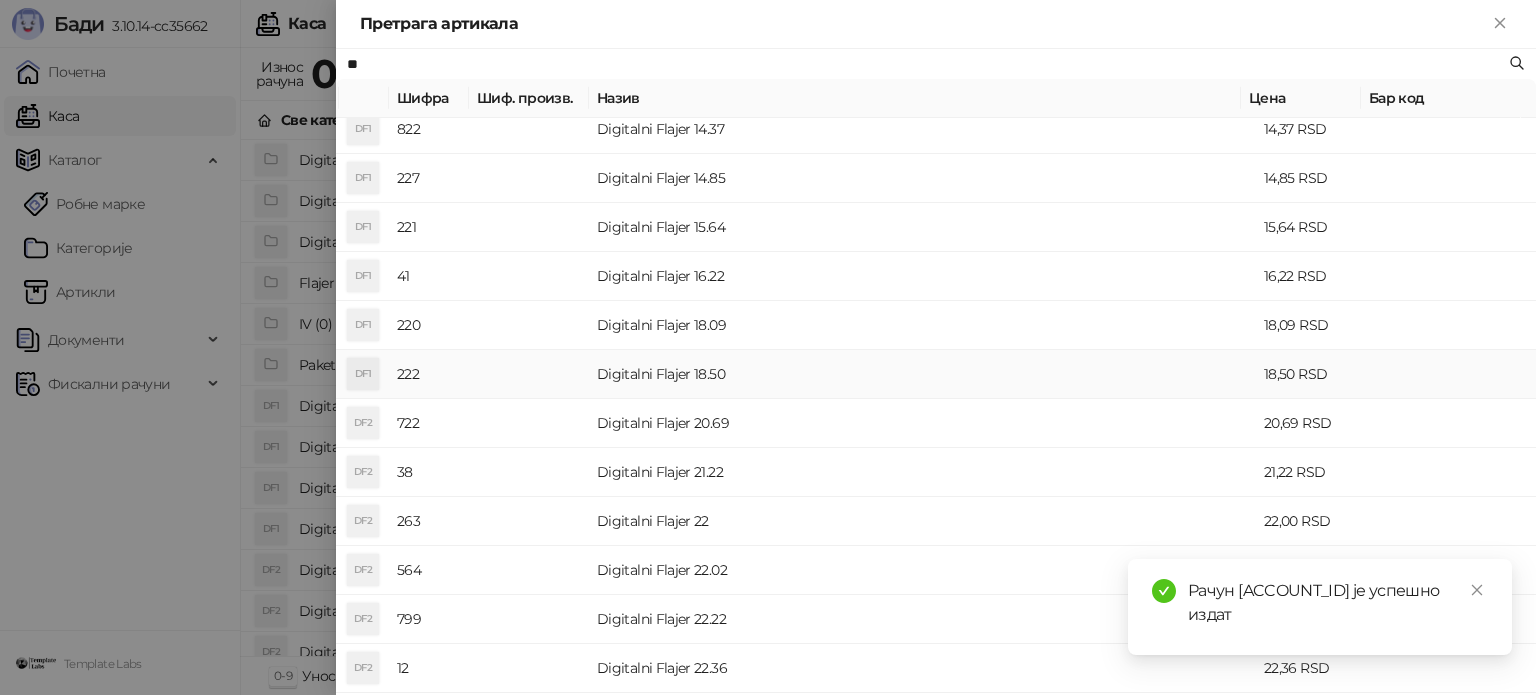 scroll, scrollTop: 400, scrollLeft: 0, axis: vertical 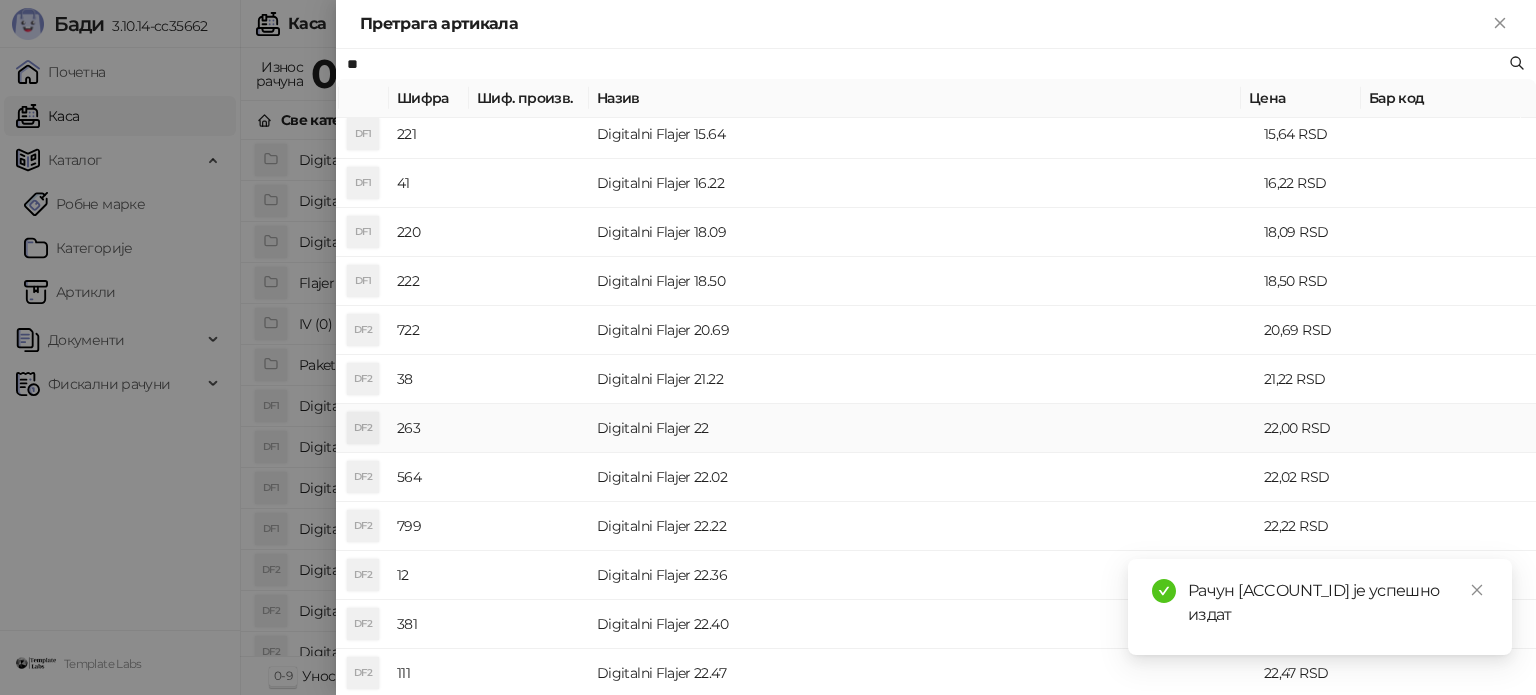 type on "**" 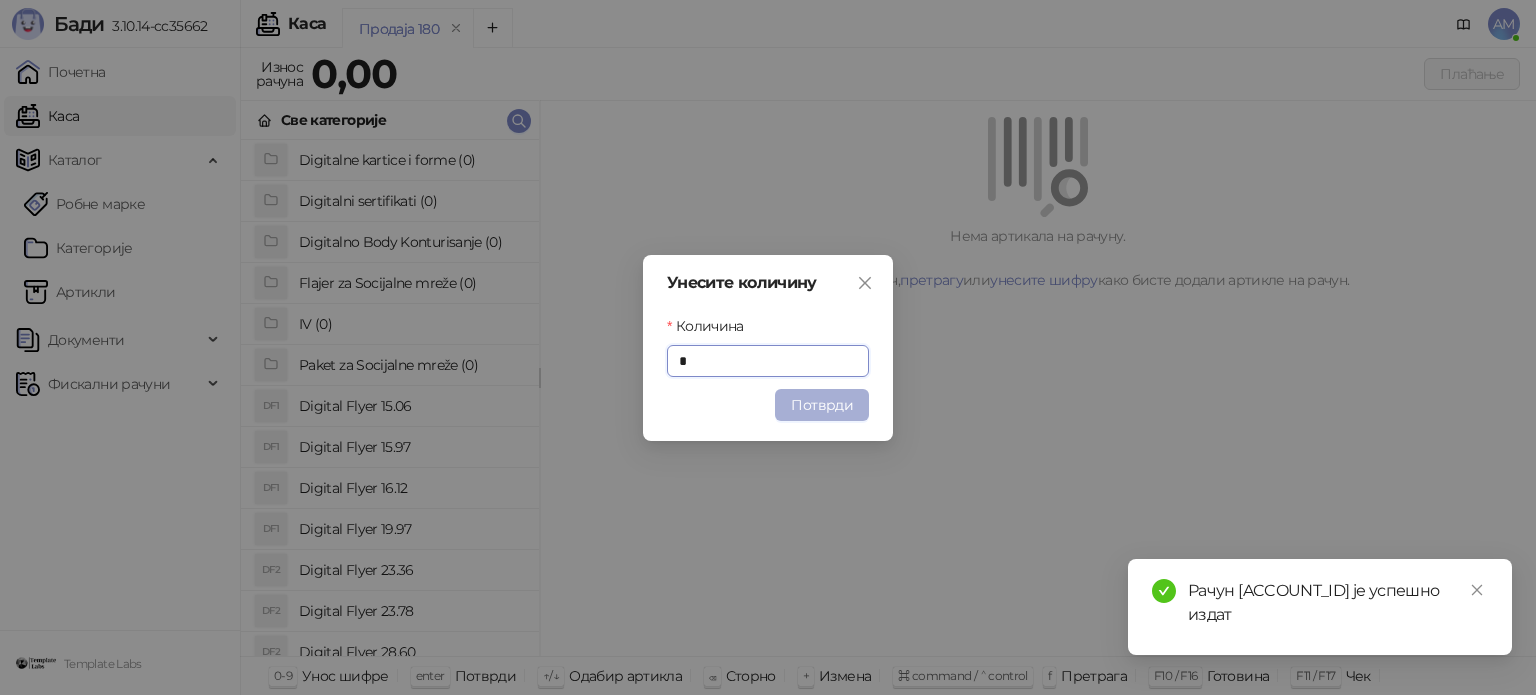 click on "Потврди" at bounding box center (822, 405) 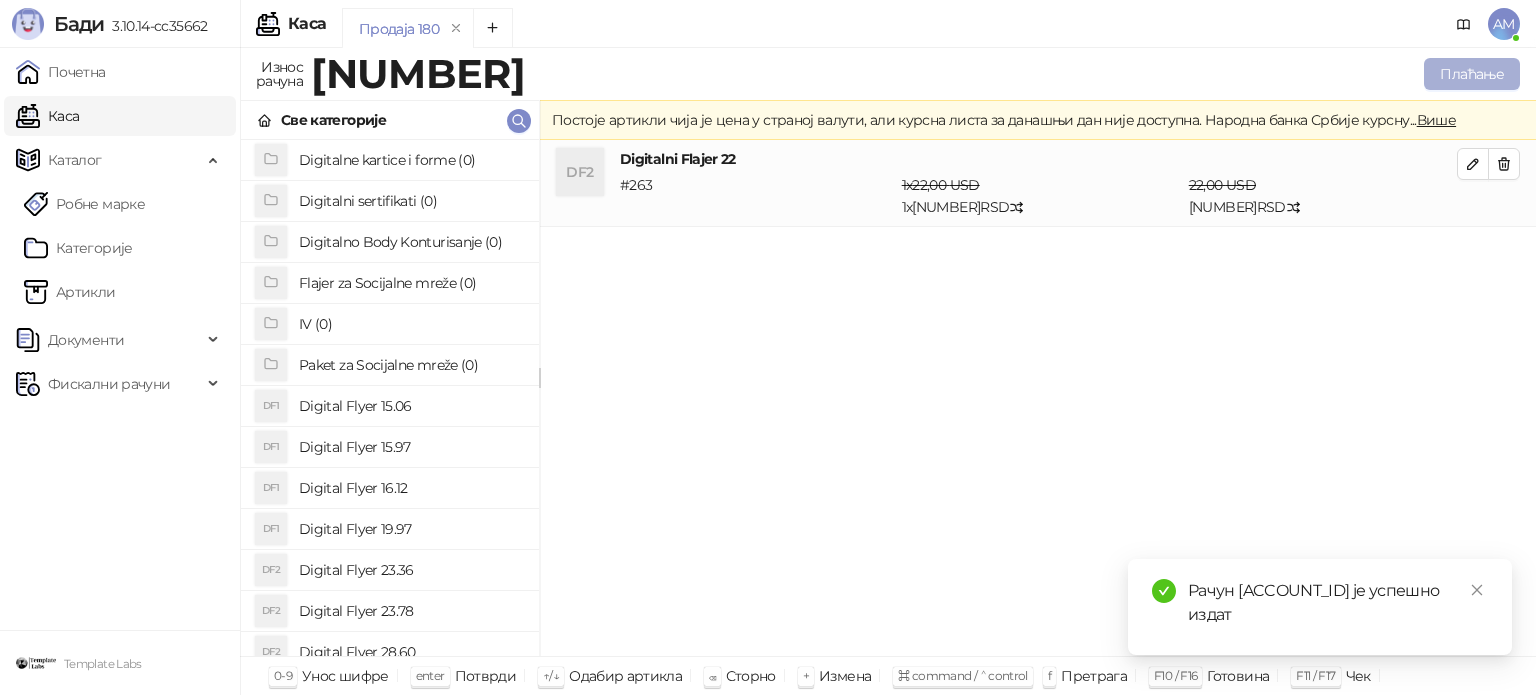 click on "Плаћање" at bounding box center [1472, 74] 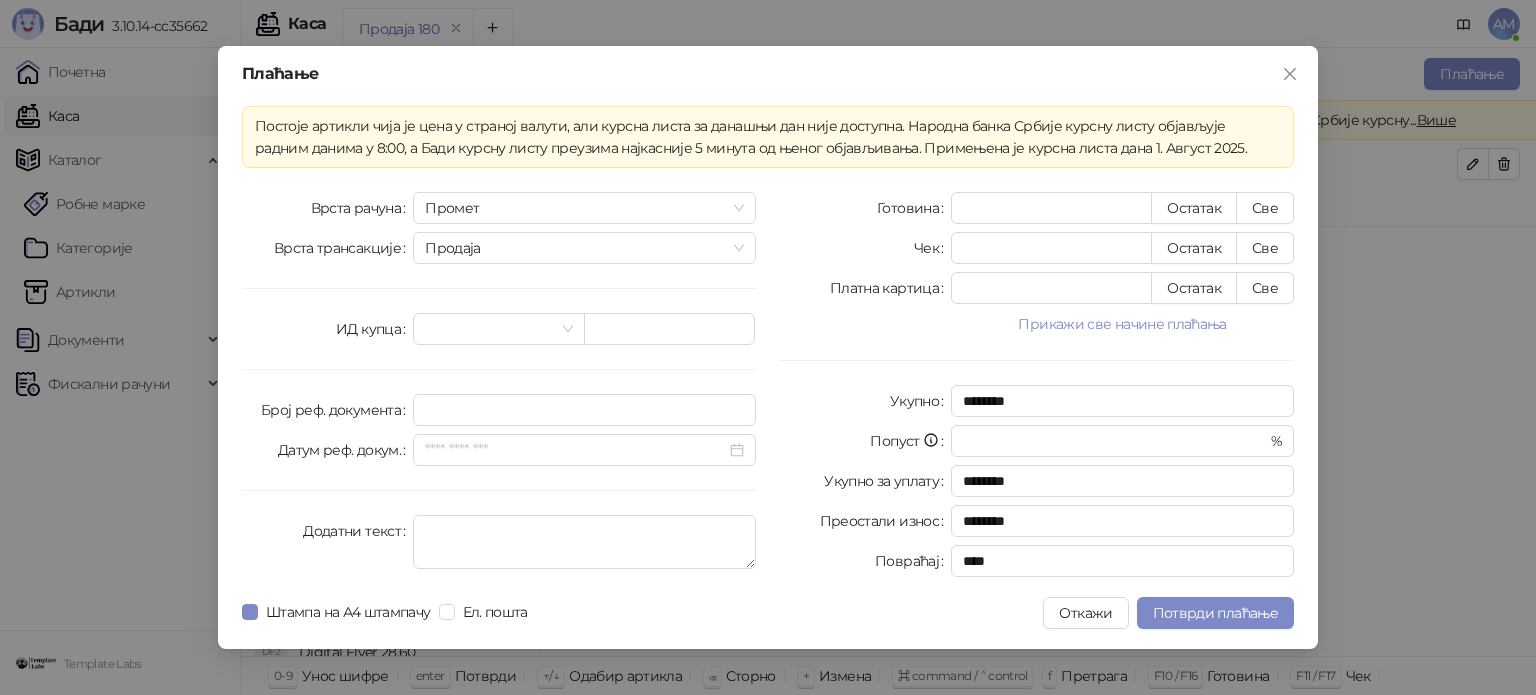 drag, startPoint x: 1092, startPoint y: 325, endPoint x: 1203, endPoint y: 367, distance: 118.680244 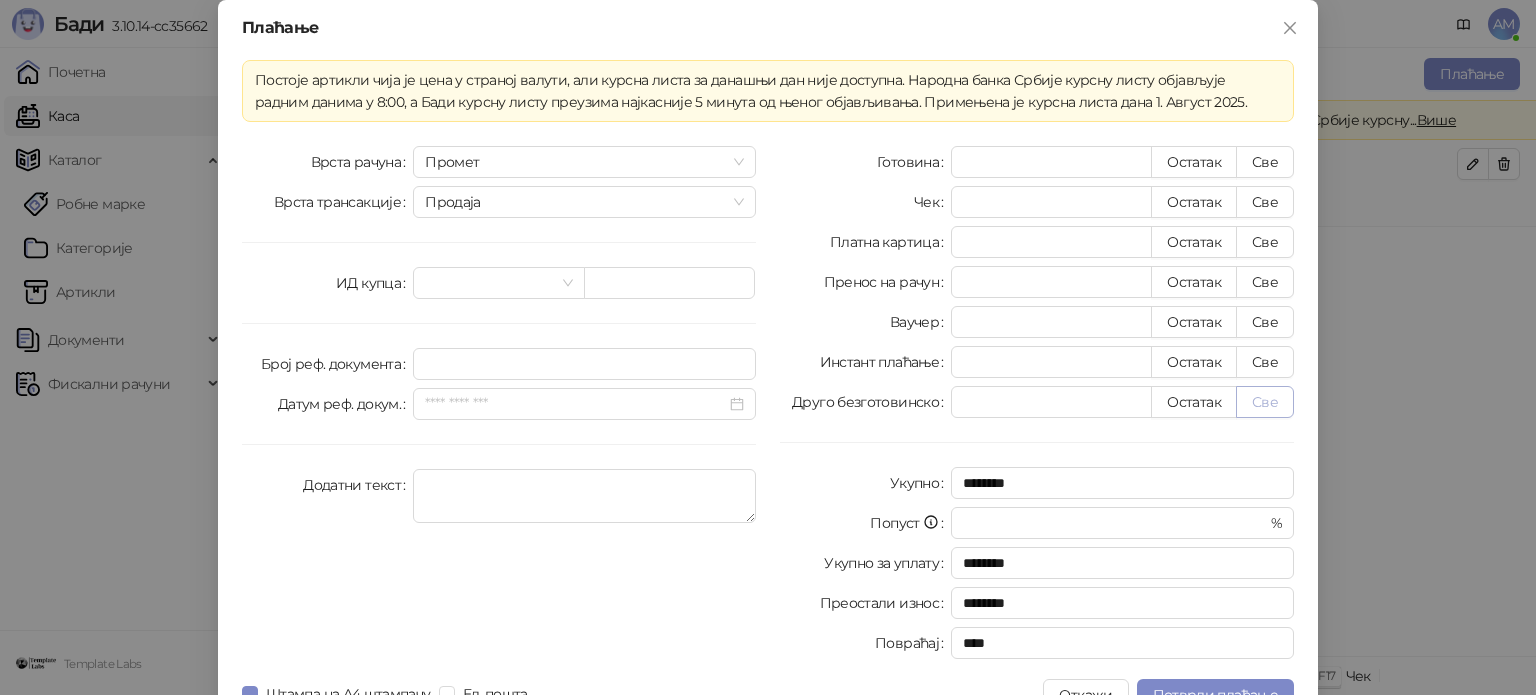 click on "Све" at bounding box center [1265, 402] 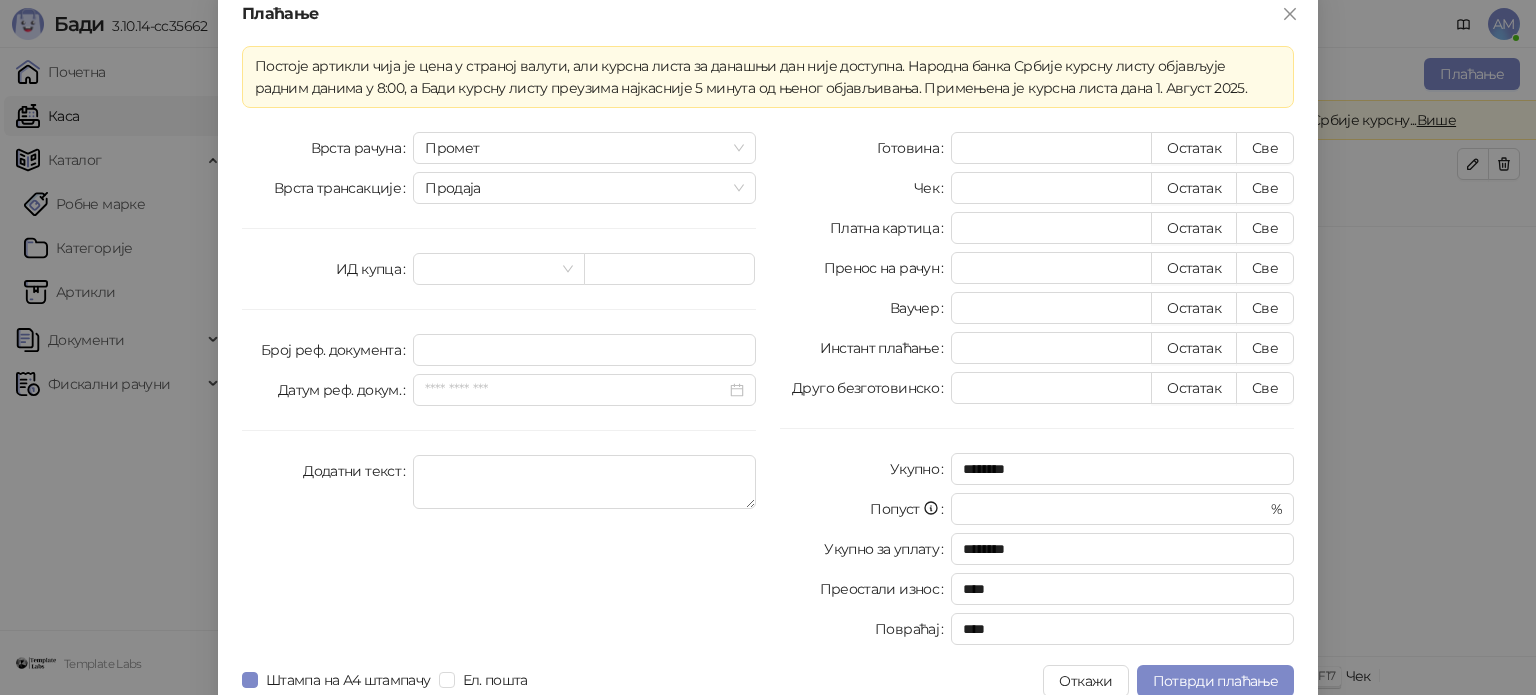 scroll, scrollTop: 35, scrollLeft: 0, axis: vertical 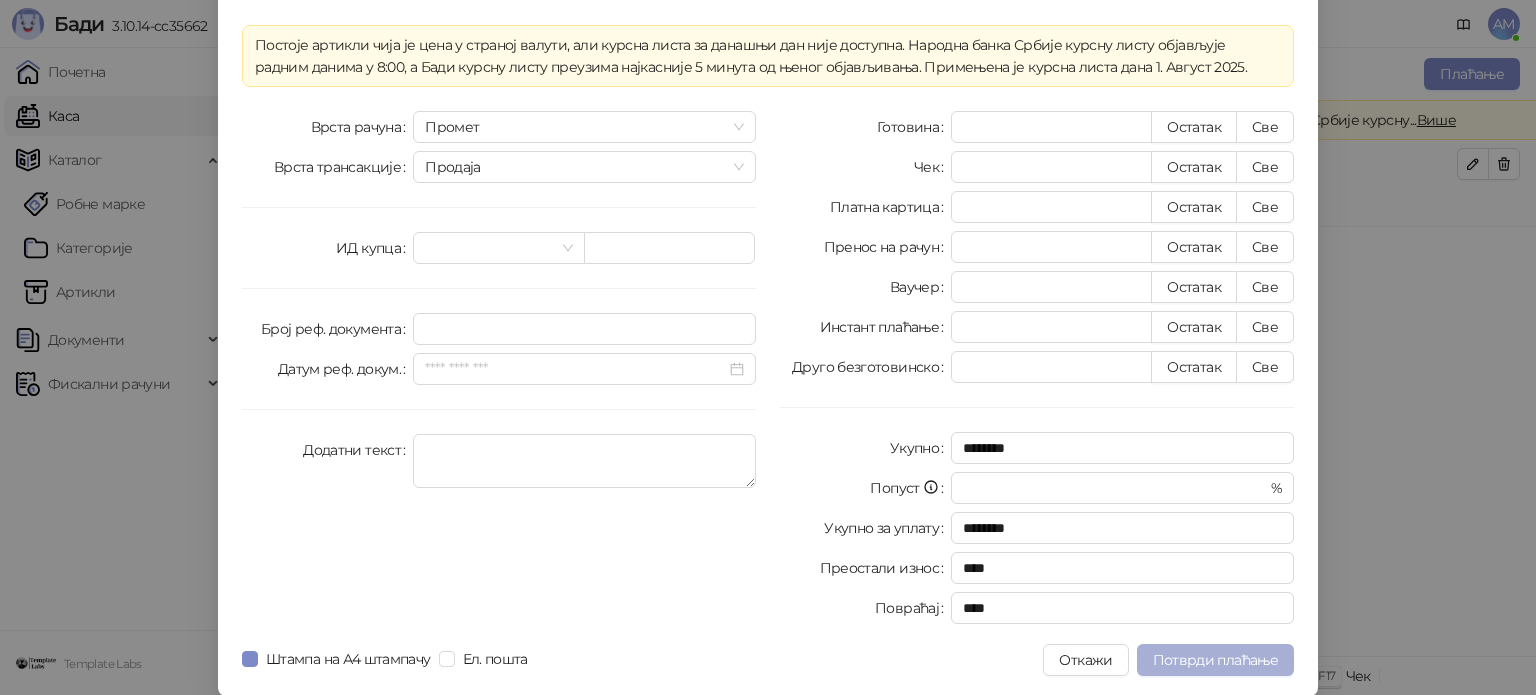 click on "Потврди плаћање" at bounding box center (1215, 660) 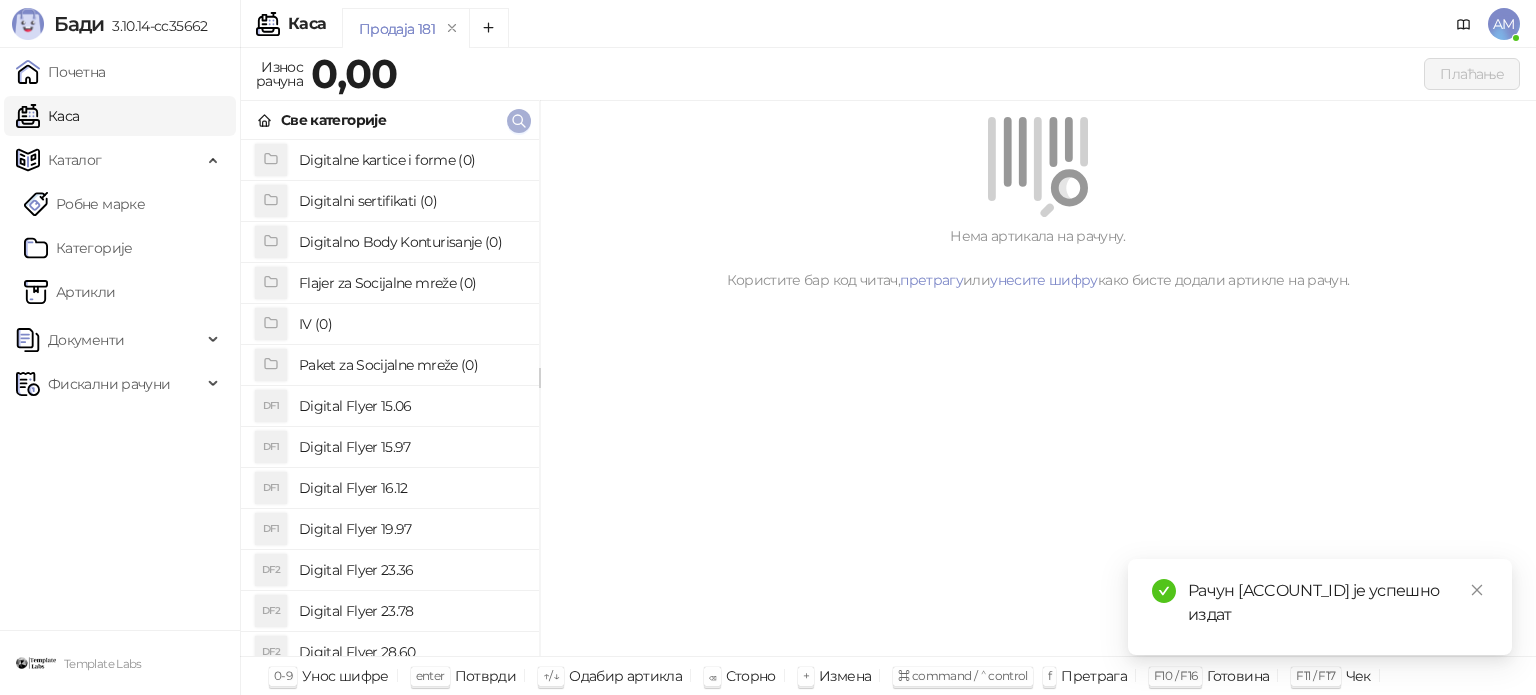 click 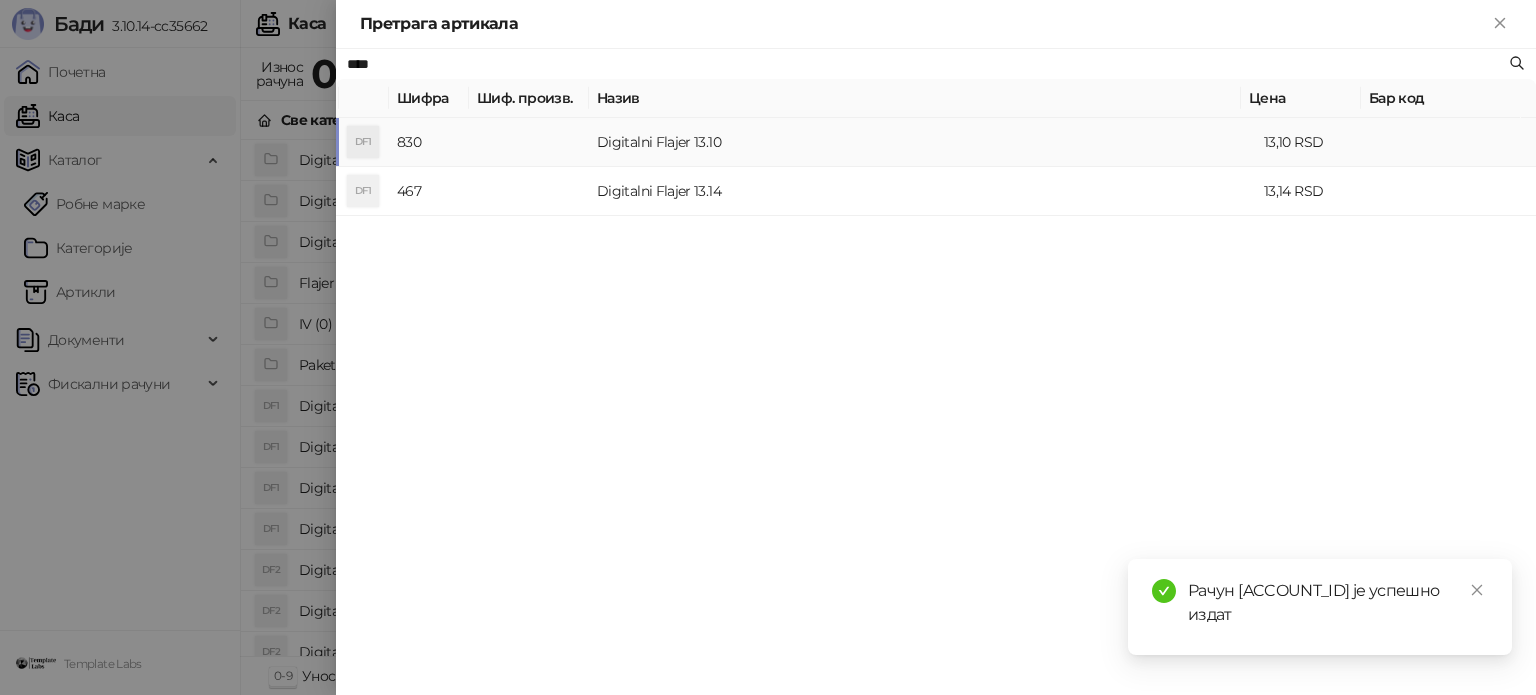 type on "****" 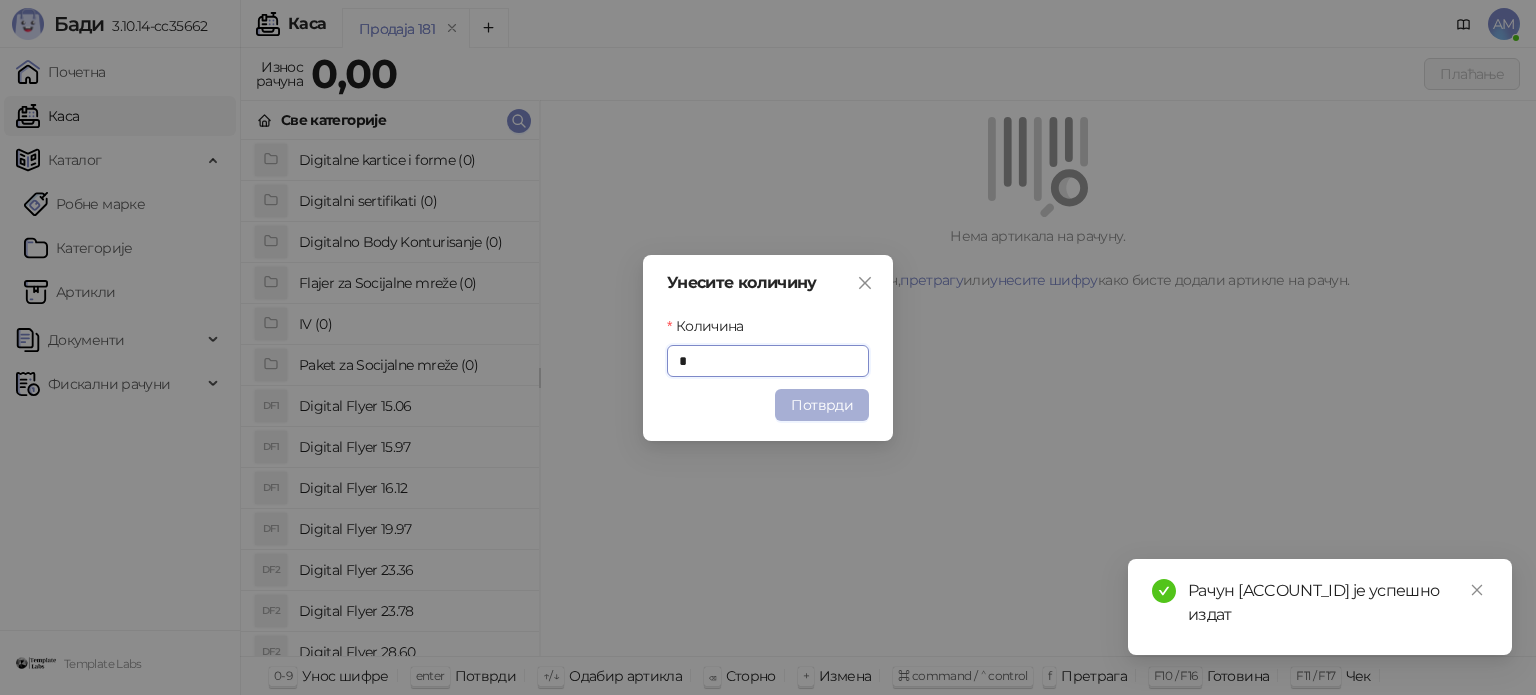 click on "Потврди" at bounding box center (822, 405) 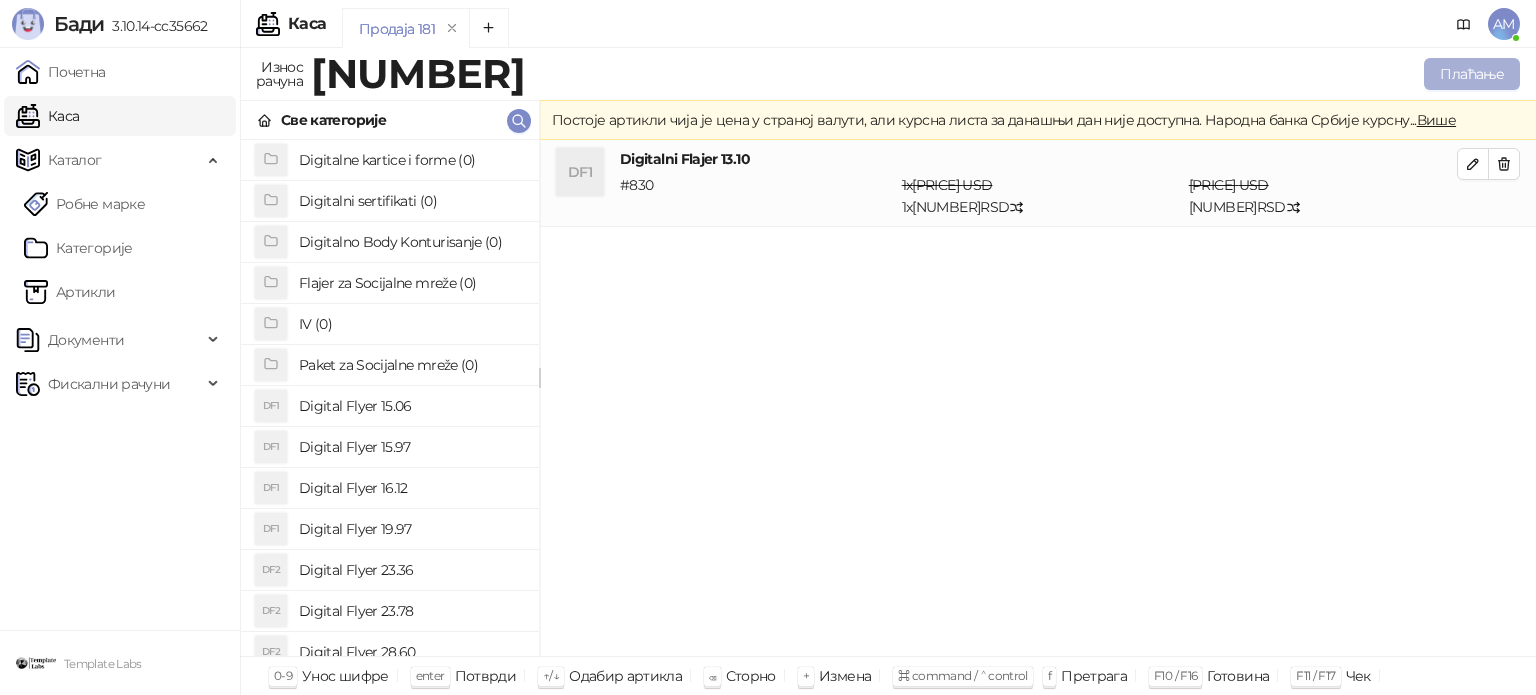click on "Плаћање" at bounding box center [1472, 74] 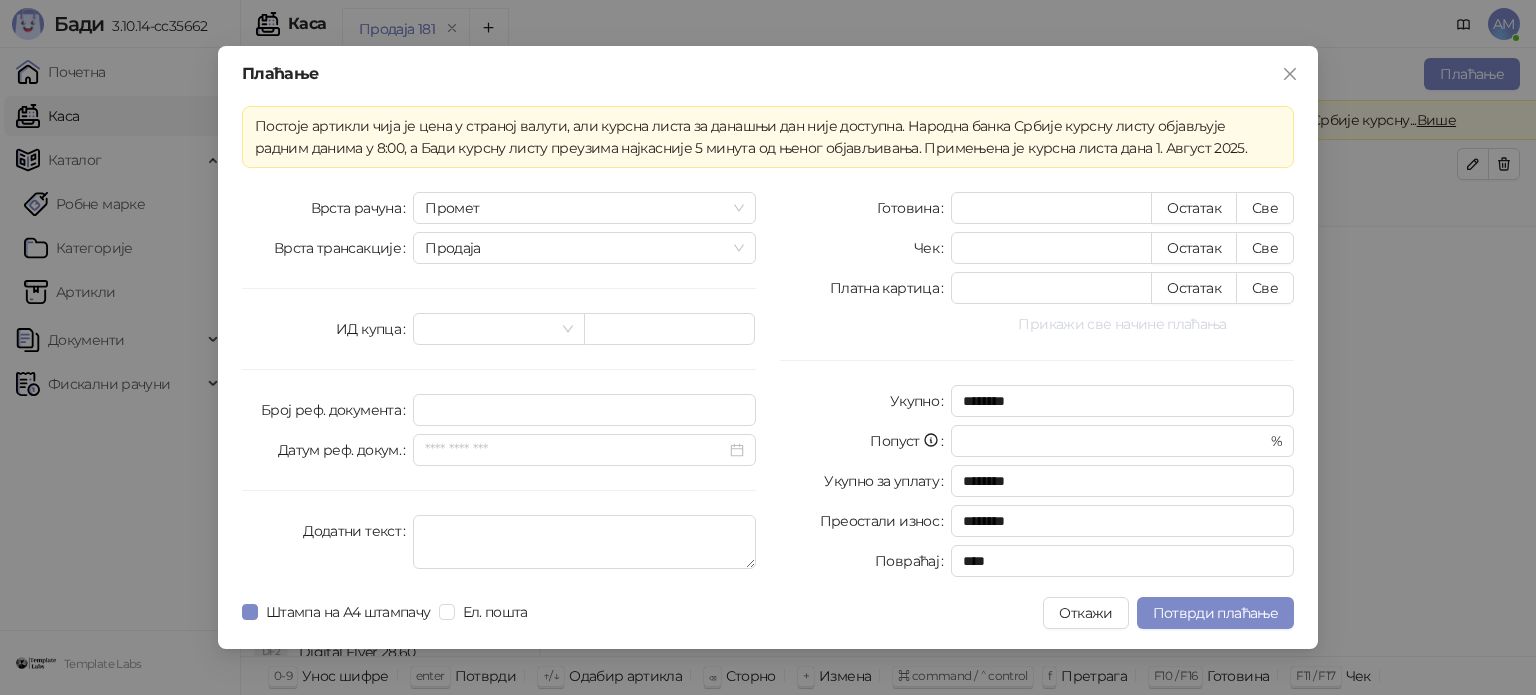 click on "Прикажи све начине плаћања" at bounding box center [1122, 324] 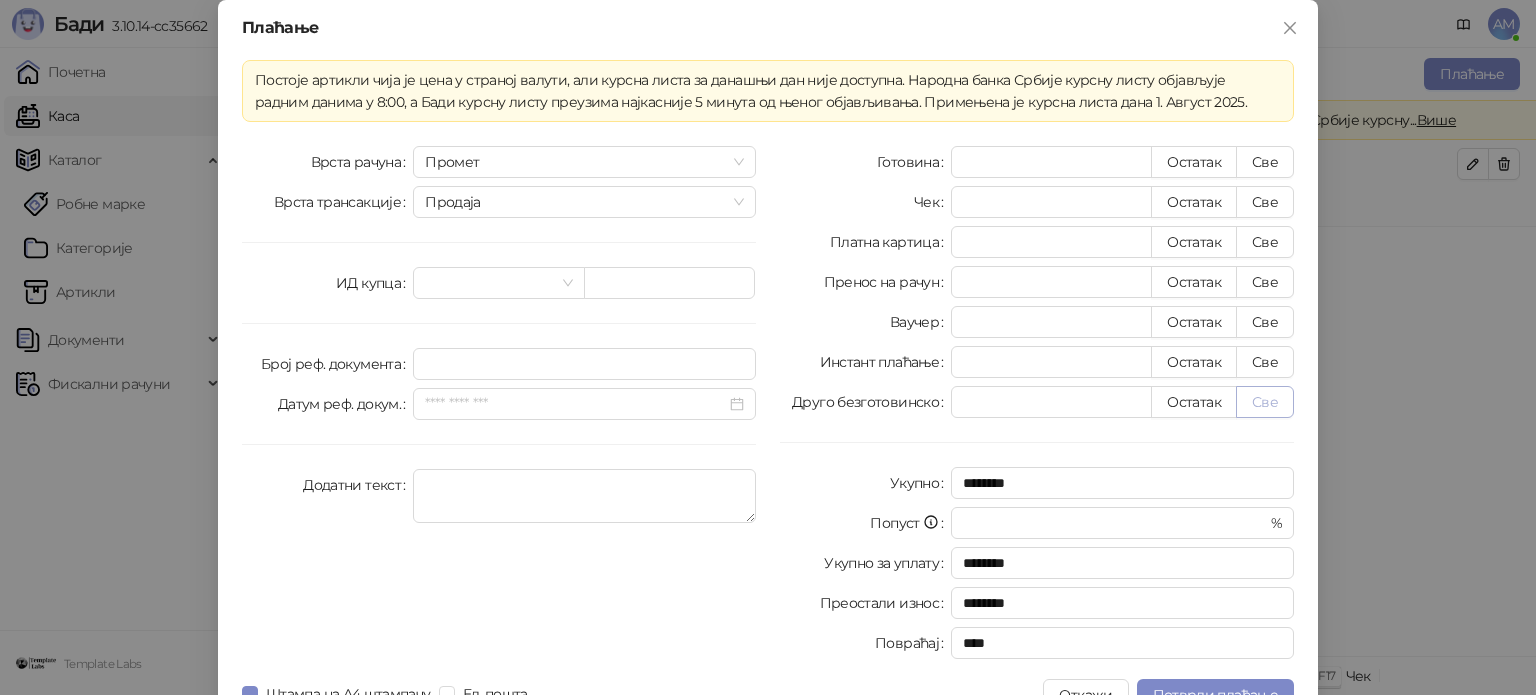 click on "Све" at bounding box center (1265, 402) 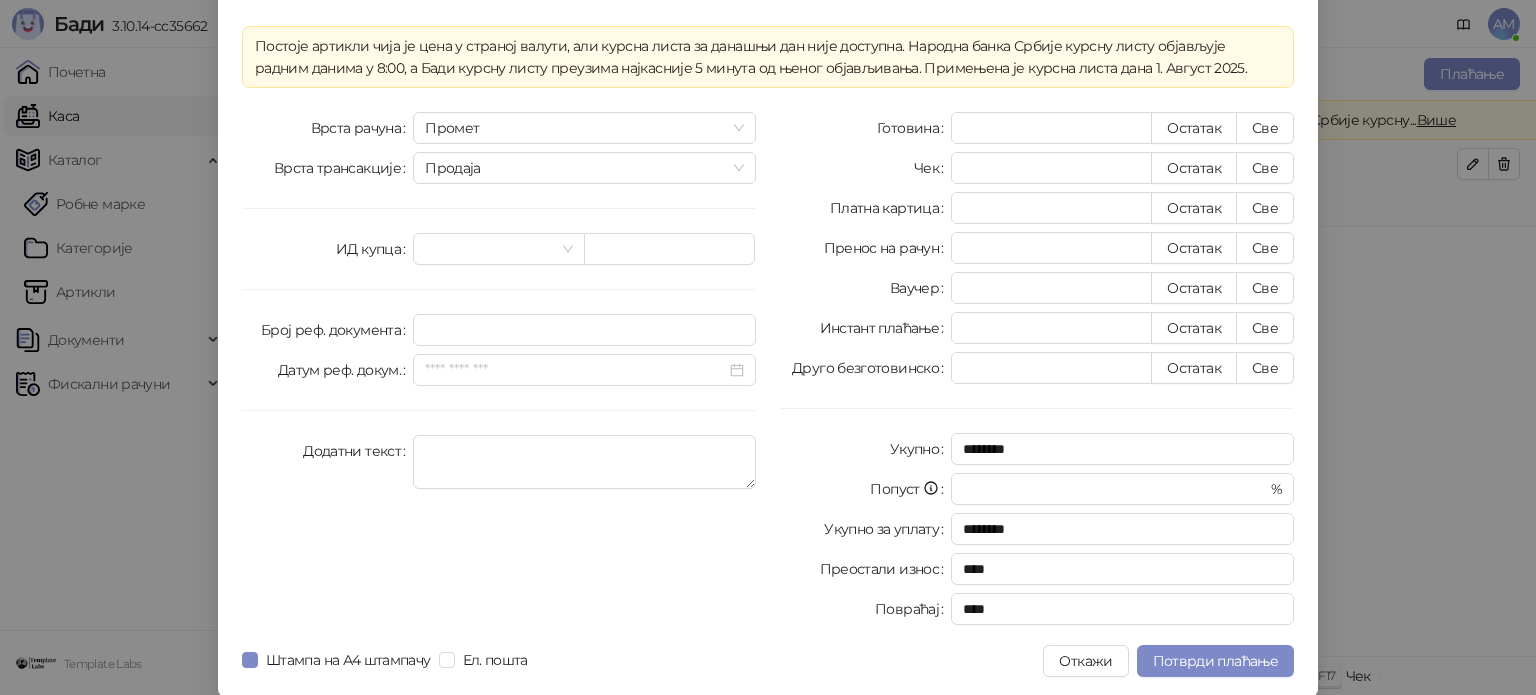 scroll, scrollTop: 35, scrollLeft: 0, axis: vertical 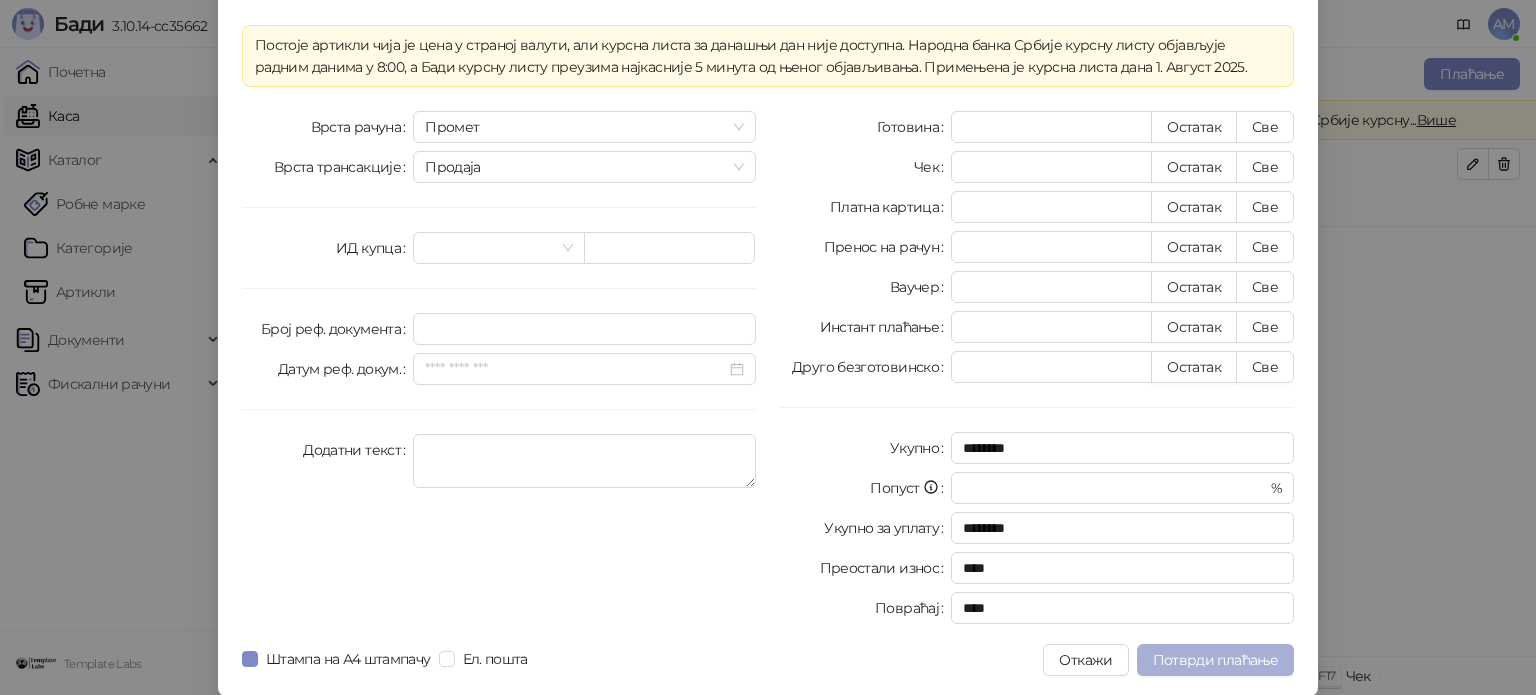 click on "Потврди плаћање" at bounding box center [1215, 660] 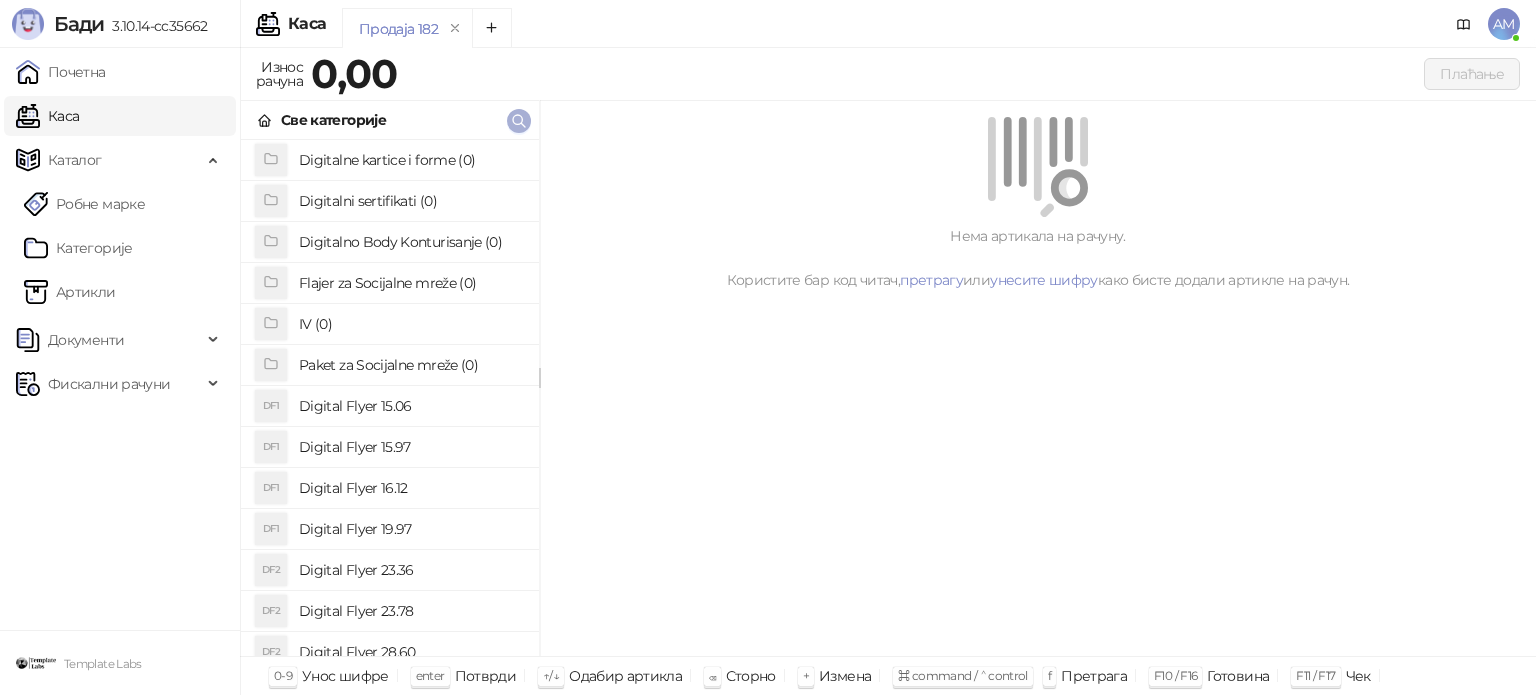 click 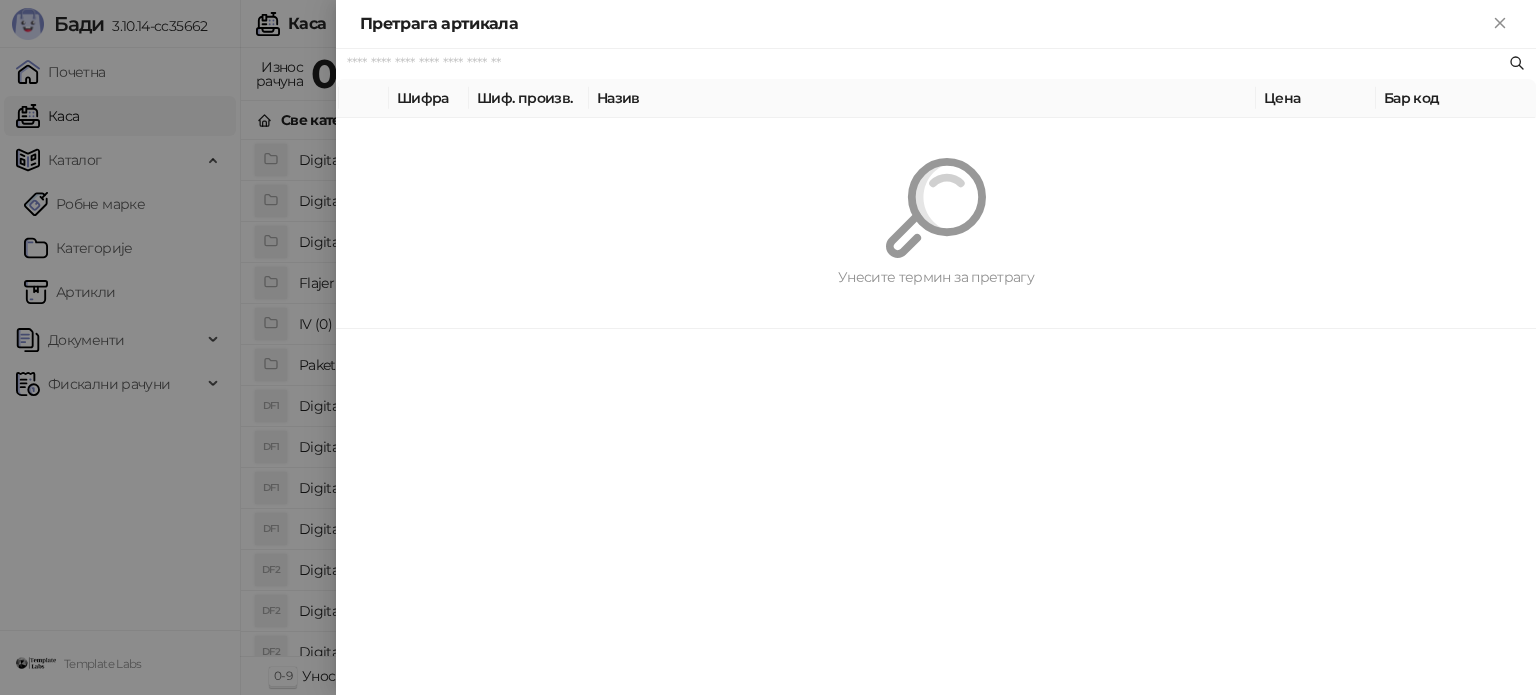 type on "*" 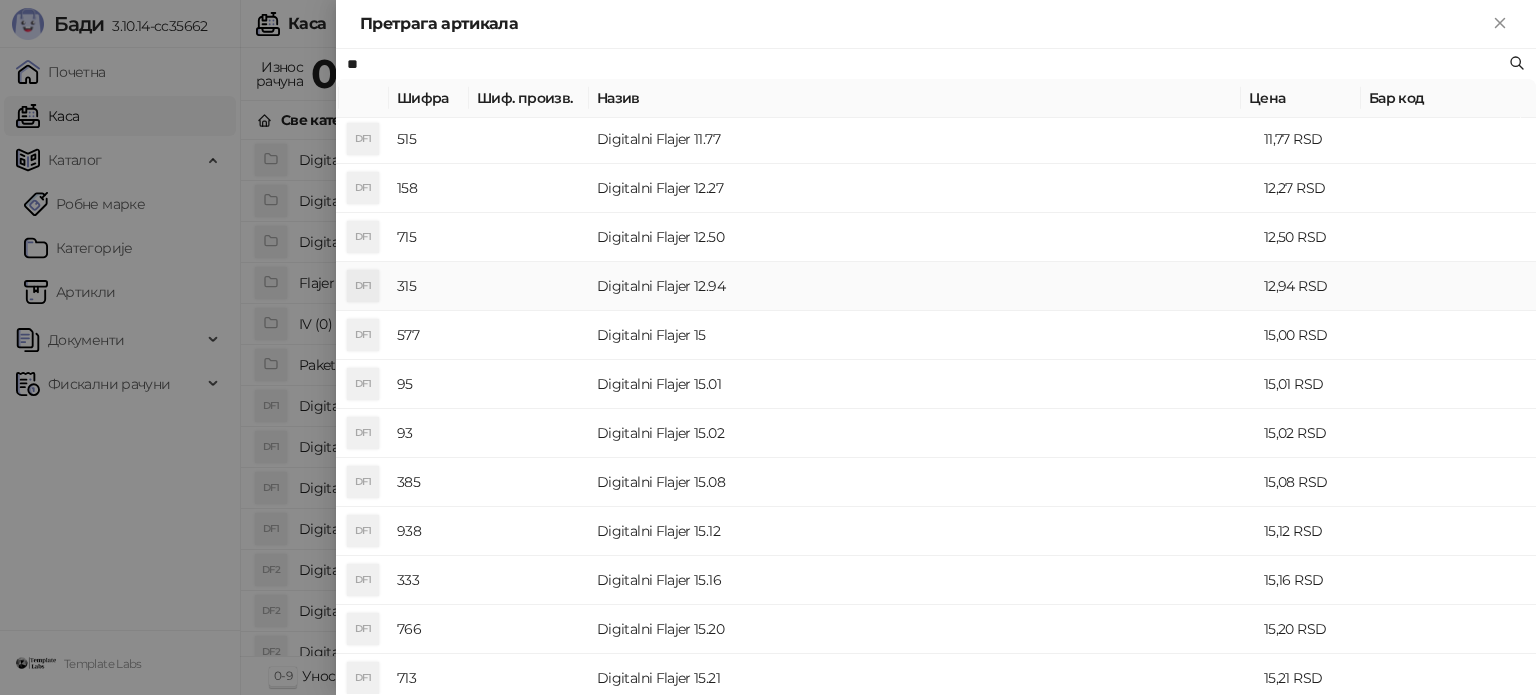 scroll, scrollTop: 300, scrollLeft: 0, axis: vertical 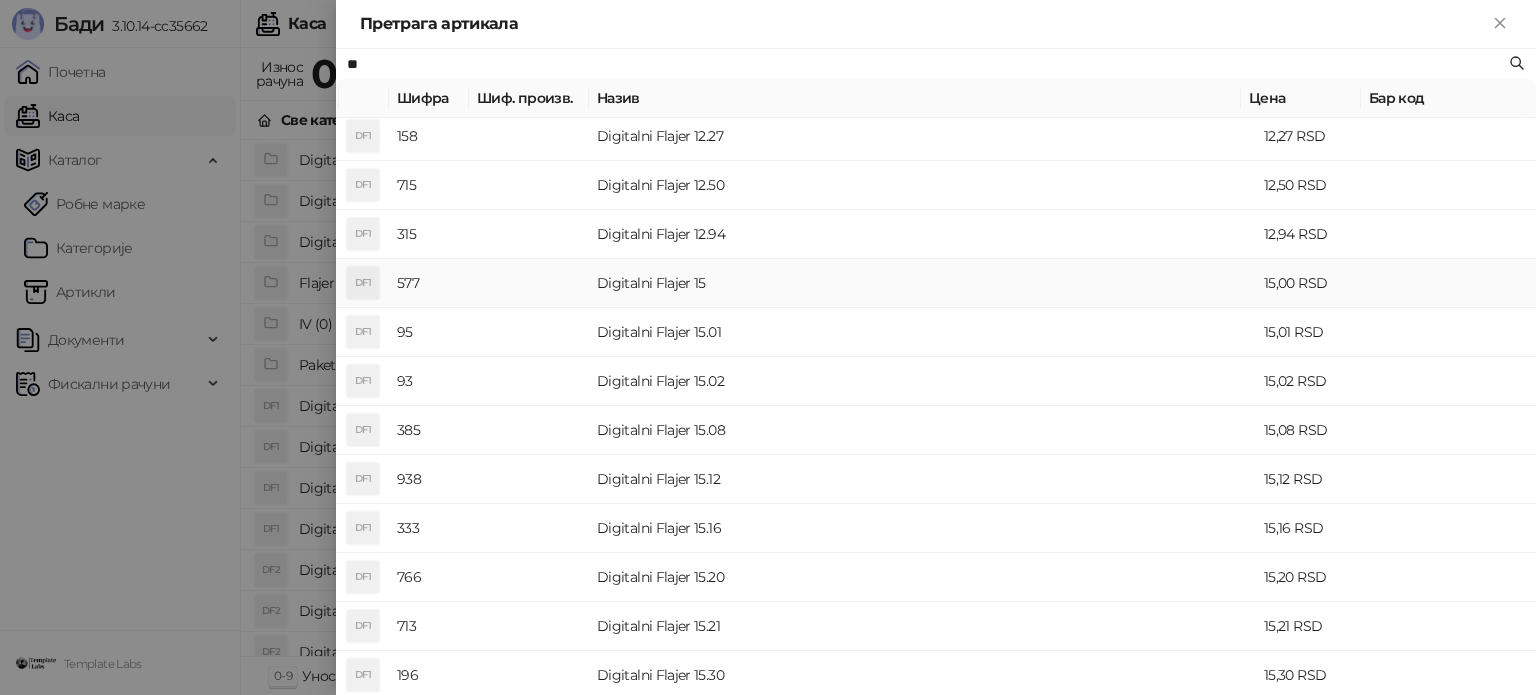 type on "**" 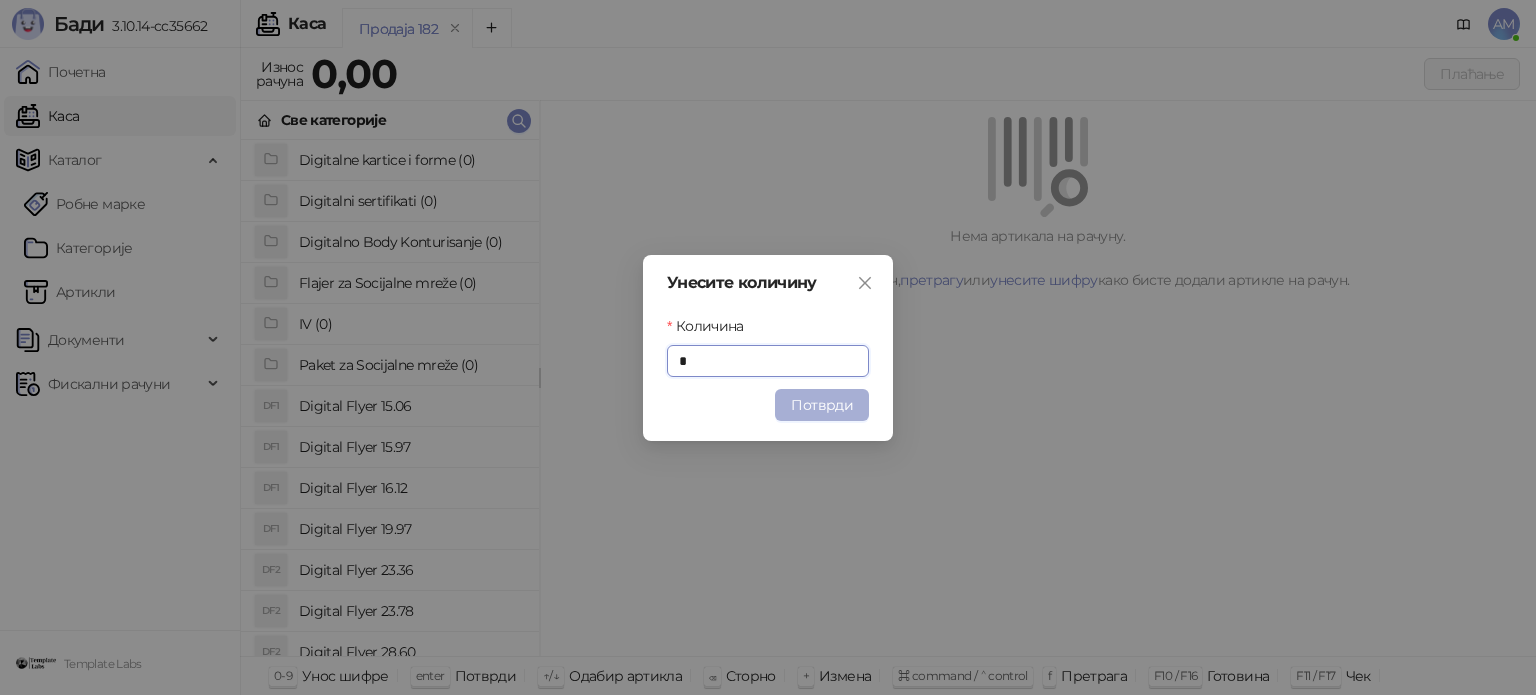 click on "Потврди" at bounding box center [822, 405] 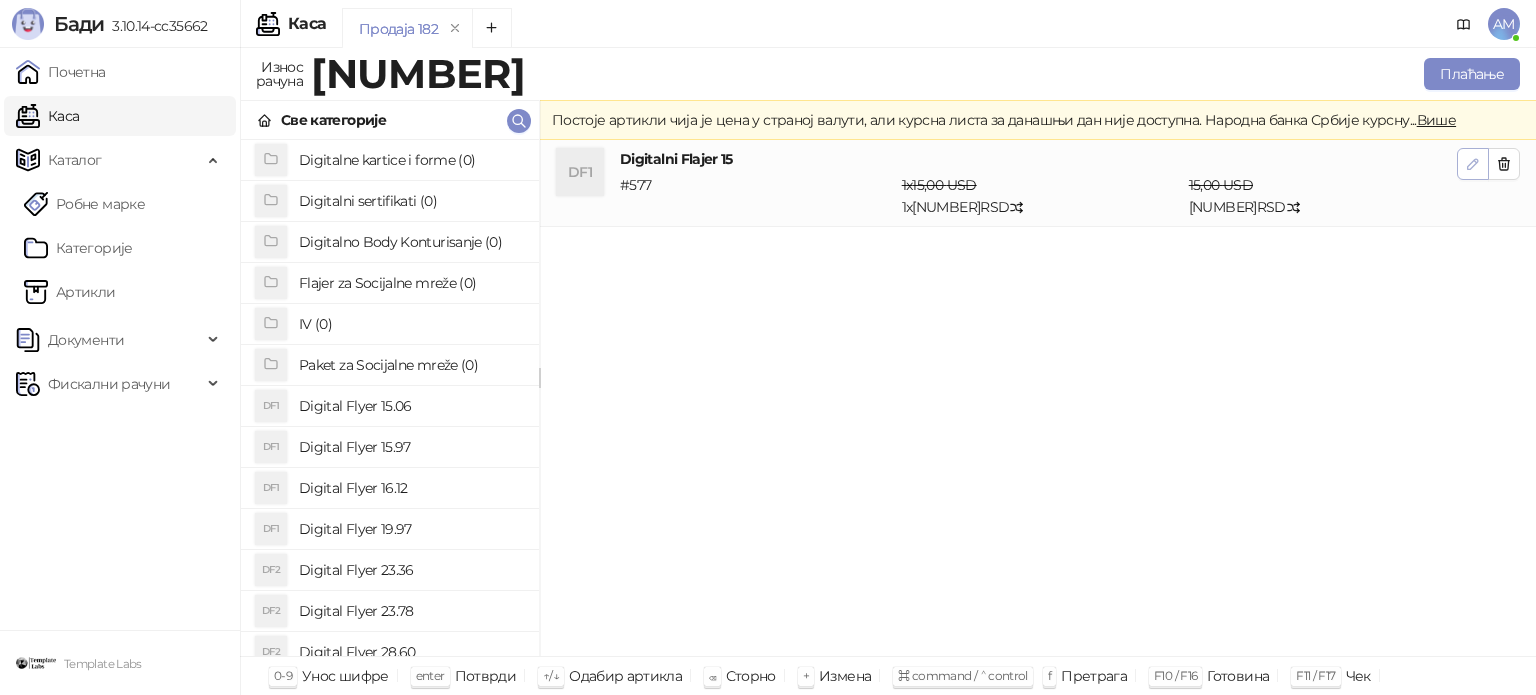 click 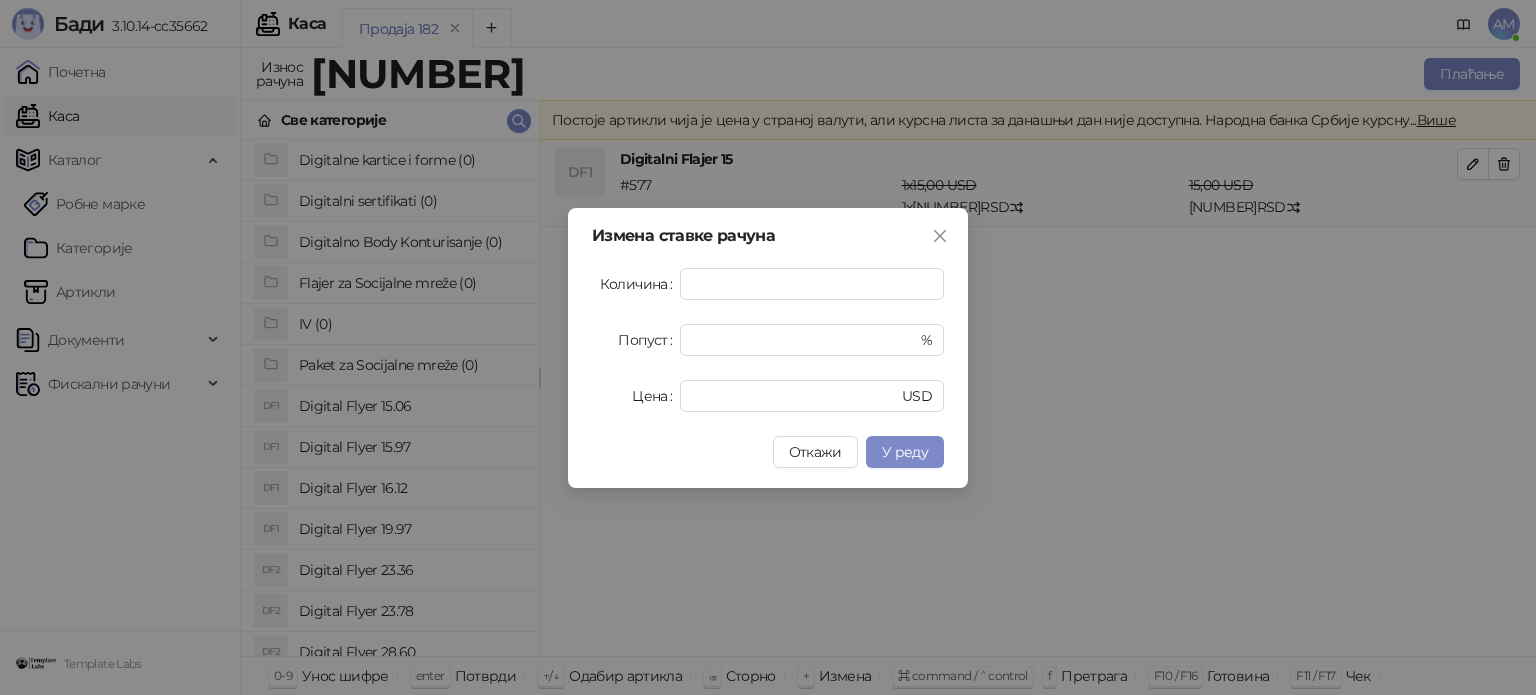 drag, startPoint x: 747, startPoint y: 356, endPoint x: 696, endPoint y: 359, distance: 51.088158 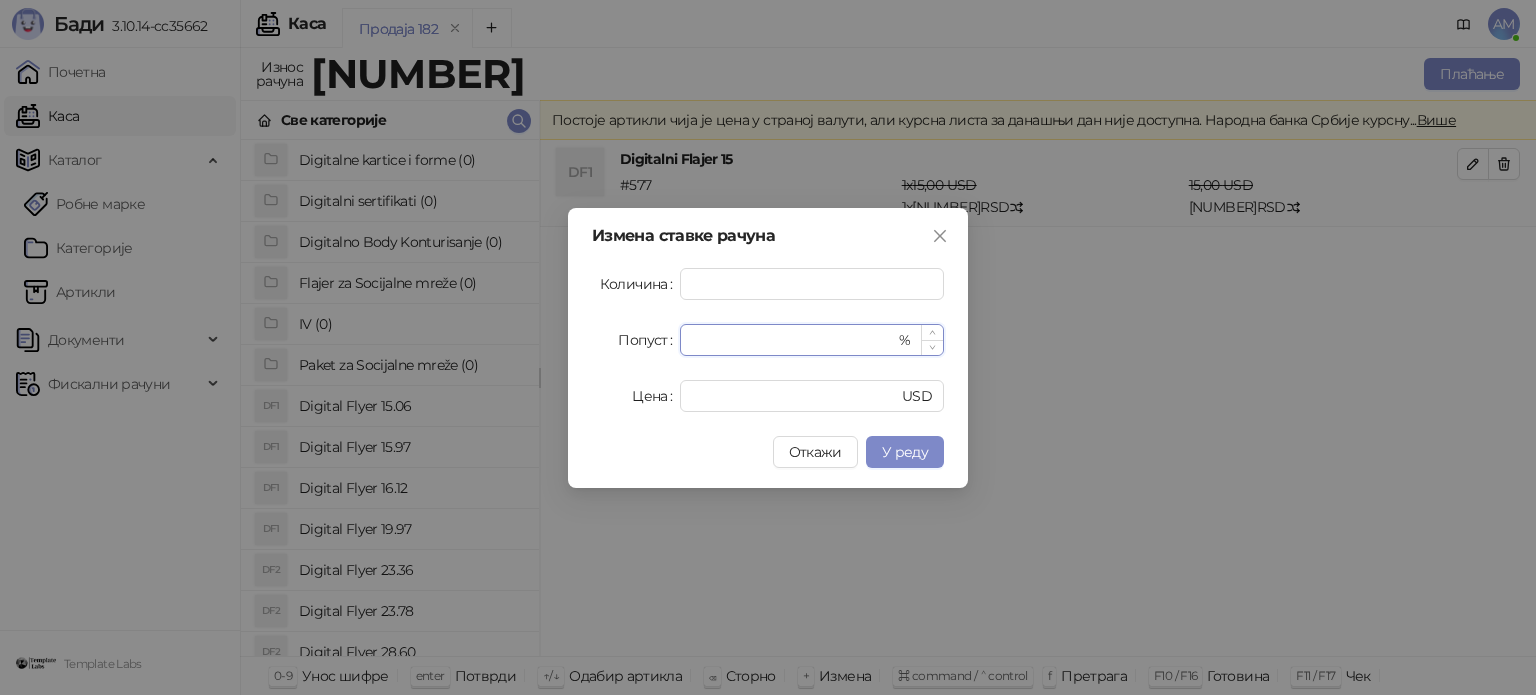 drag, startPoint x: 706, startPoint y: 349, endPoint x: 681, endPoint y: 344, distance: 25.495098 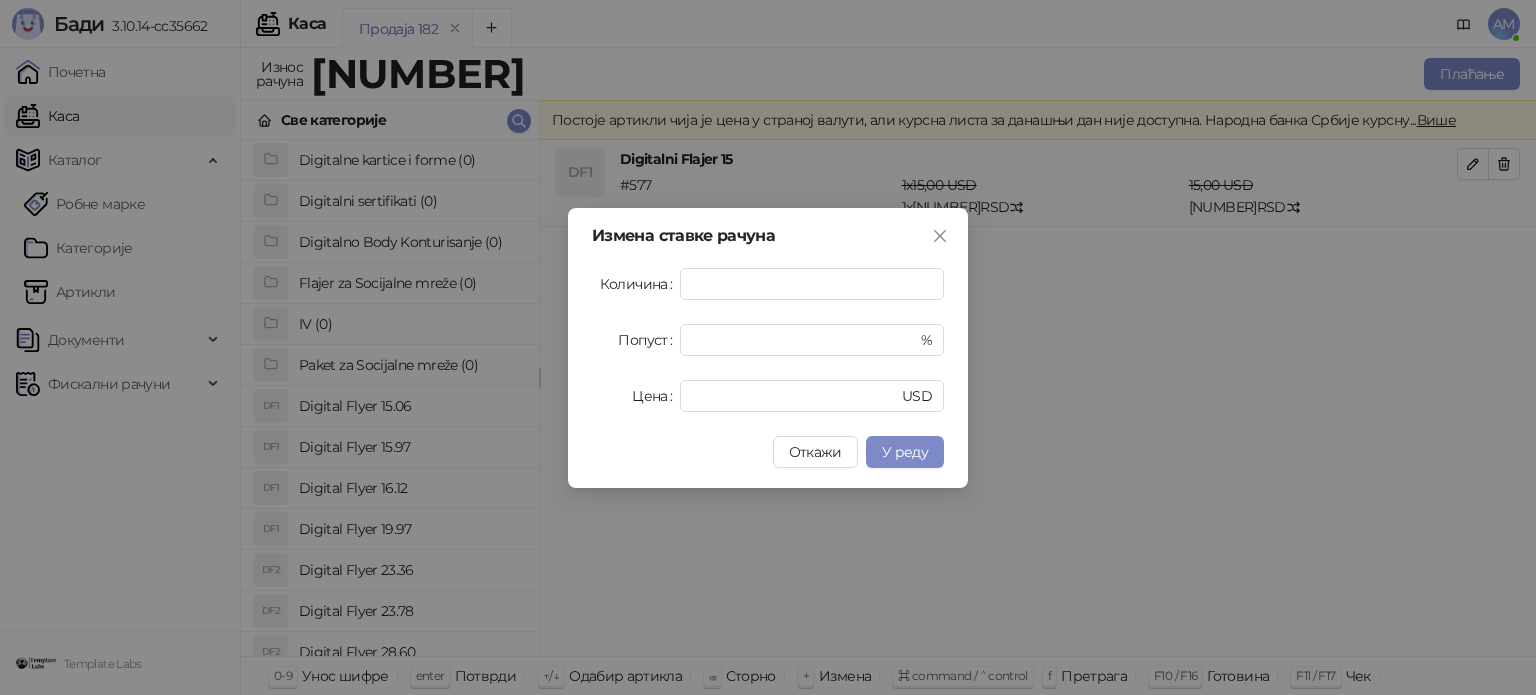 click on "У реду" at bounding box center [905, 452] 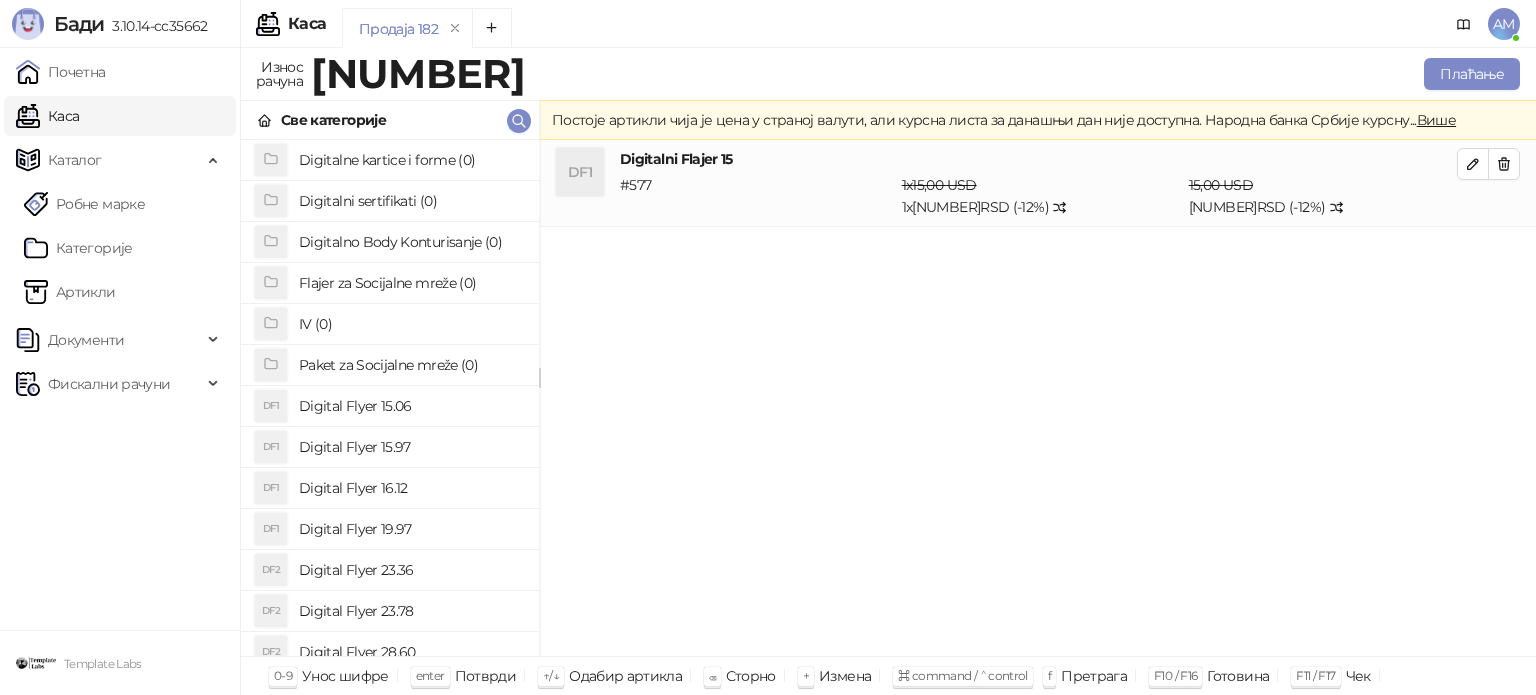 click 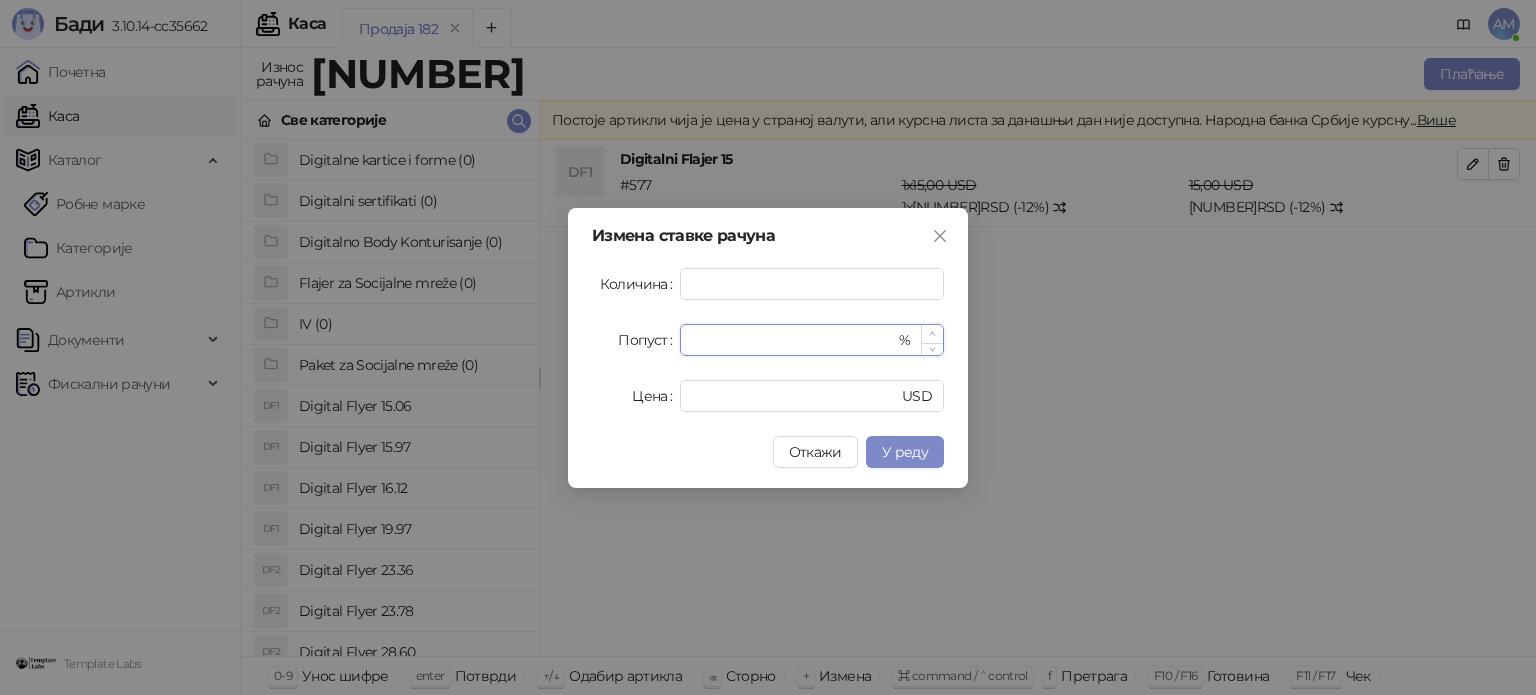 click at bounding box center [932, 334] 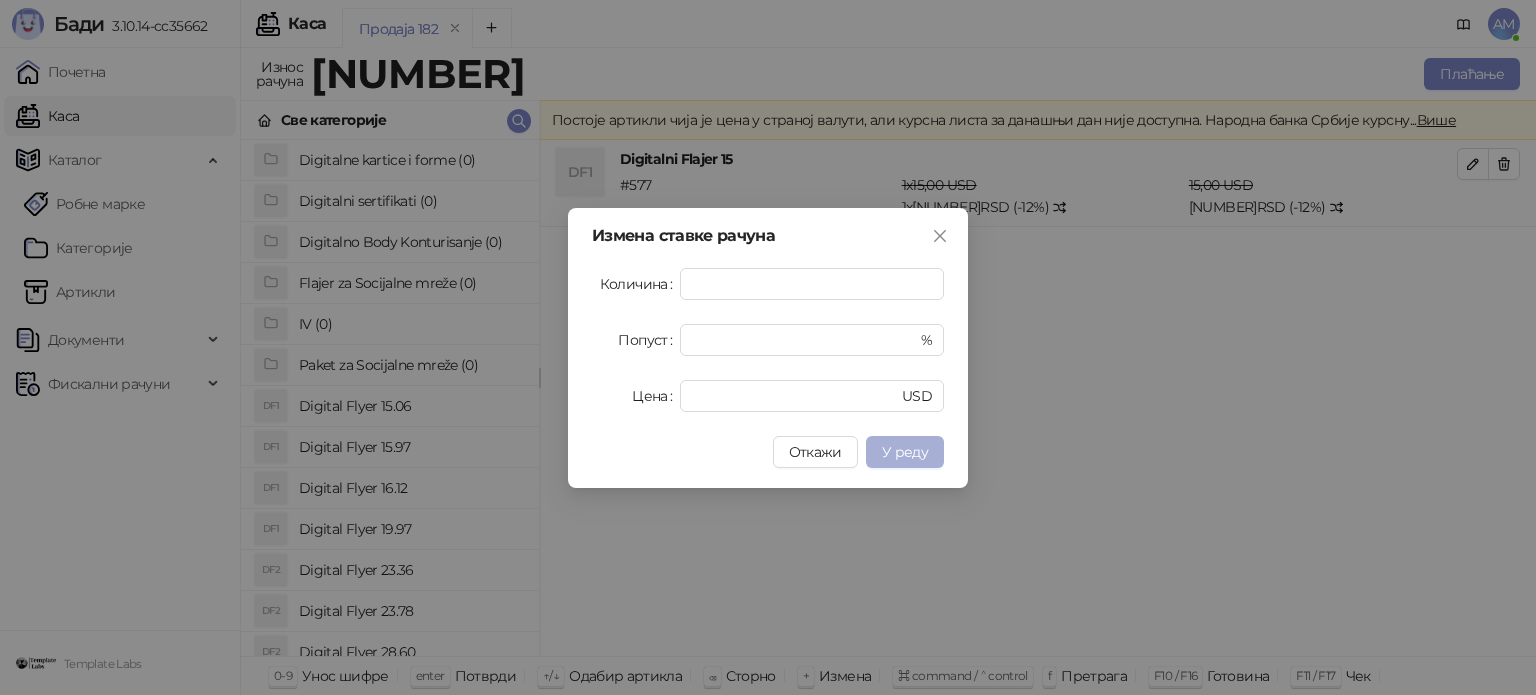 click on "У реду" at bounding box center [905, 452] 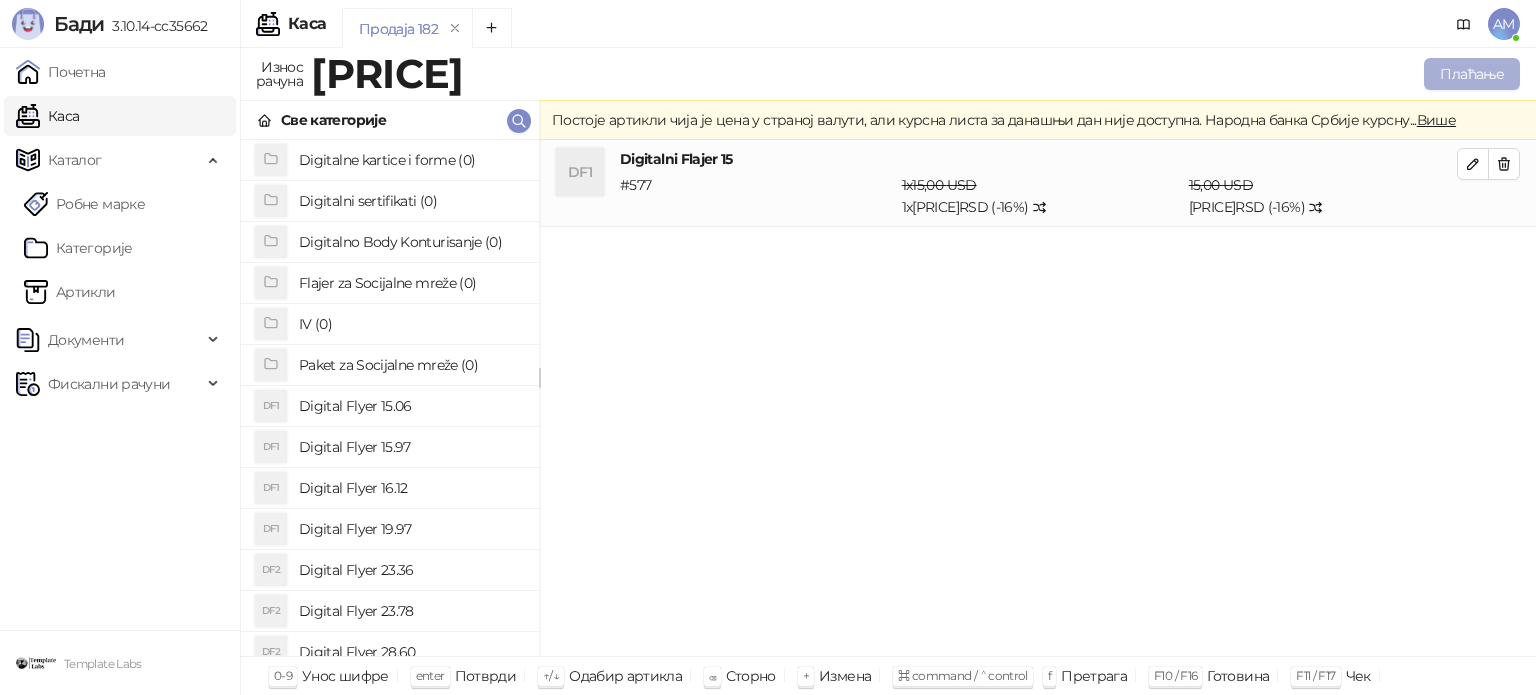 click on "Плаћање" at bounding box center [1472, 74] 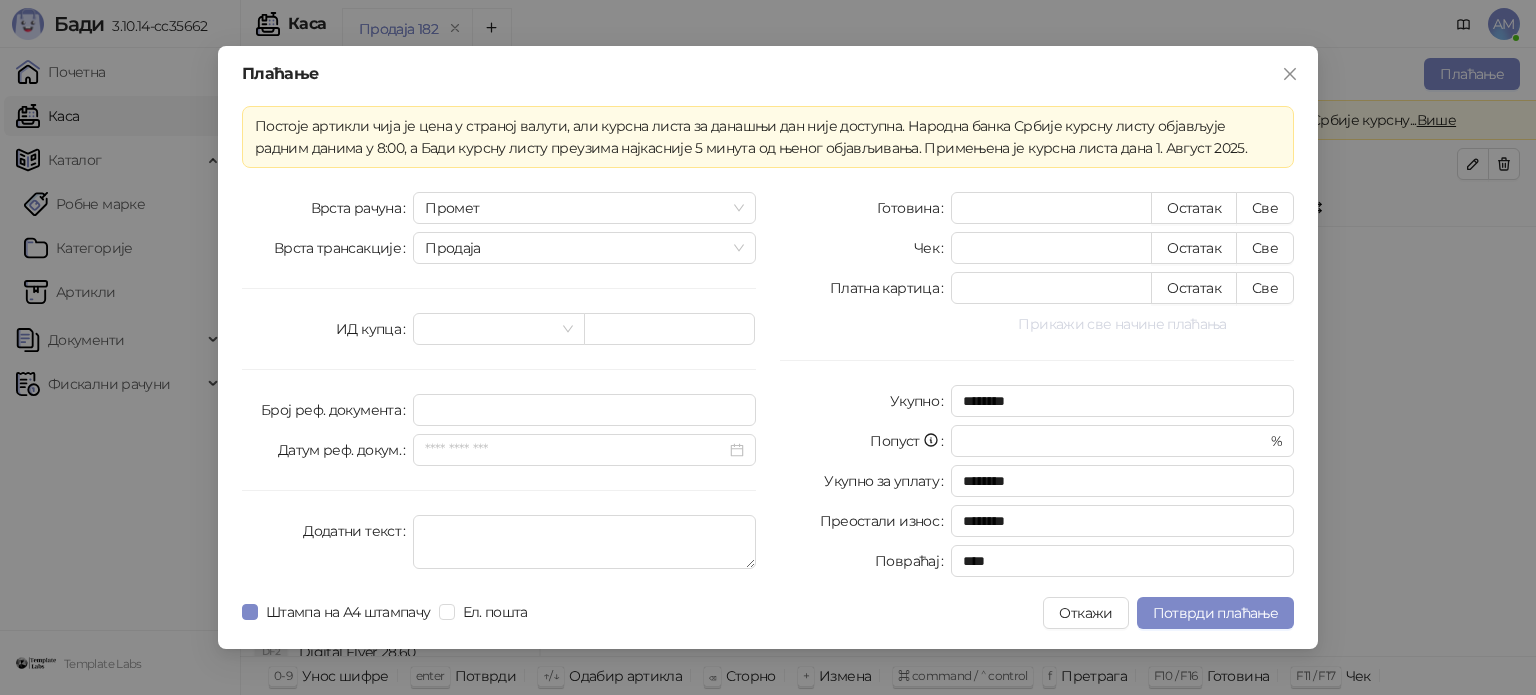 click on "Прикажи све начине плаћања" at bounding box center [1122, 324] 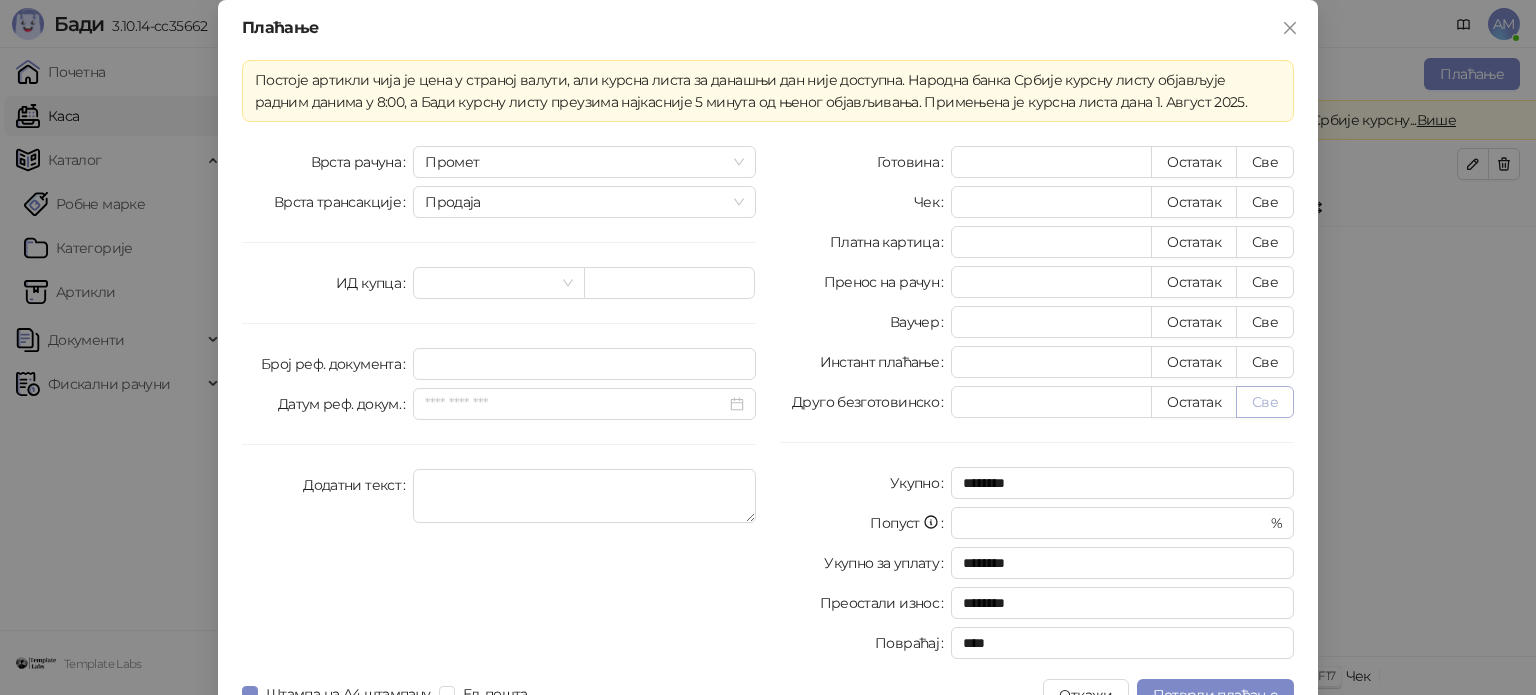click on "Све" at bounding box center (1265, 402) 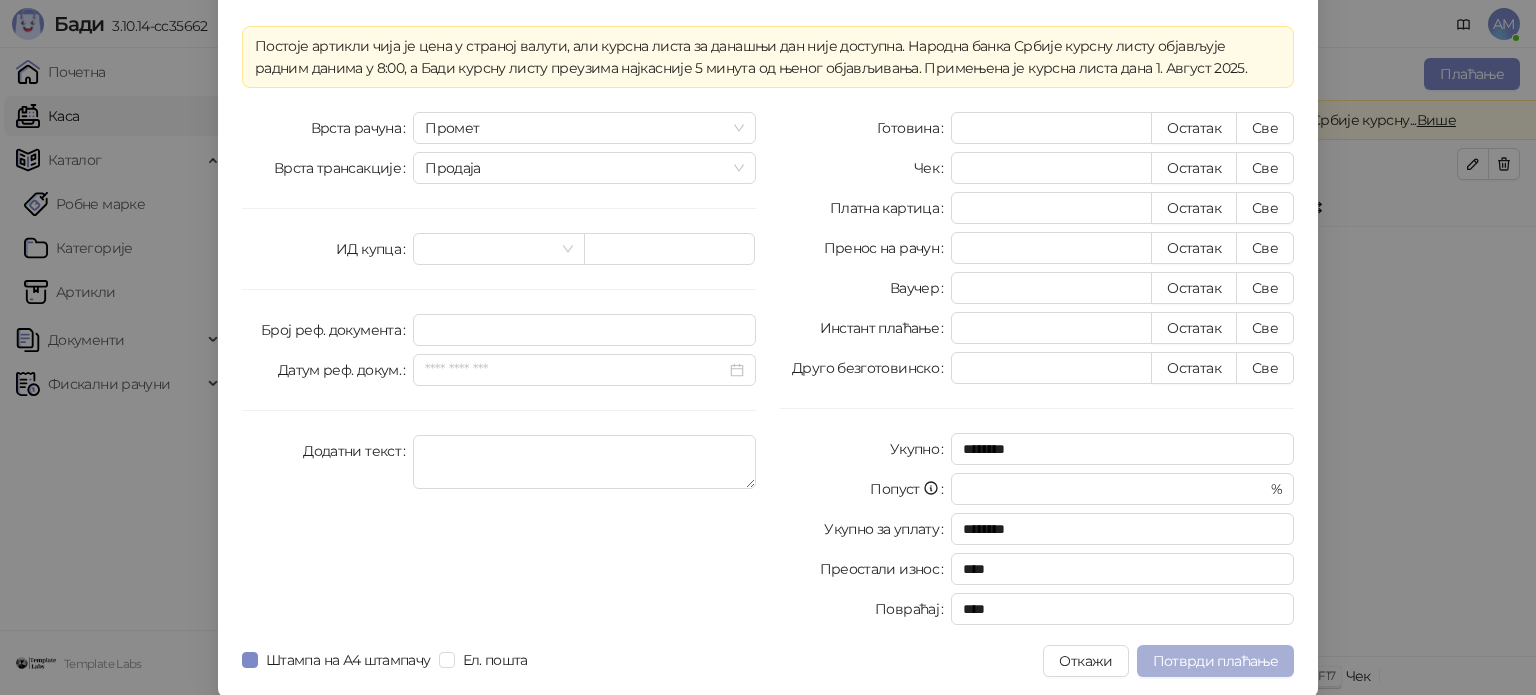scroll, scrollTop: 35, scrollLeft: 0, axis: vertical 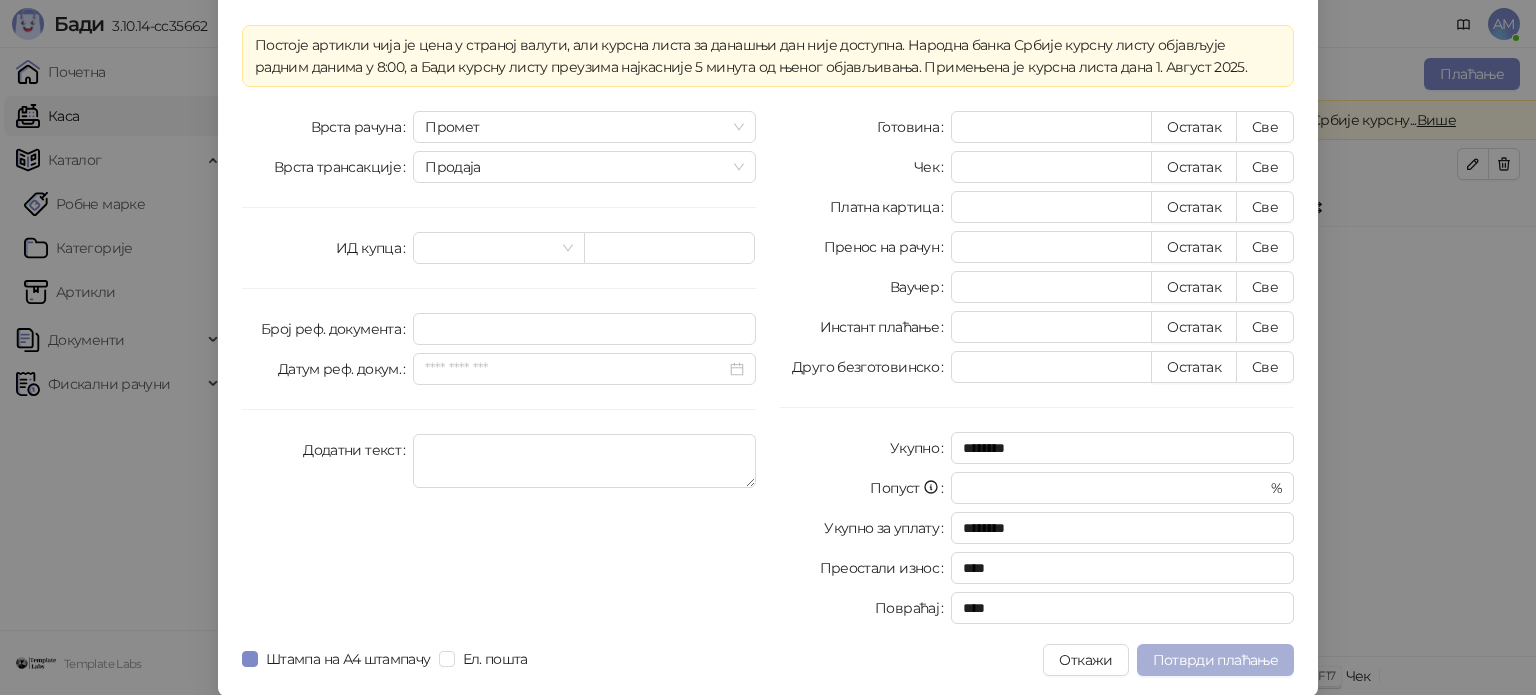 click on "Потврди плаћање" at bounding box center [1215, 660] 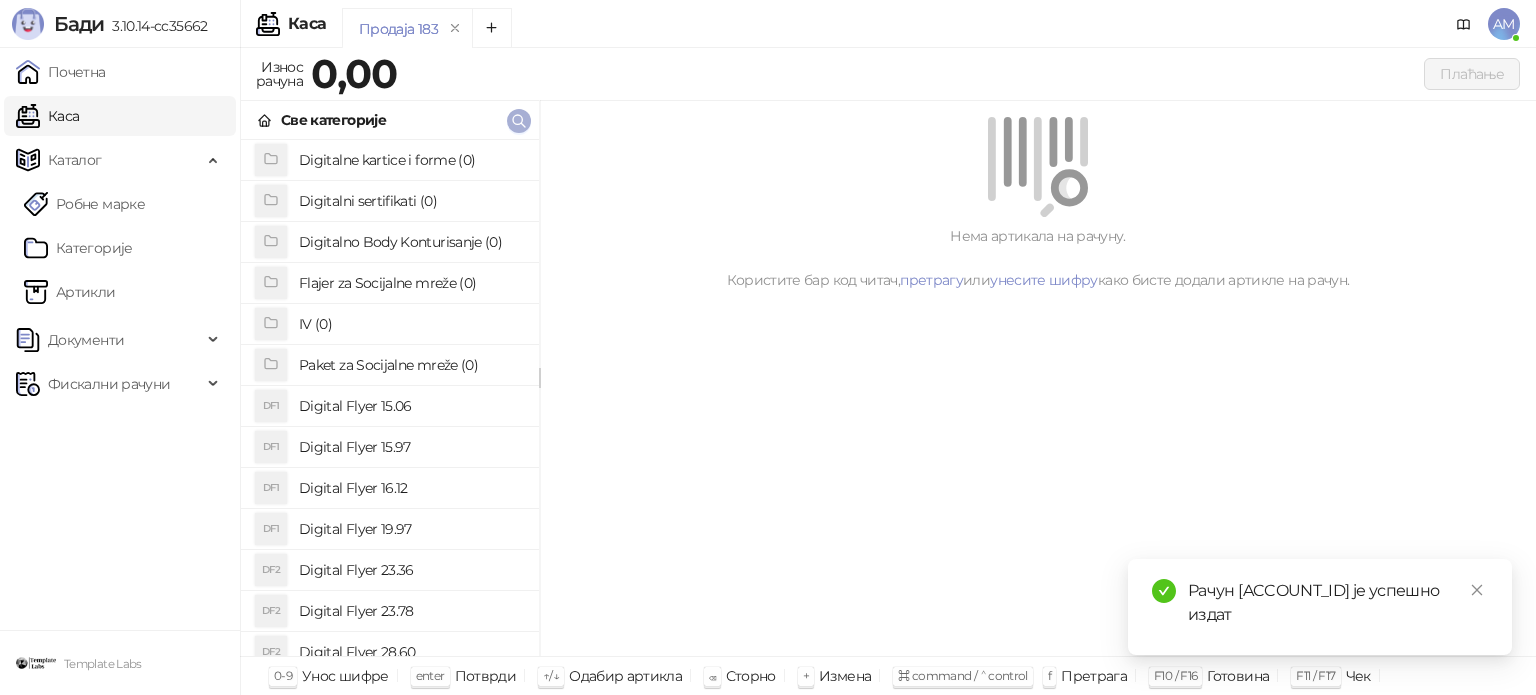 click 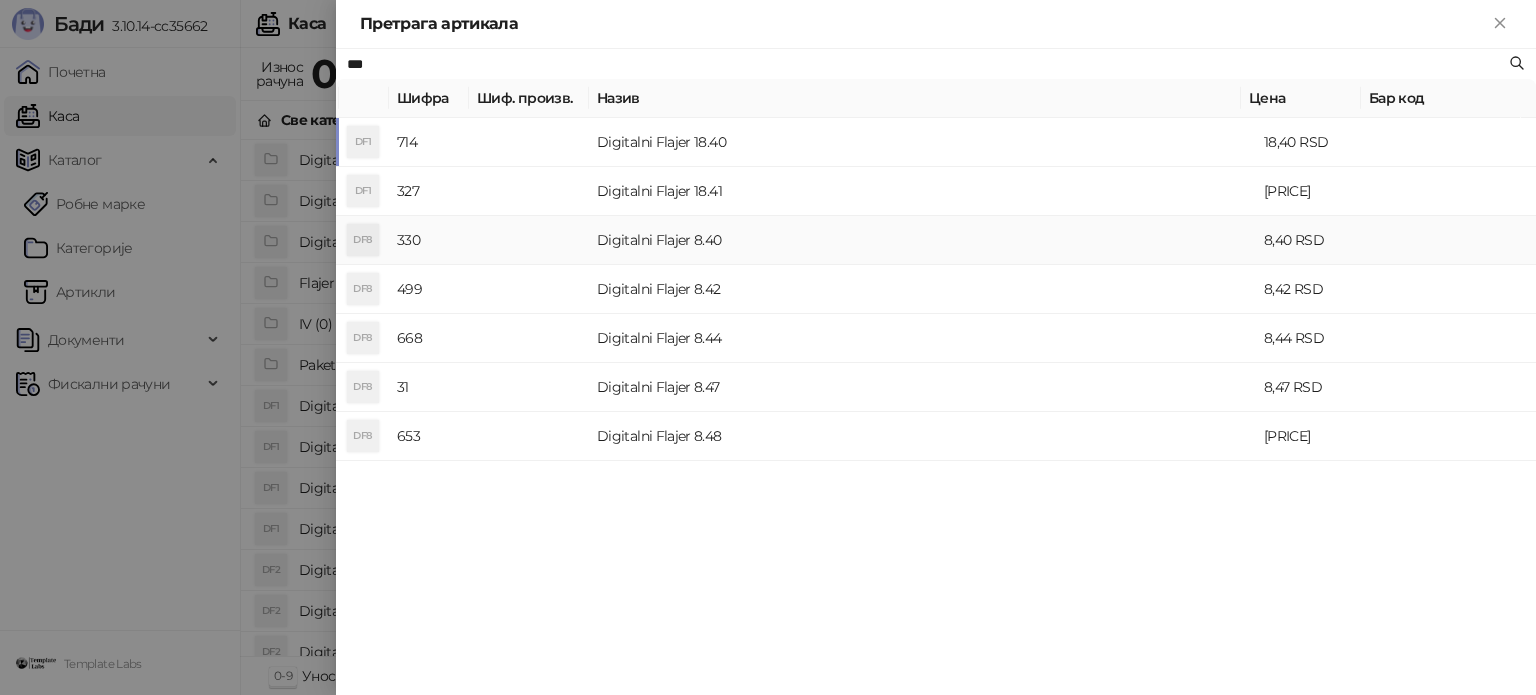 type on "***" 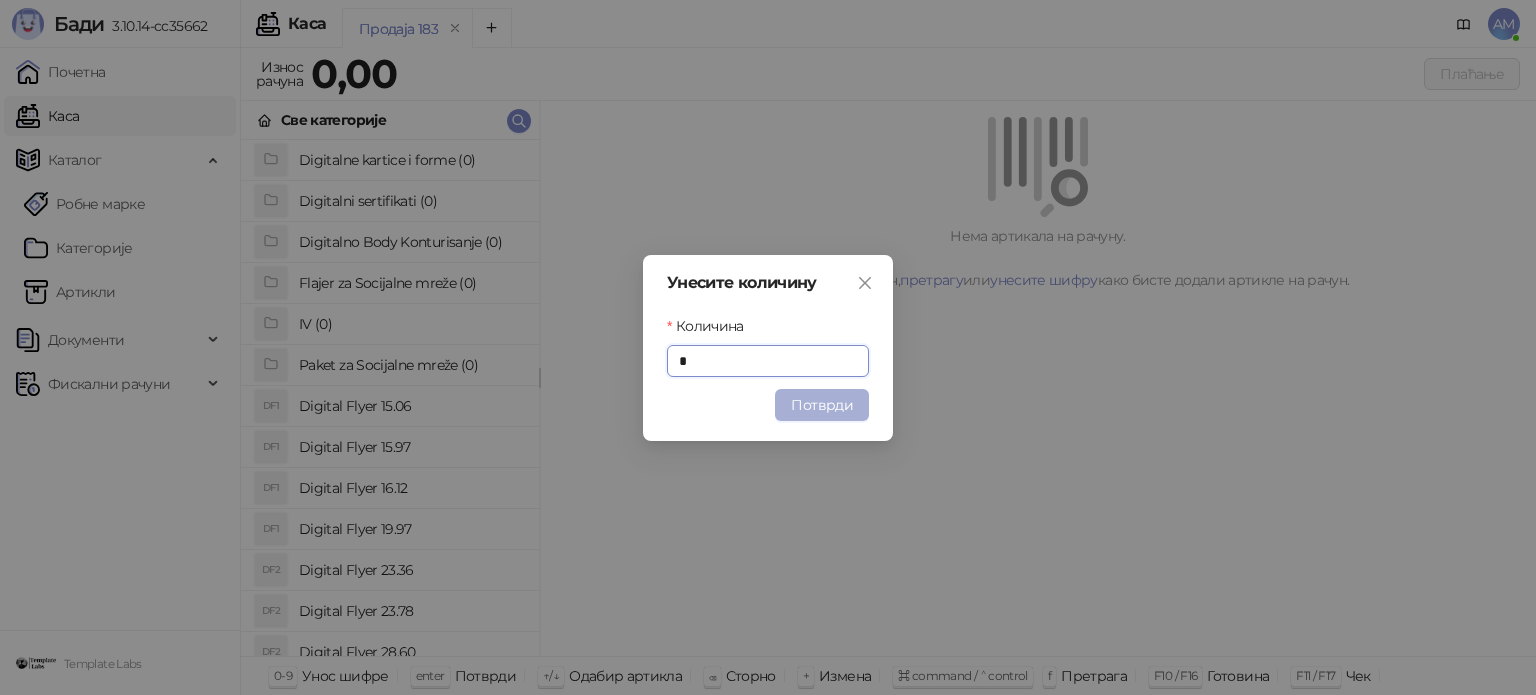 click on "Потврди" at bounding box center [822, 405] 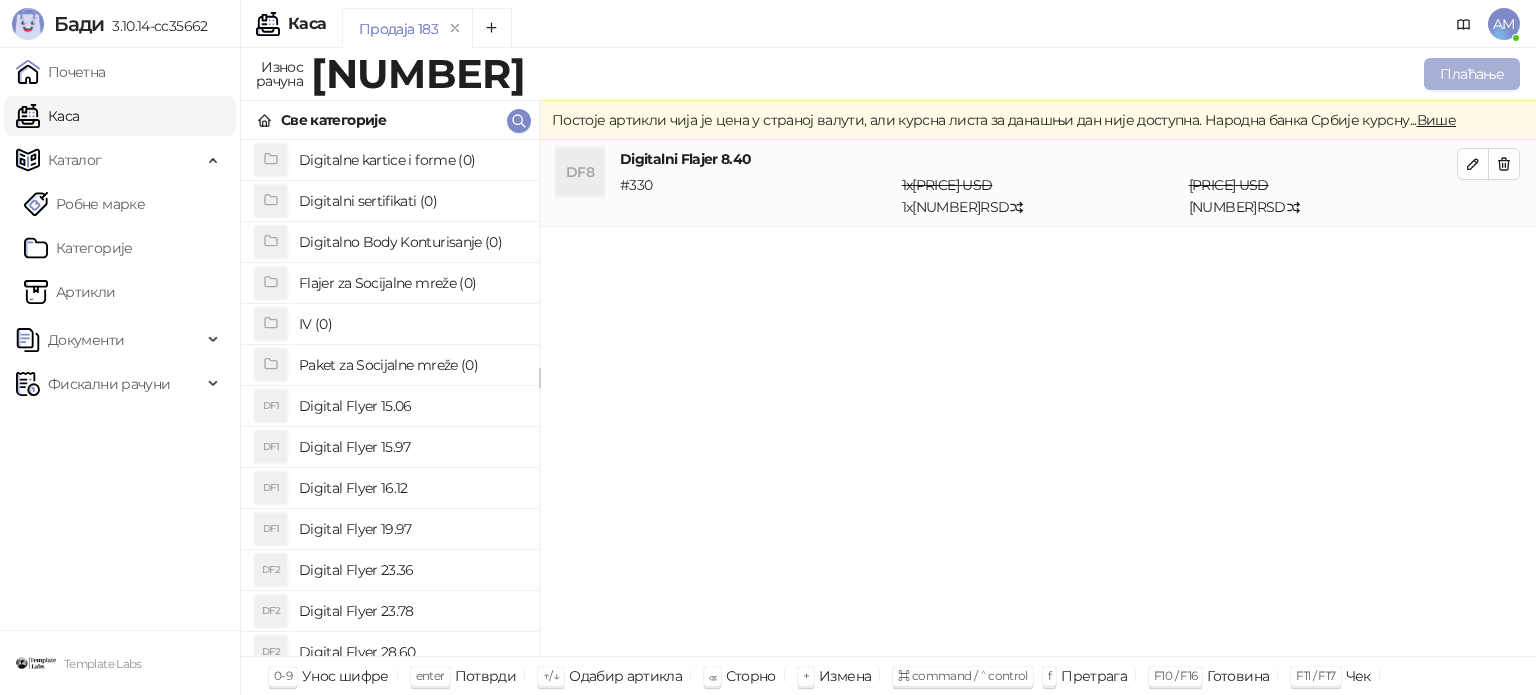 click on "Плаћање" at bounding box center [1472, 74] 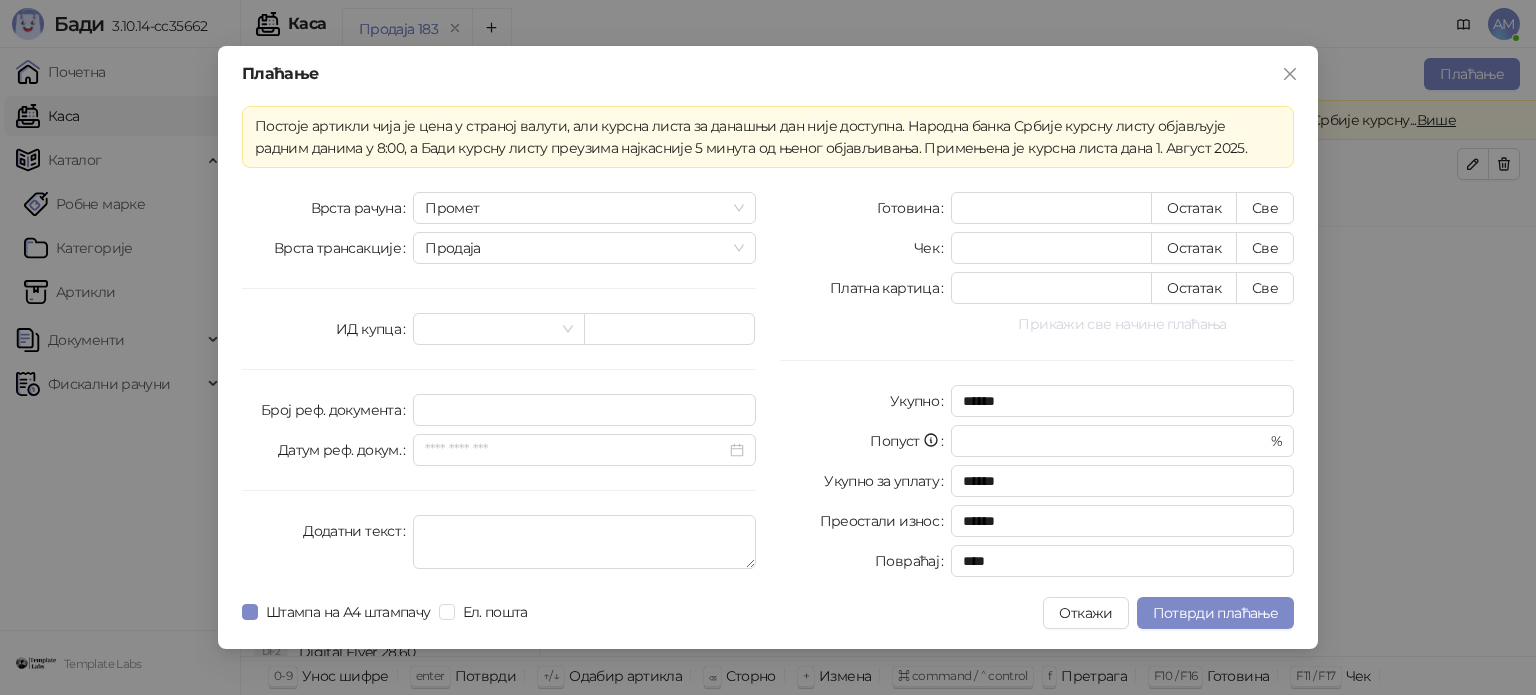 click on "Прикажи све начине плаћања" at bounding box center [1122, 324] 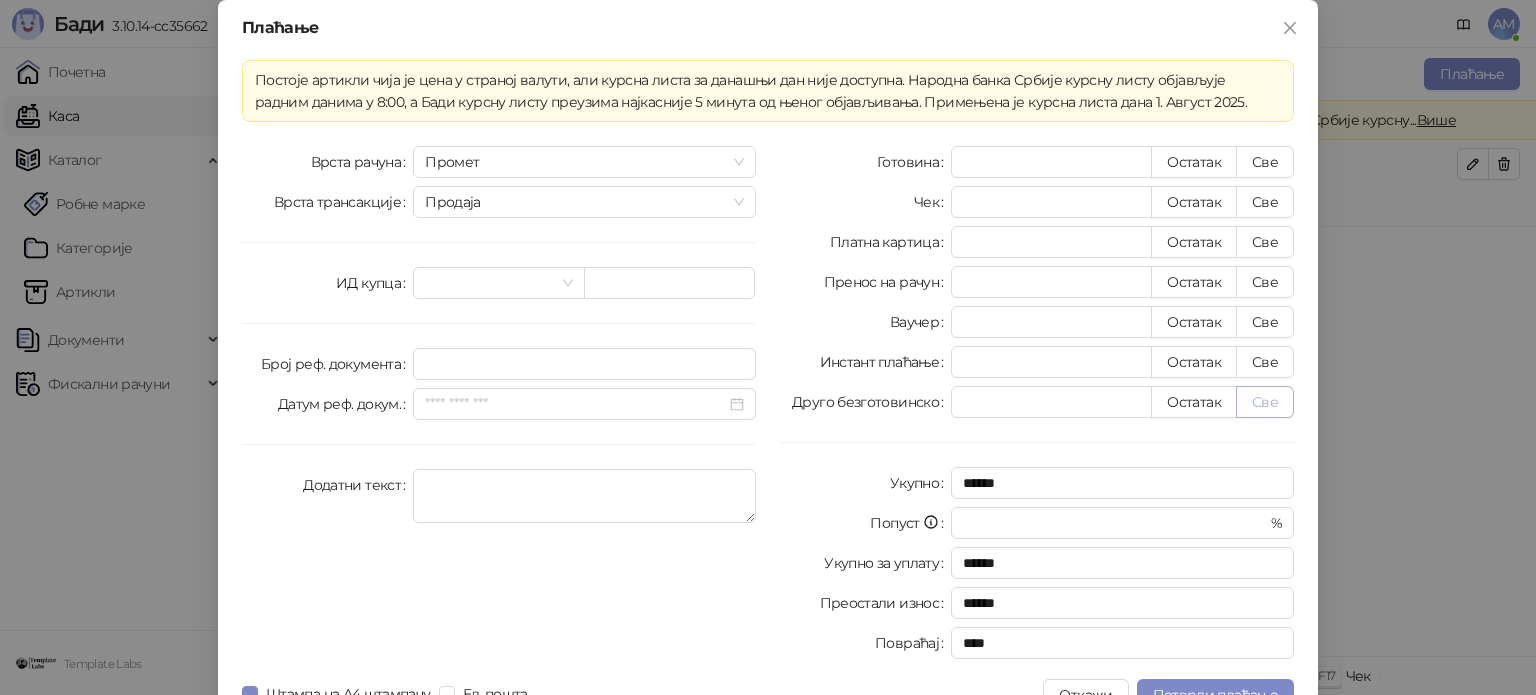click on "Све" at bounding box center [1265, 402] 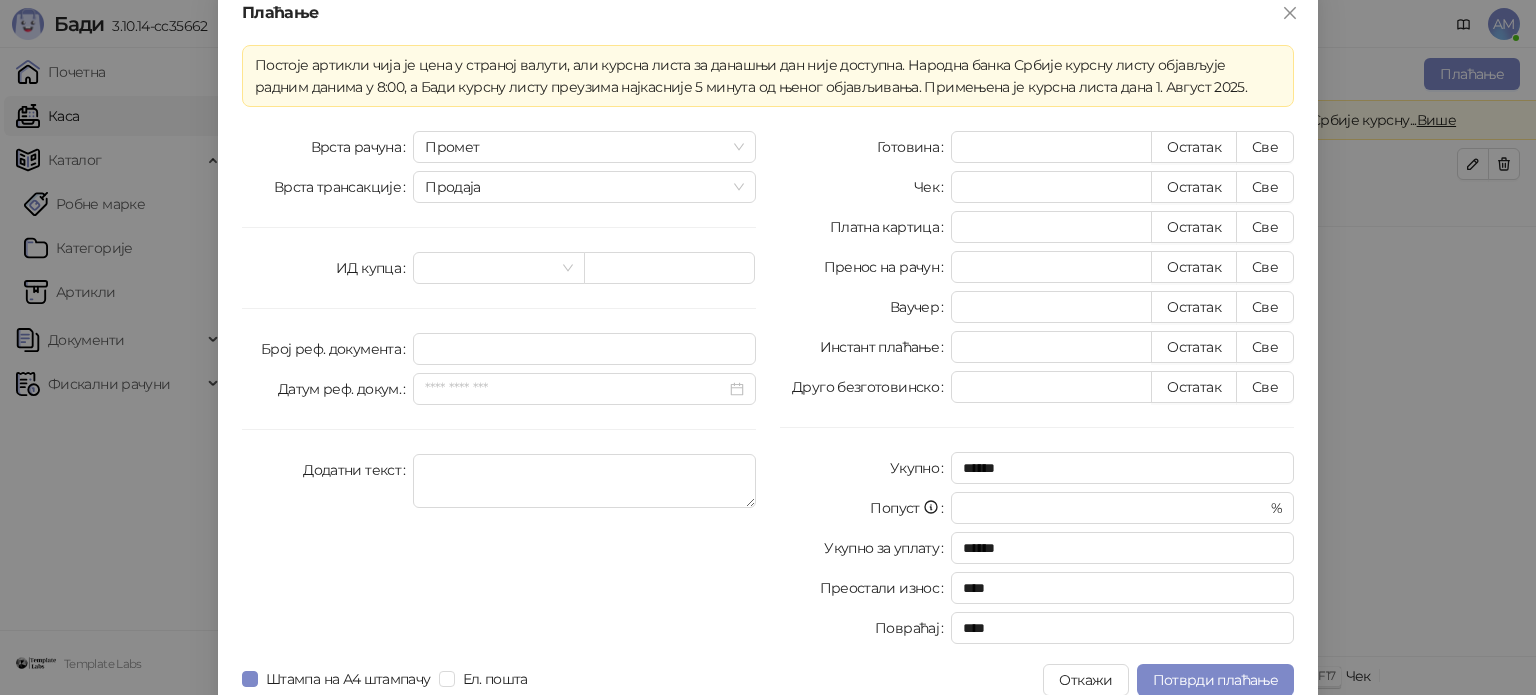 scroll, scrollTop: 35, scrollLeft: 0, axis: vertical 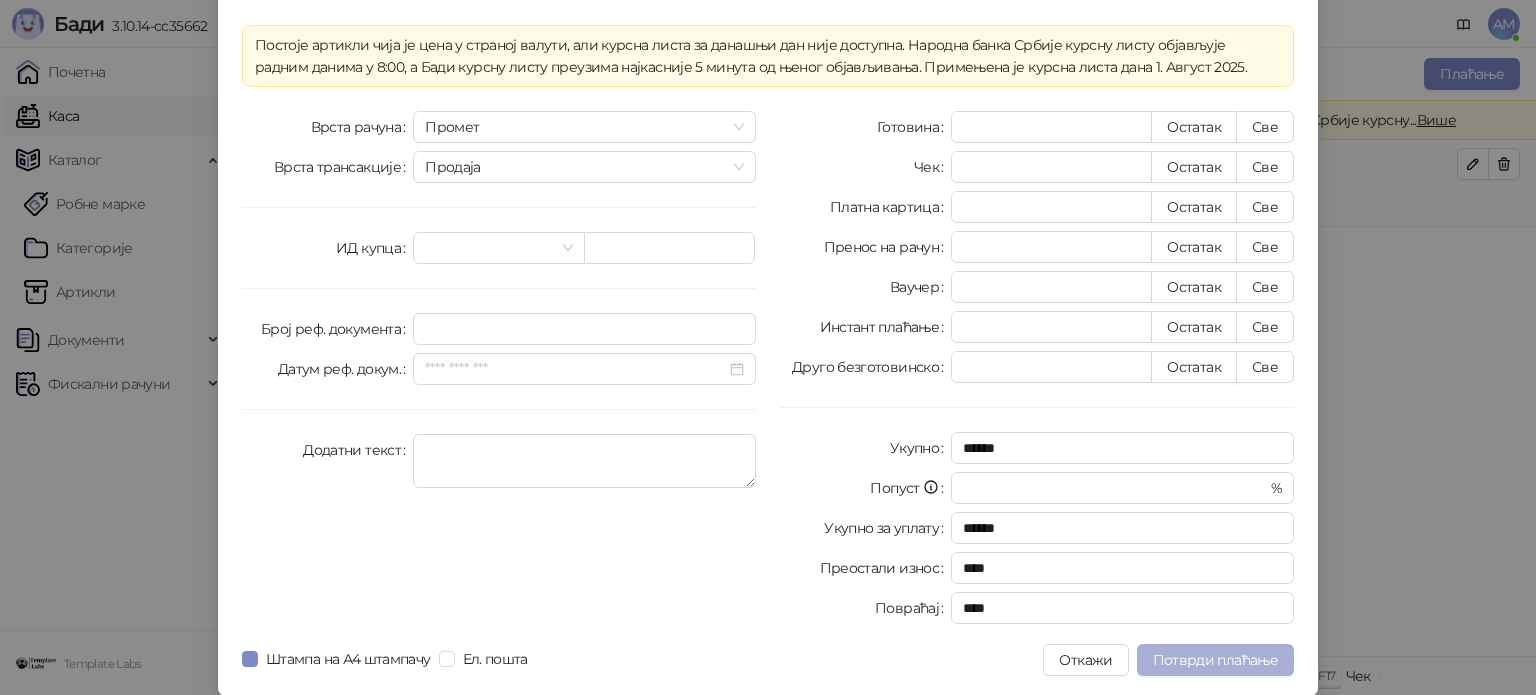 click on "Потврди плаћање" at bounding box center (1215, 660) 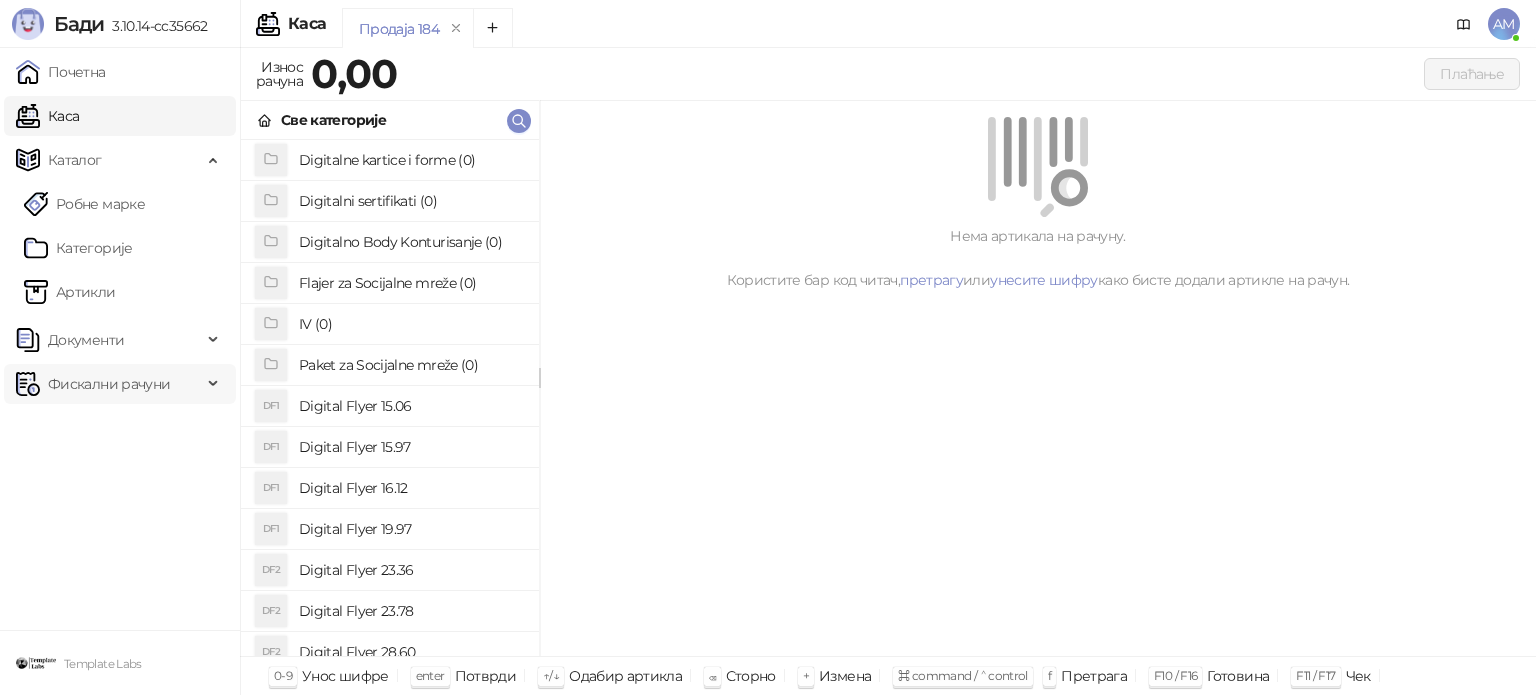 click on "Фискални рачуни" at bounding box center (109, 384) 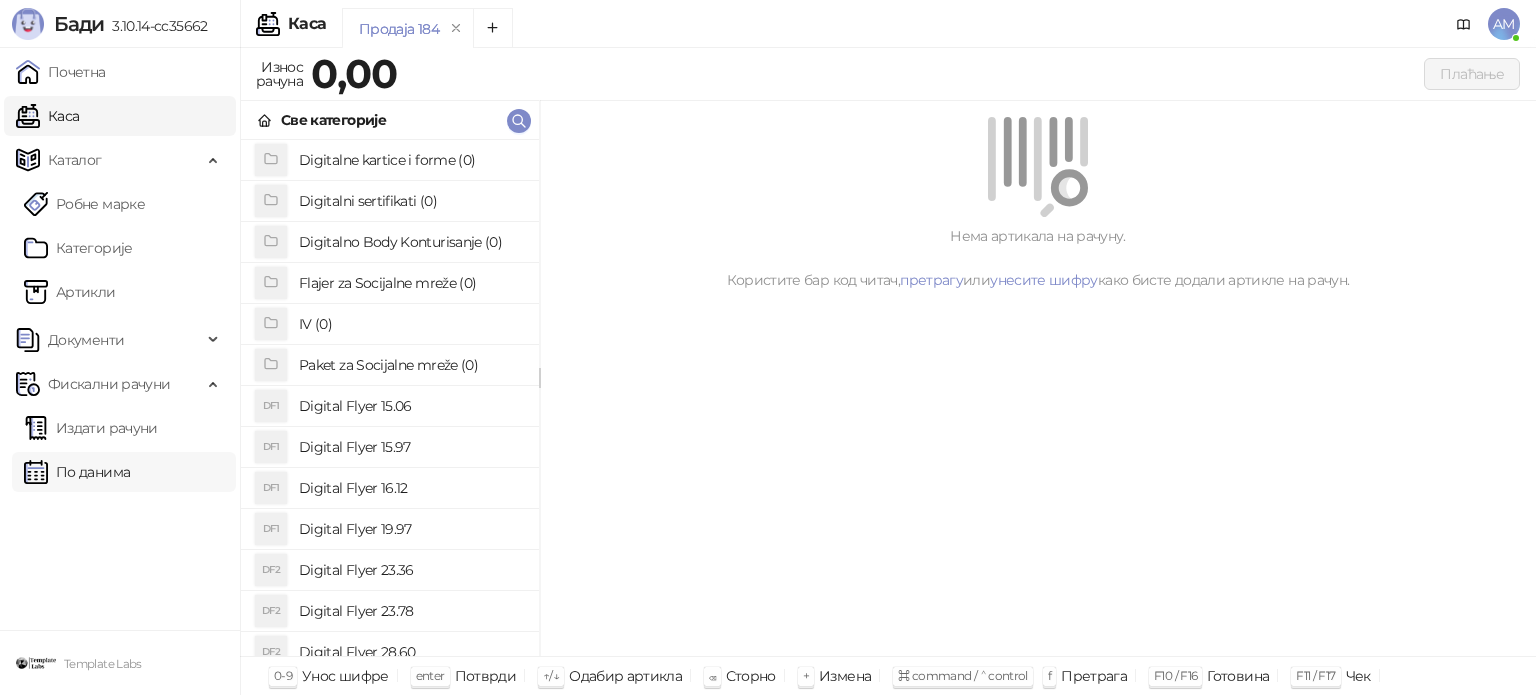 click on "По данима" at bounding box center [77, 472] 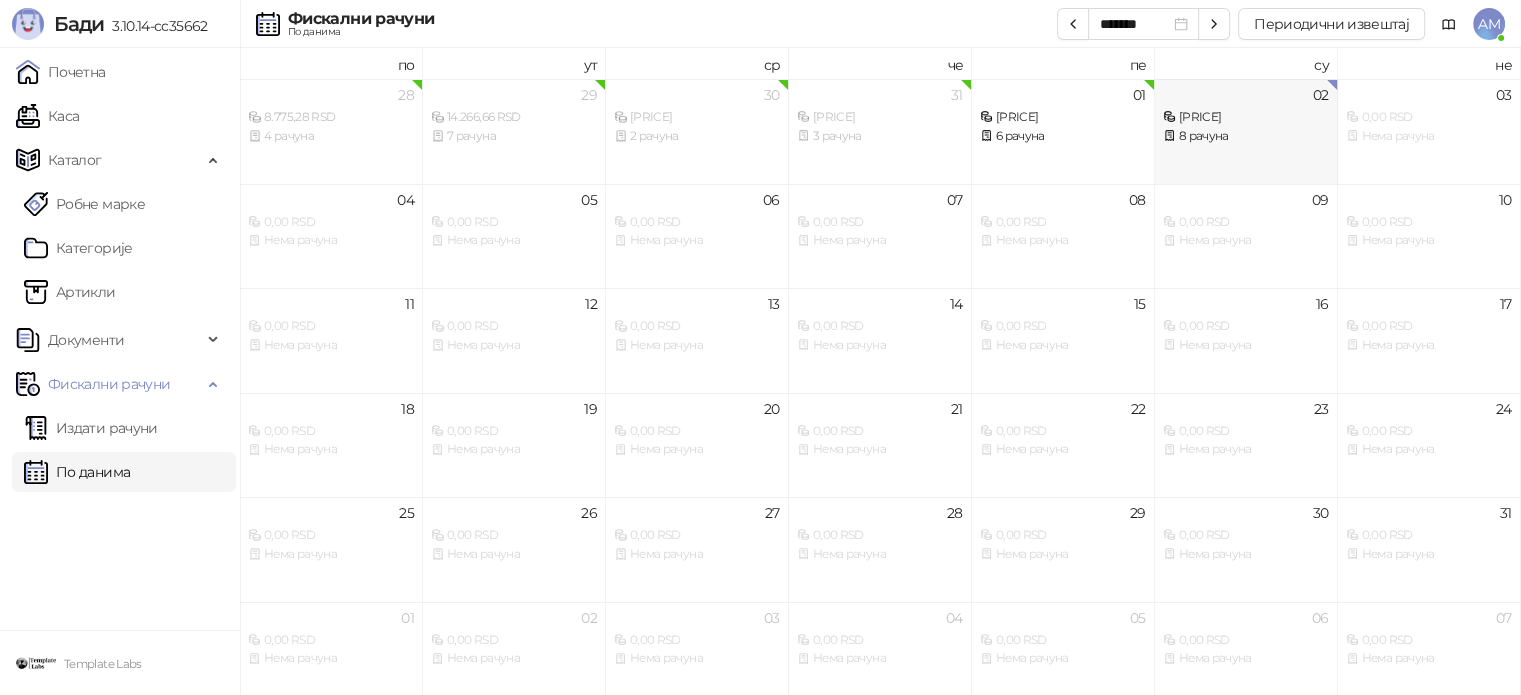 click on "[PRICE]" at bounding box center [1246, 117] 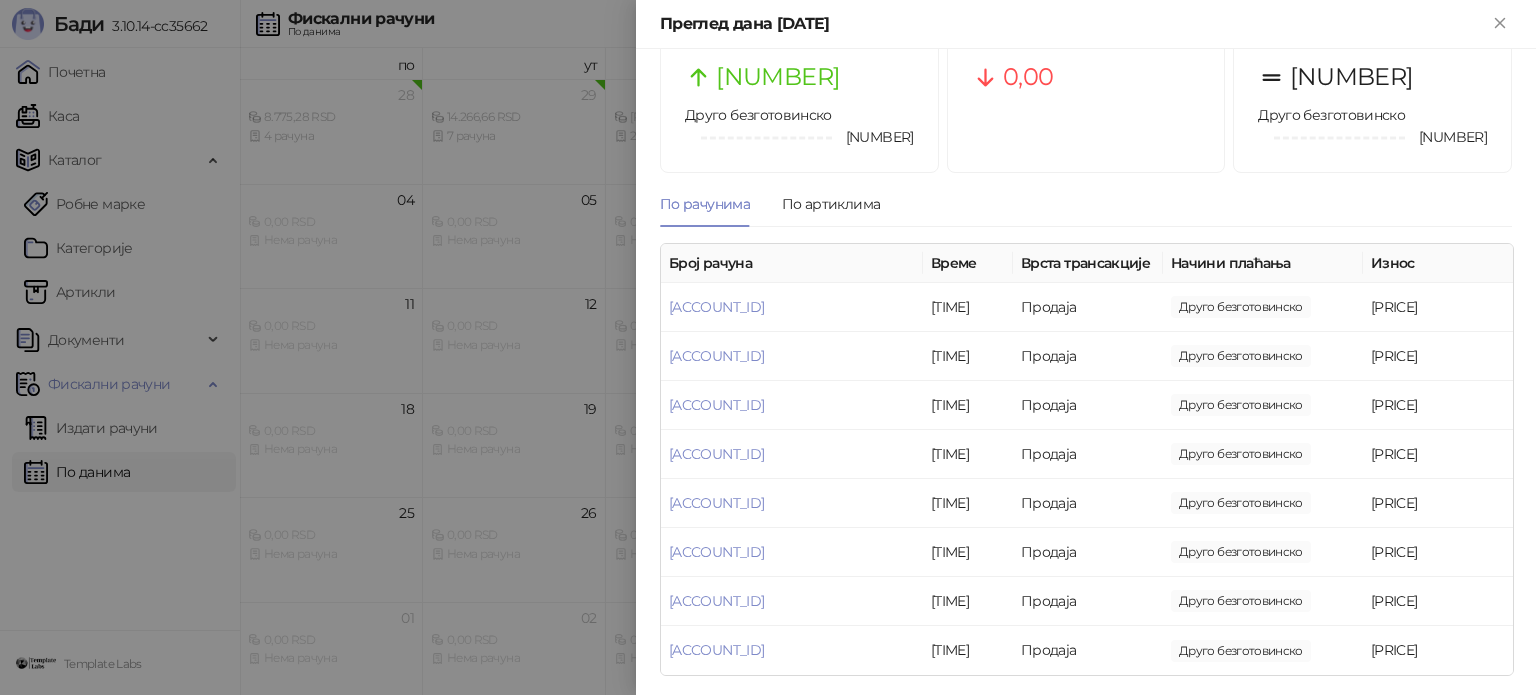 scroll, scrollTop: 75, scrollLeft: 0, axis: vertical 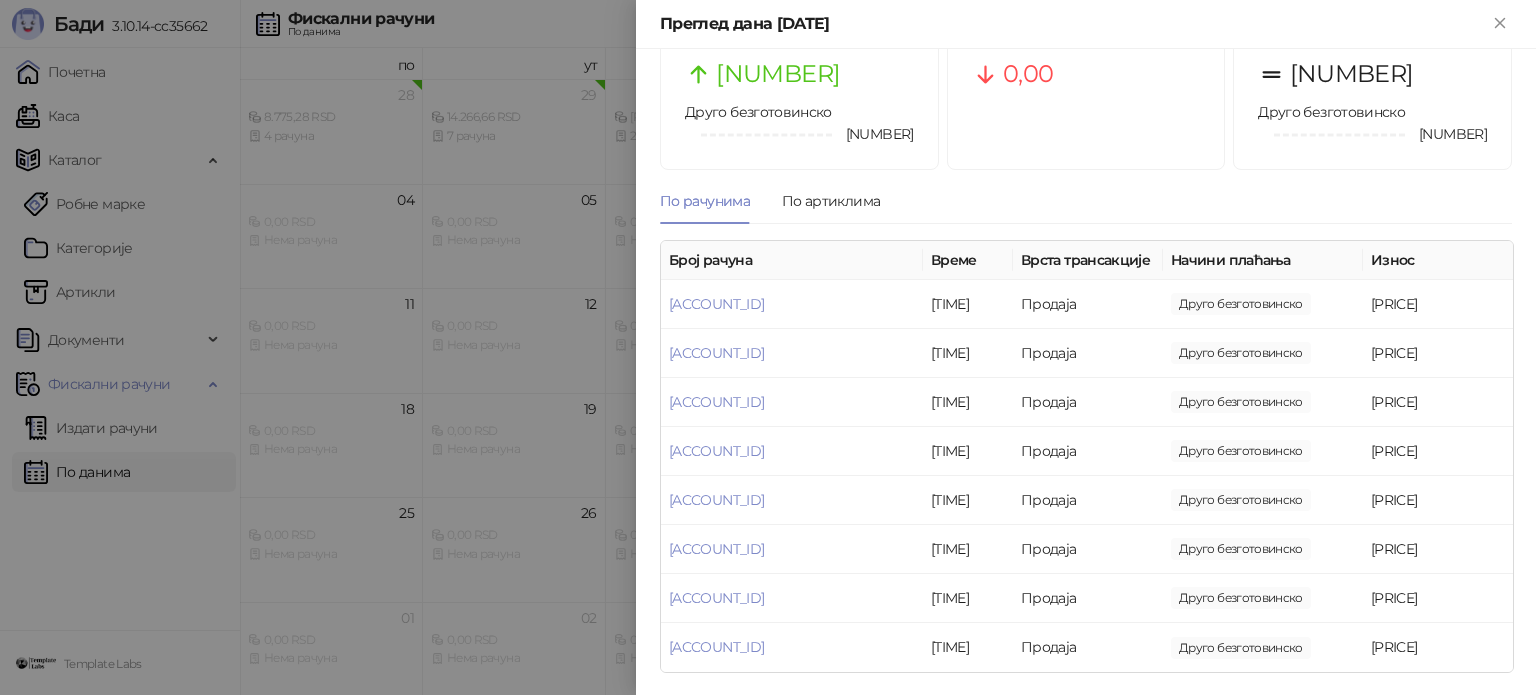 click at bounding box center [768, 347] 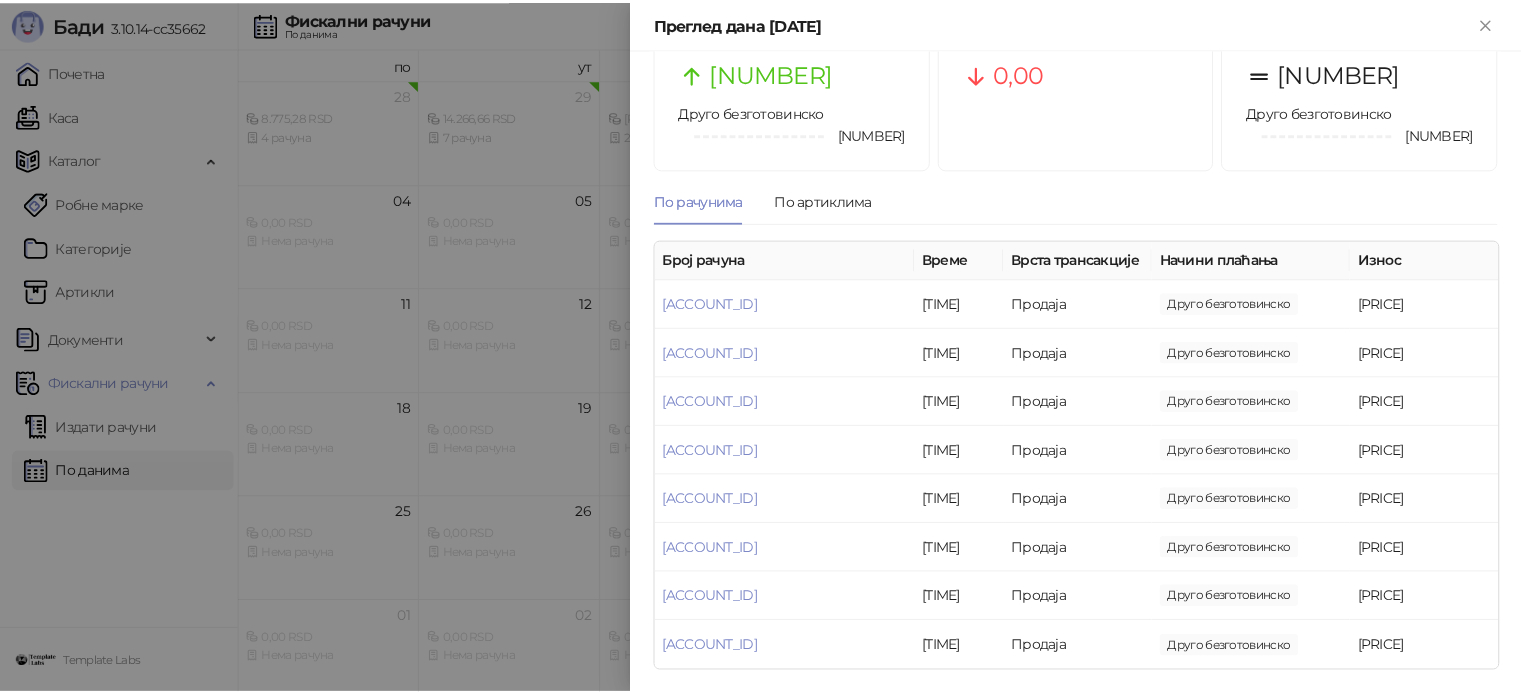 scroll, scrollTop: 0, scrollLeft: 0, axis: both 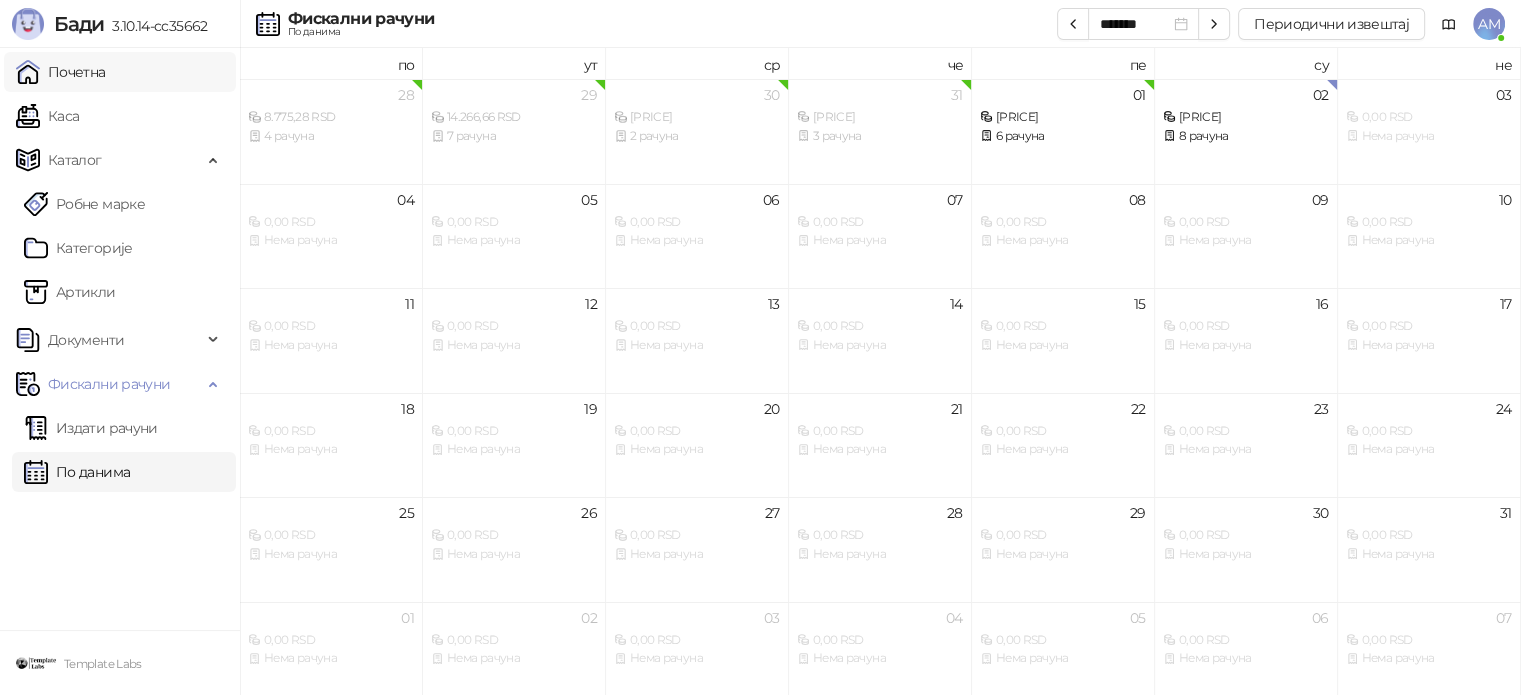 click on "Почетна" at bounding box center [61, 72] 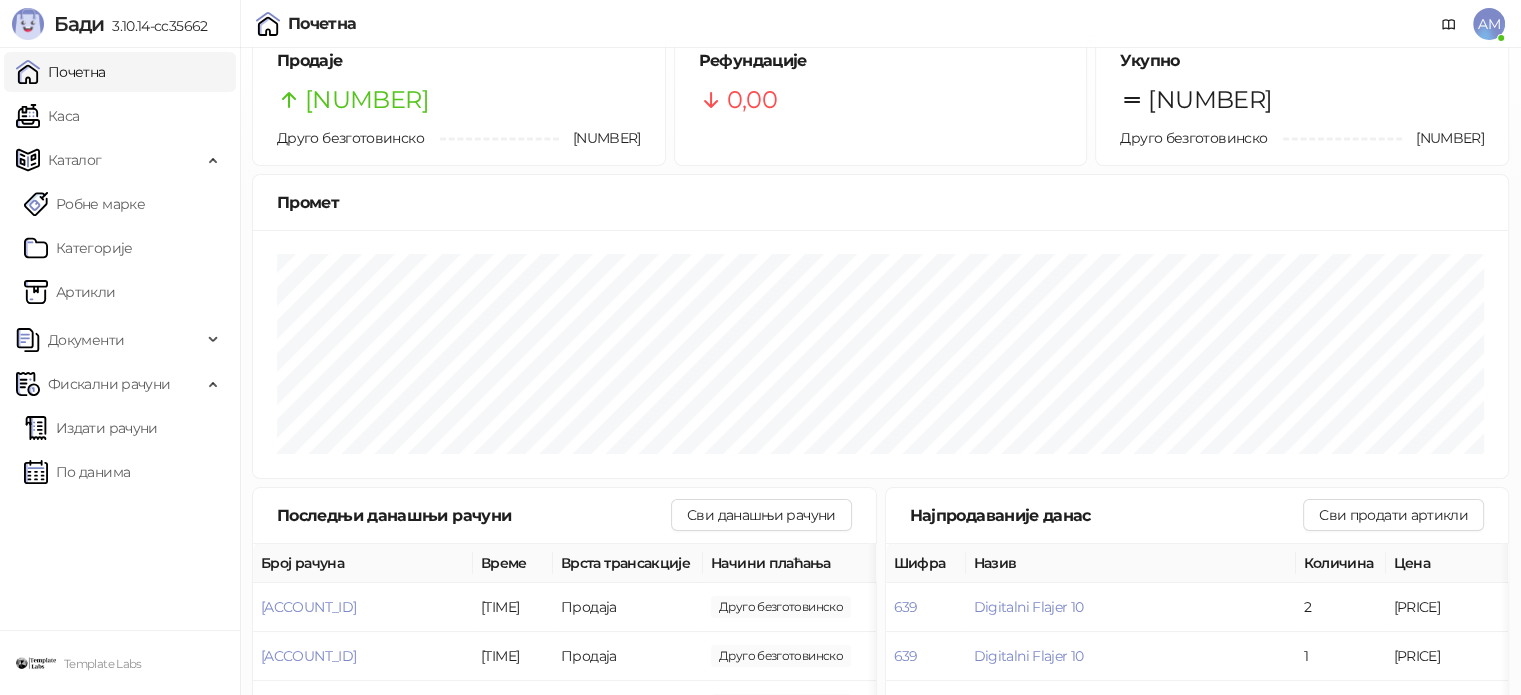 scroll, scrollTop: 0, scrollLeft: 0, axis: both 